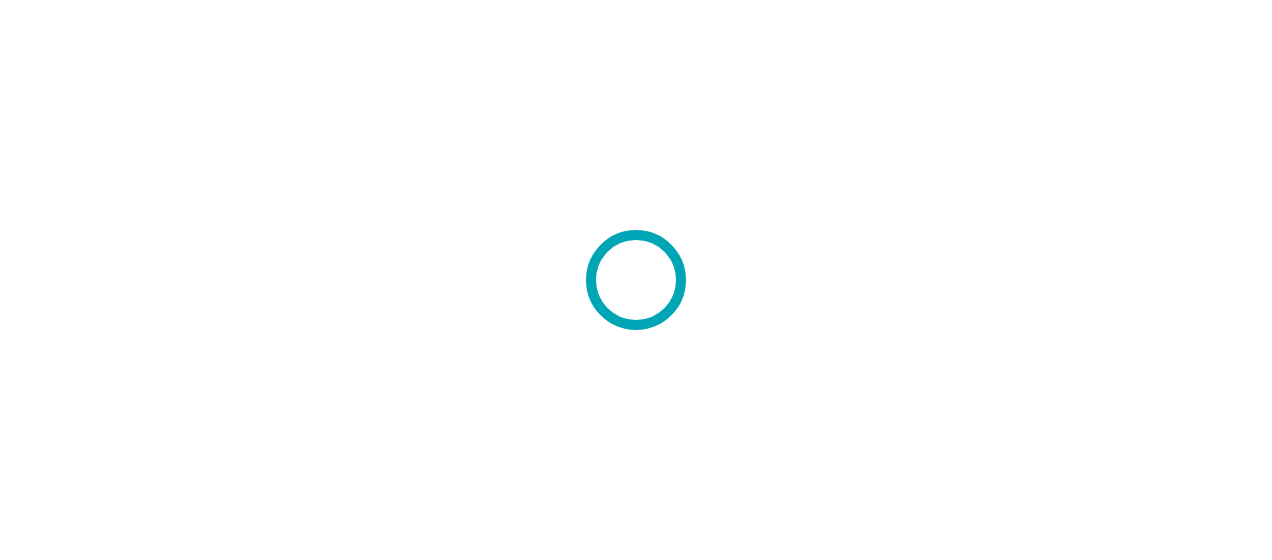 scroll, scrollTop: 0, scrollLeft: 0, axis: both 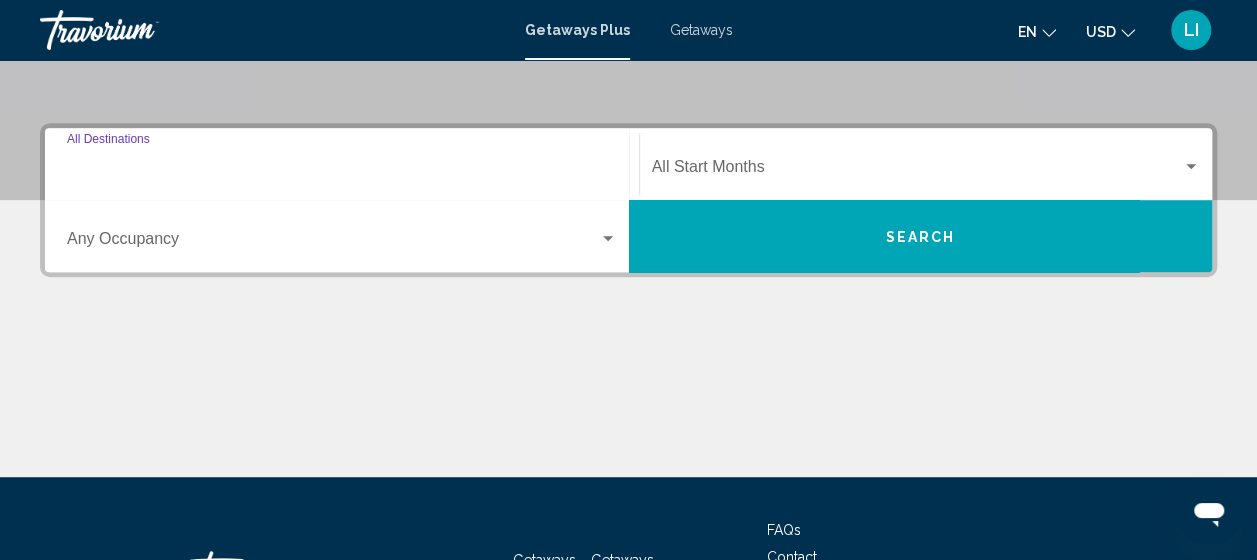 click on "Destination All Destinations" at bounding box center [342, 171] 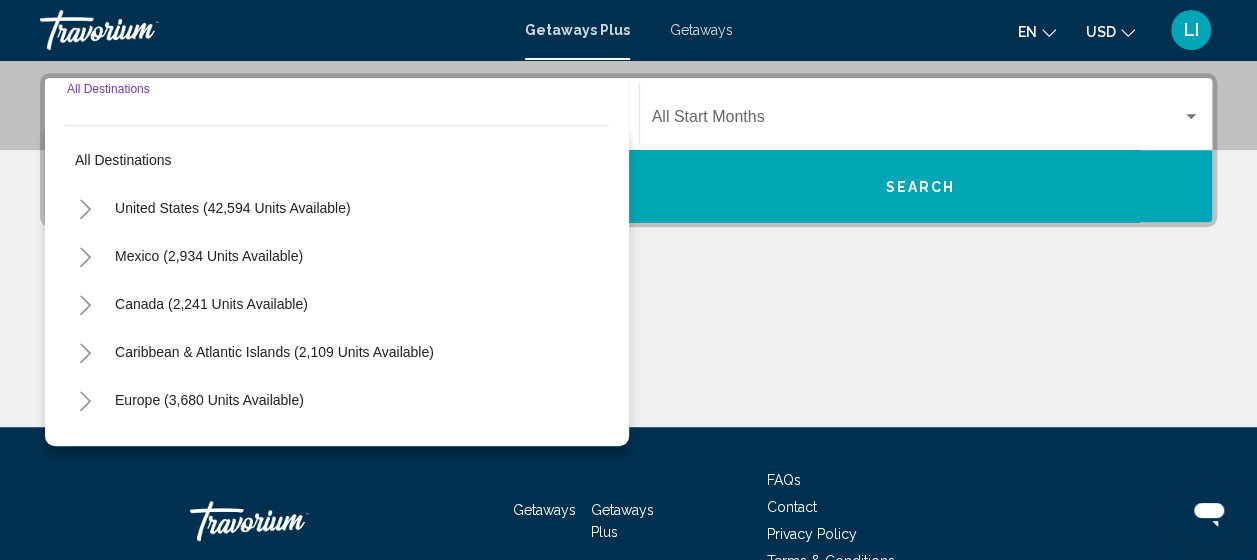 scroll, scrollTop: 458, scrollLeft: 0, axis: vertical 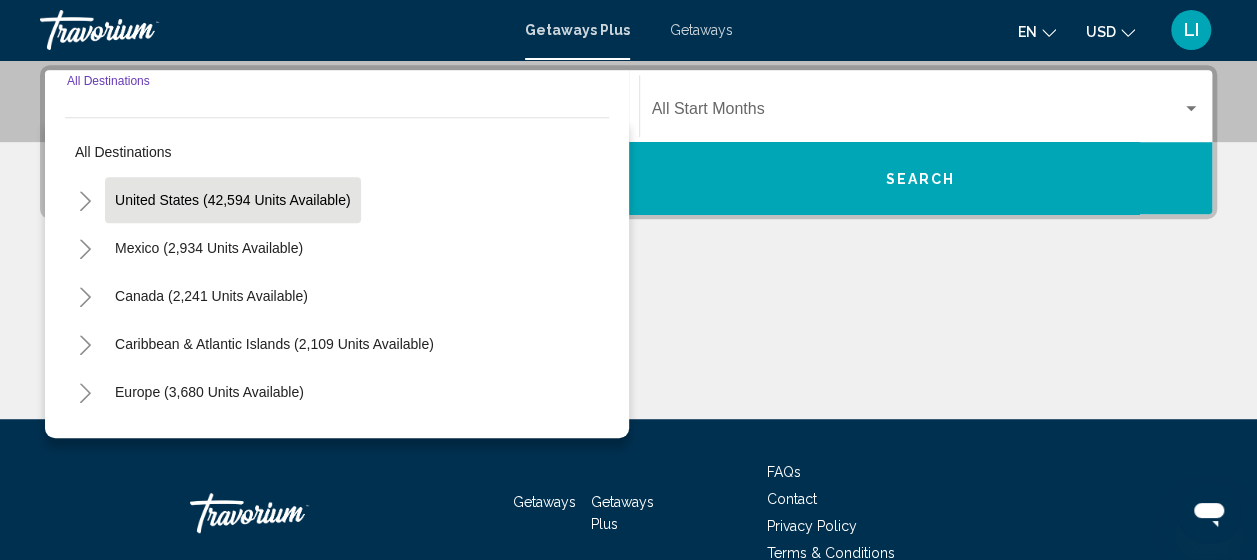 click on "United States (42,594 units available)" at bounding box center (209, 248) 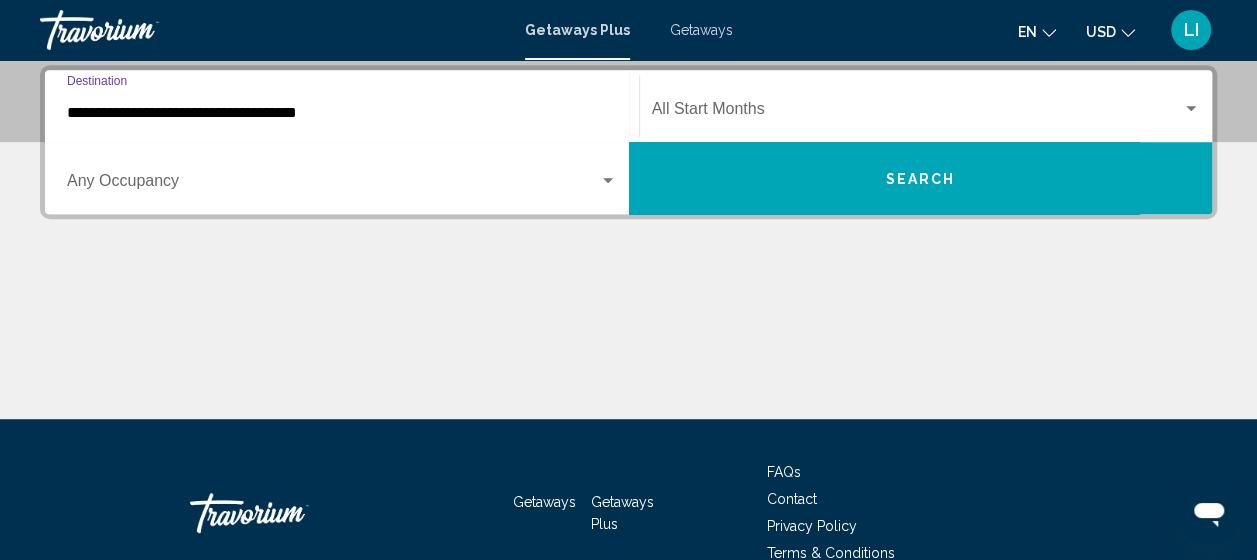 click on "**********" at bounding box center [342, 113] 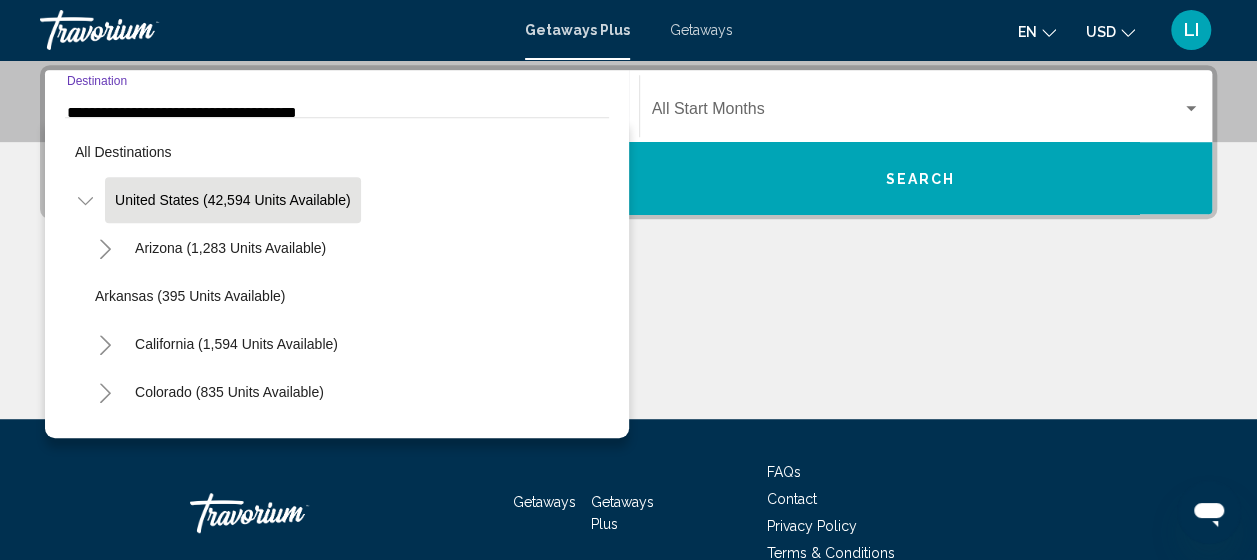 scroll, scrollTop: 377, scrollLeft: 0, axis: vertical 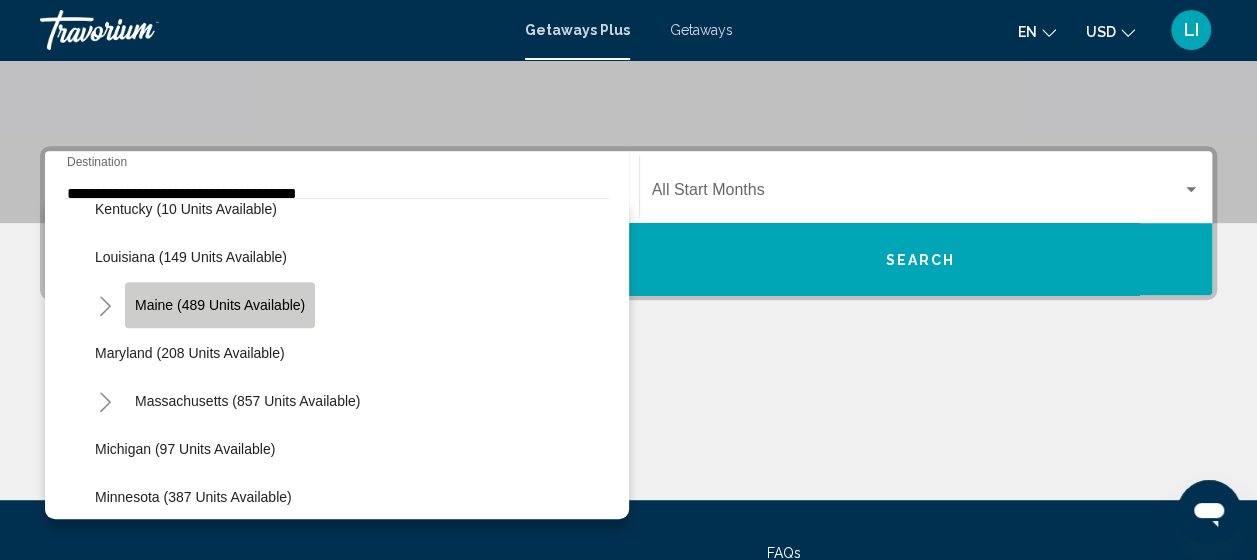 click on "Maine (489 units available)" 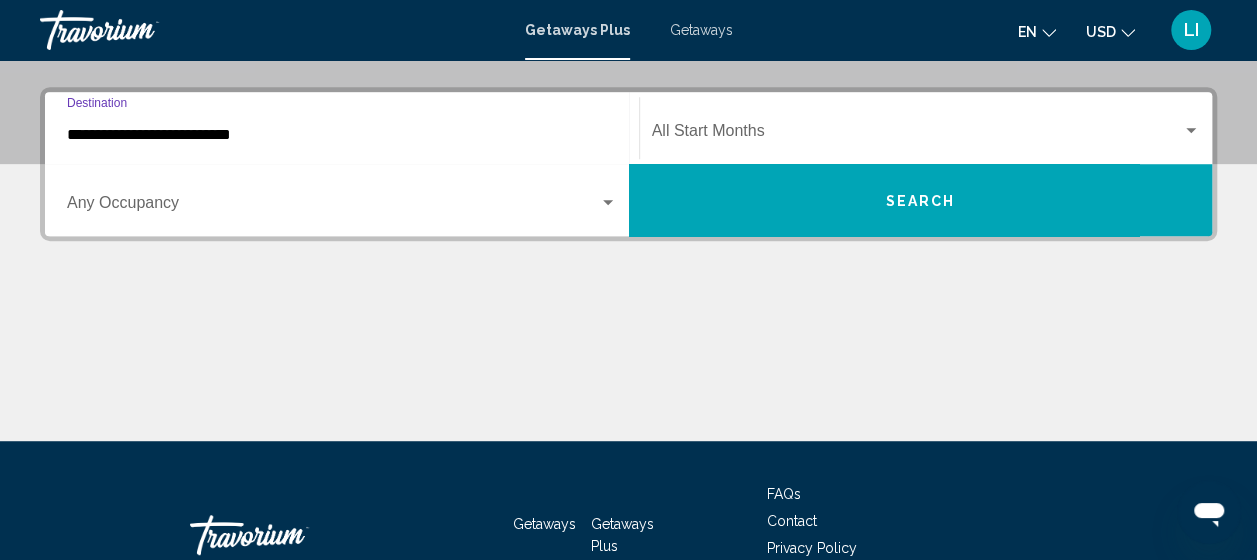 scroll, scrollTop: 458, scrollLeft: 0, axis: vertical 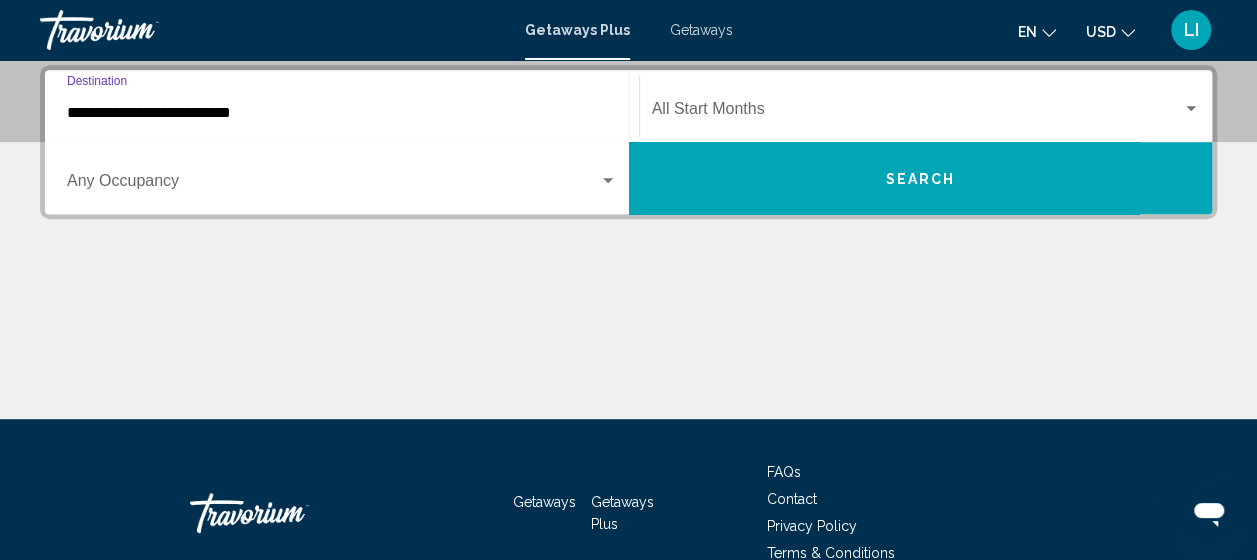 click on "Start Month All Start Months" 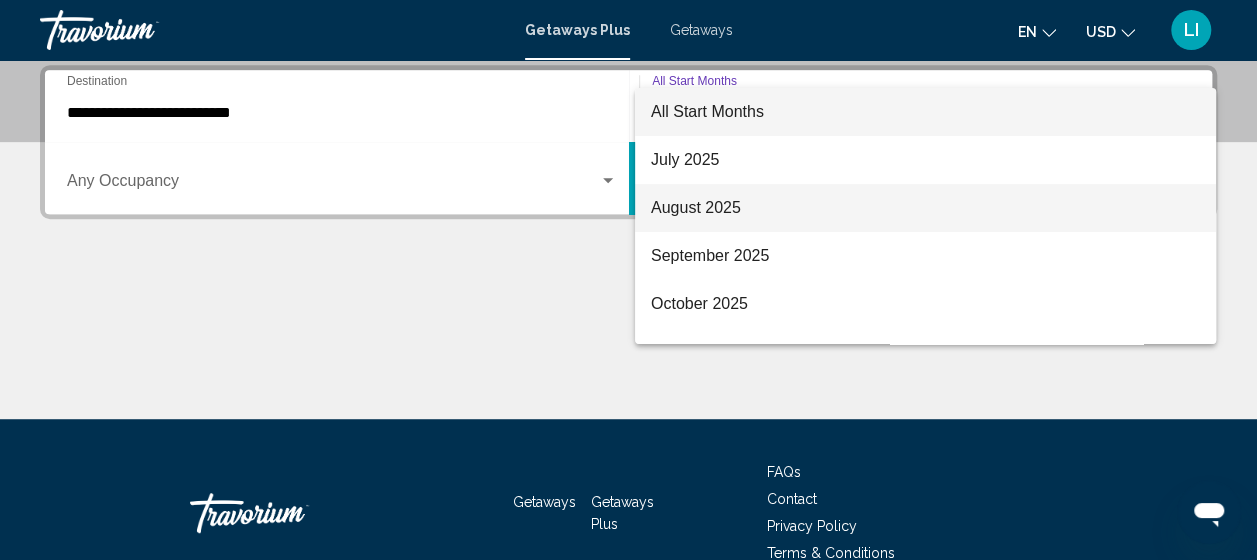 click on "August 2025" at bounding box center [925, 208] 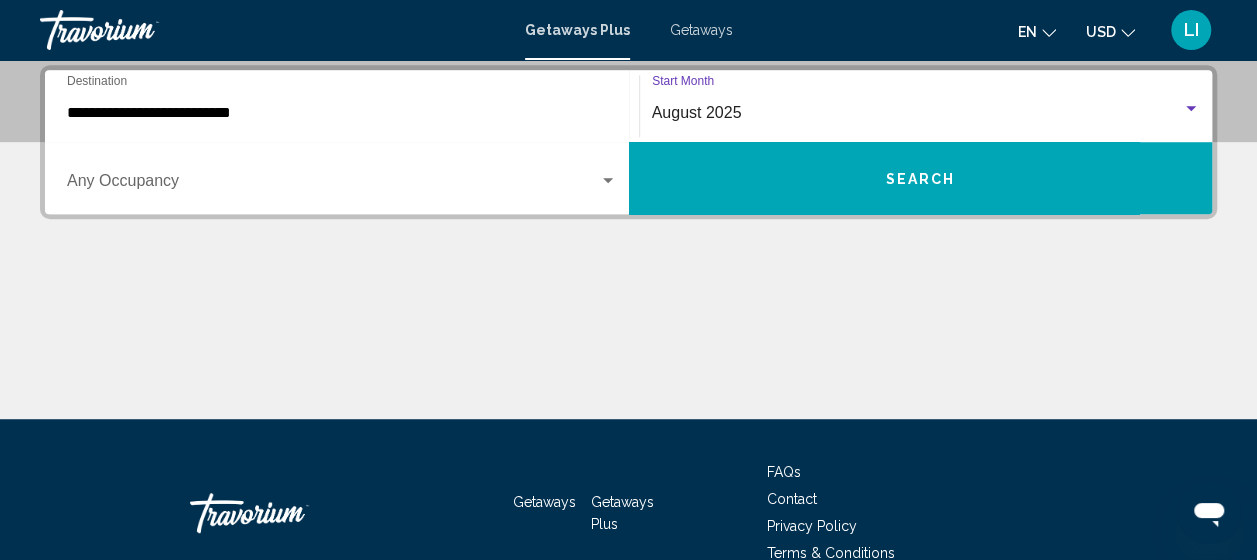 click on "Search" at bounding box center [921, 178] 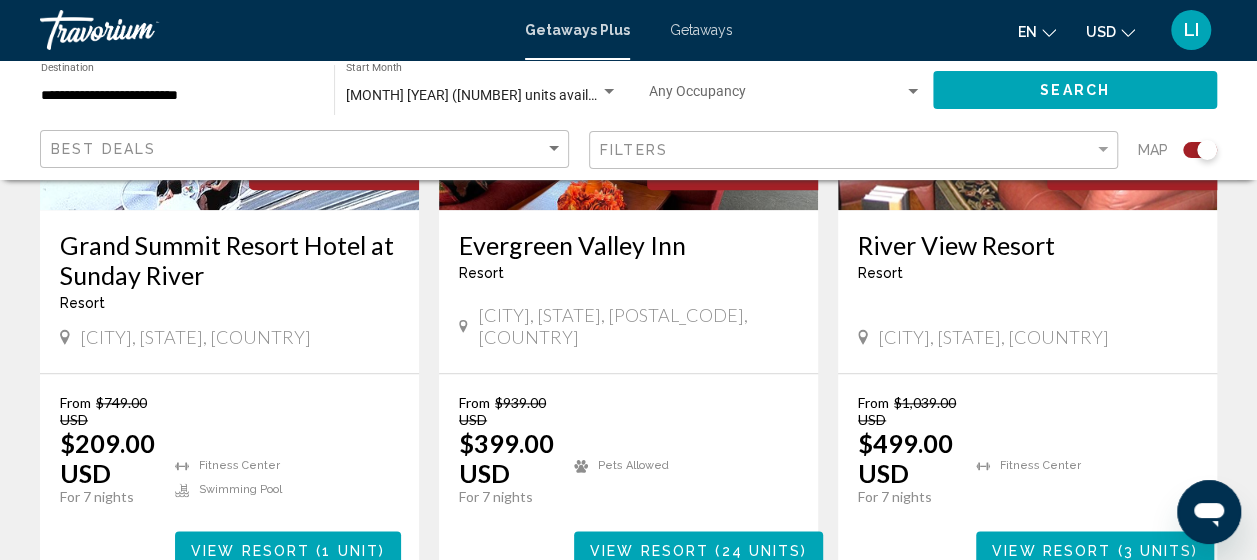scroll, scrollTop: 1100, scrollLeft: 0, axis: vertical 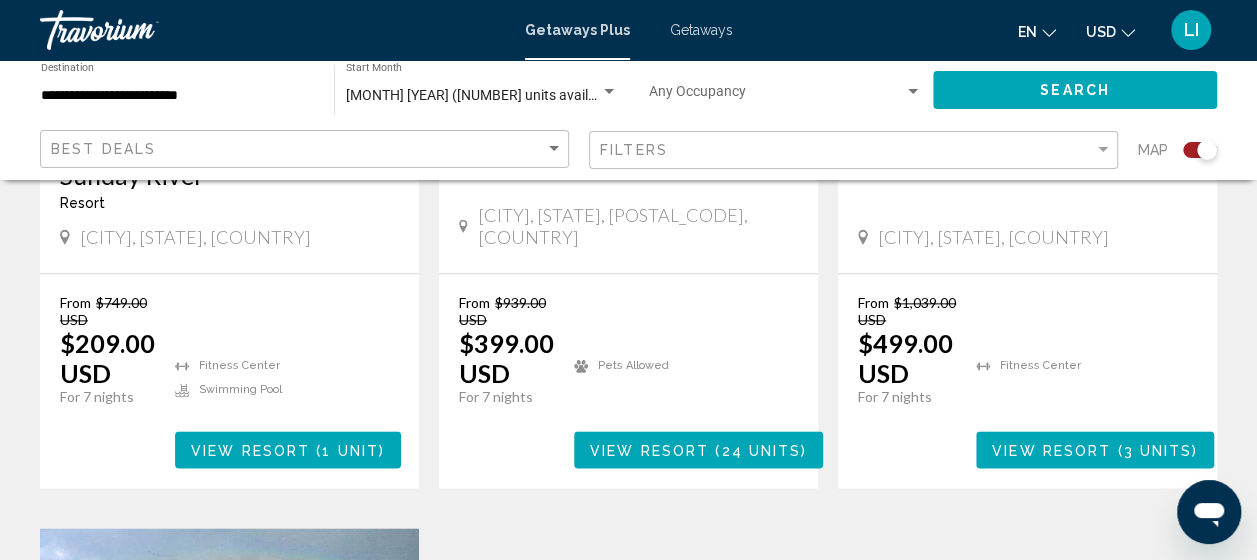 click 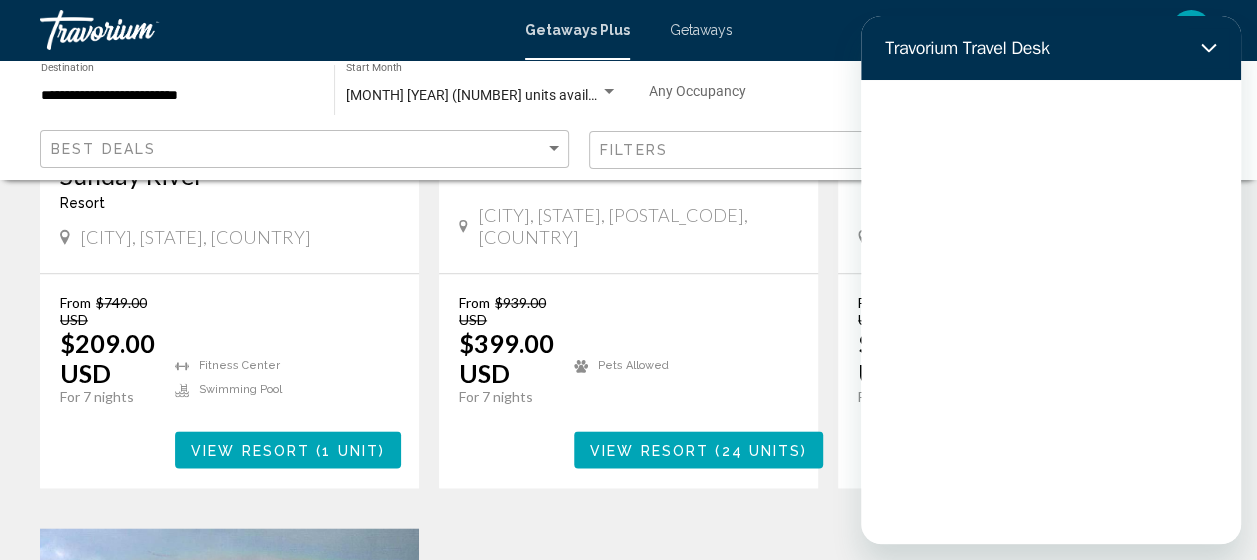 scroll, scrollTop: 0, scrollLeft: 0, axis: both 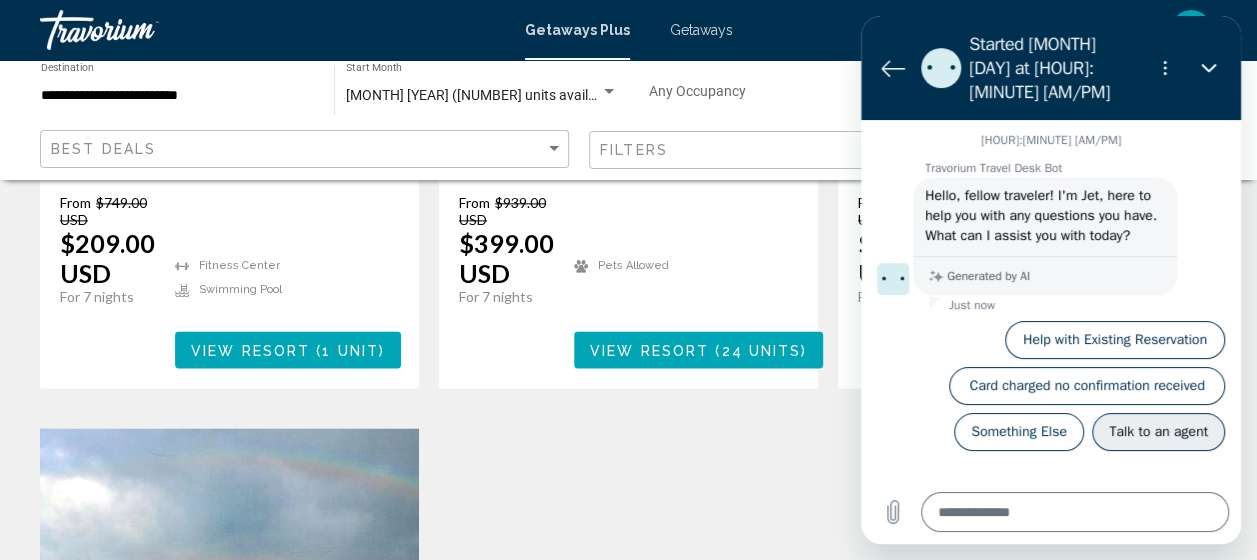 click on "Talk to an agent" at bounding box center (1158, 432) 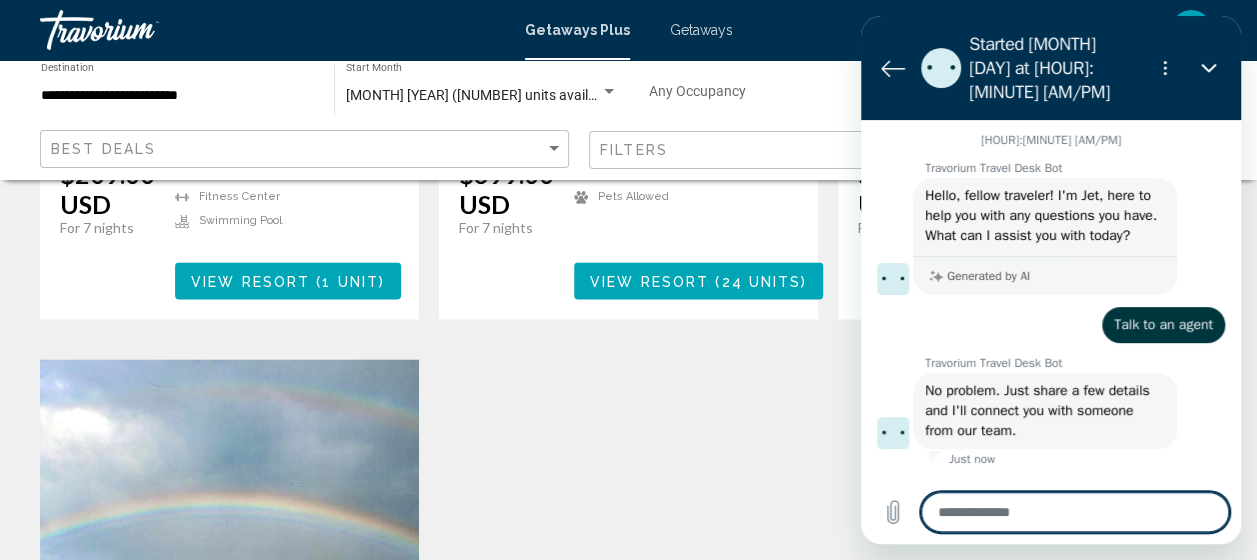 scroll, scrollTop: 1300, scrollLeft: 0, axis: vertical 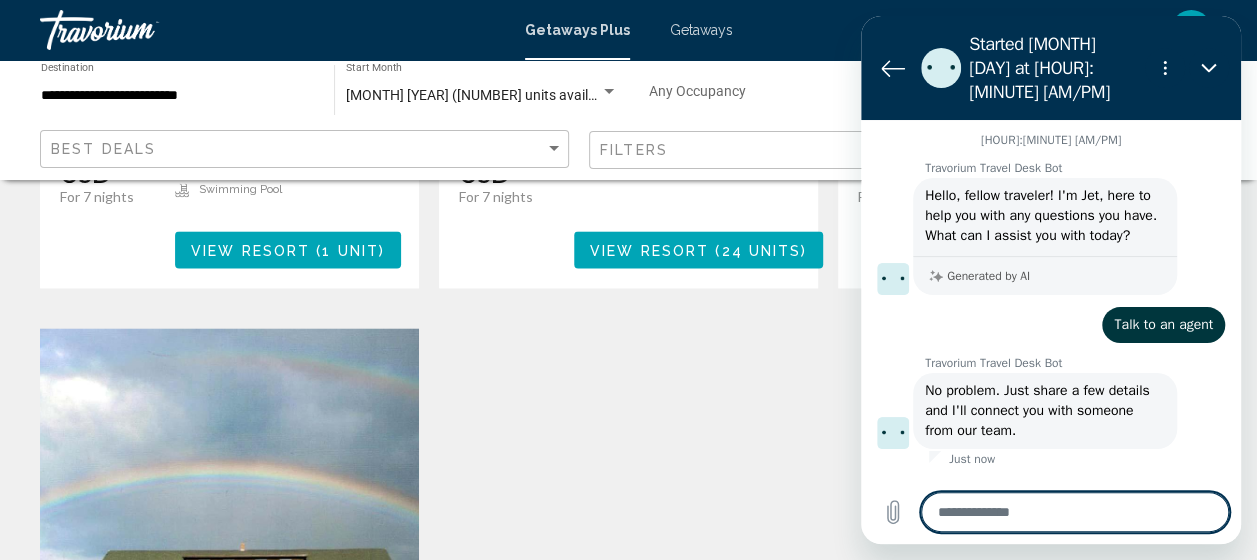 type on "*" 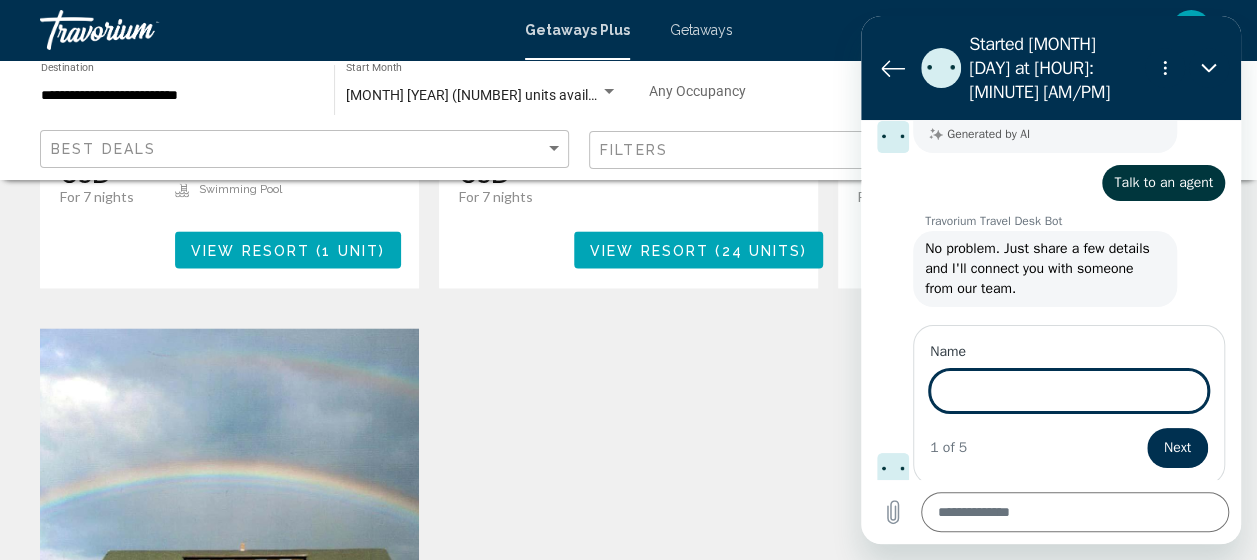scroll, scrollTop: 1500, scrollLeft: 0, axis: vertical 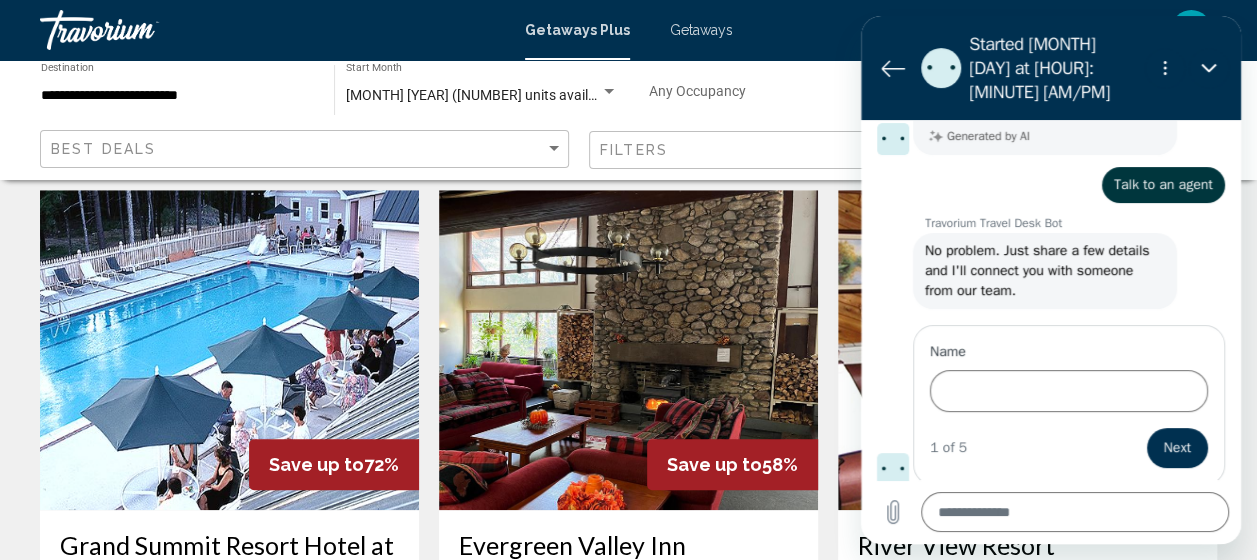 click at bounding box center (229, 350) 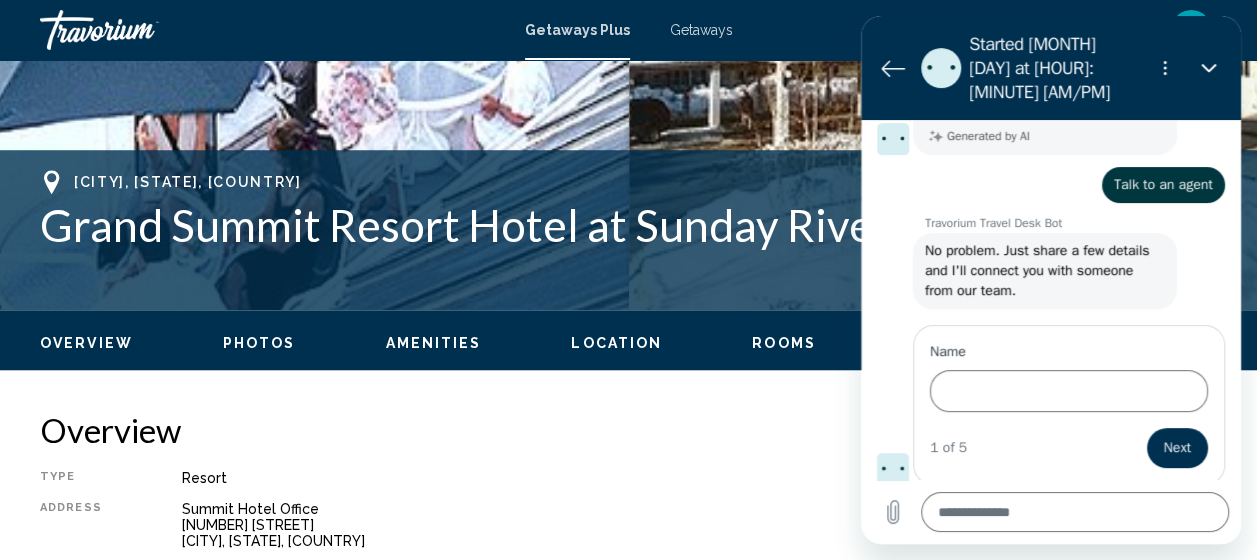 scroll, scrollTop: 254, scrollLeft: 0, axis: vertical 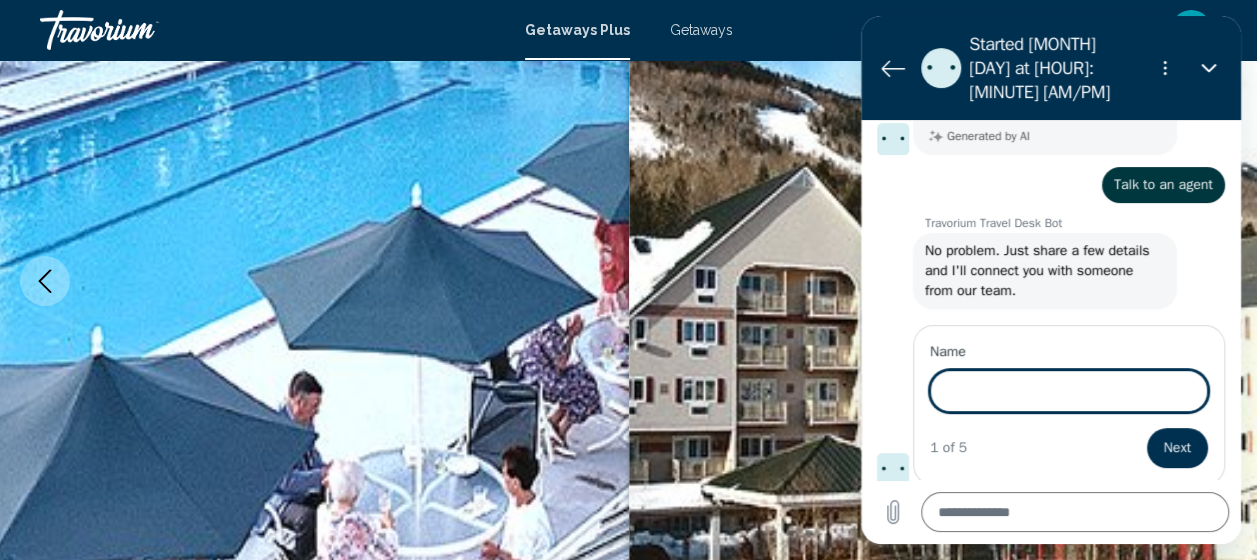 click on "Name" at bounding box center (1069, 391) 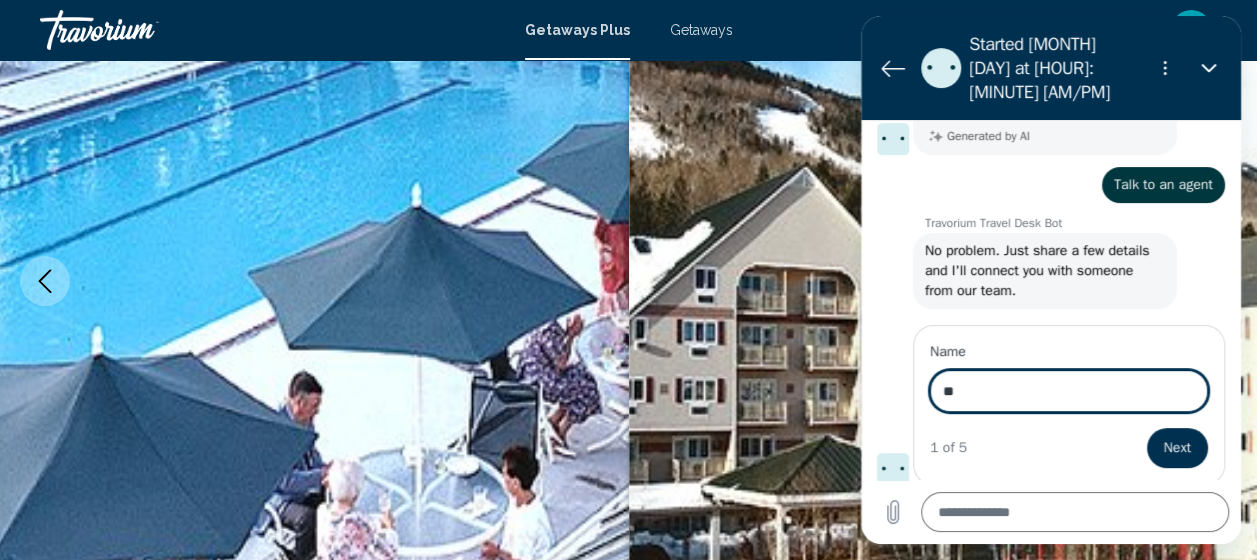 type on "*" 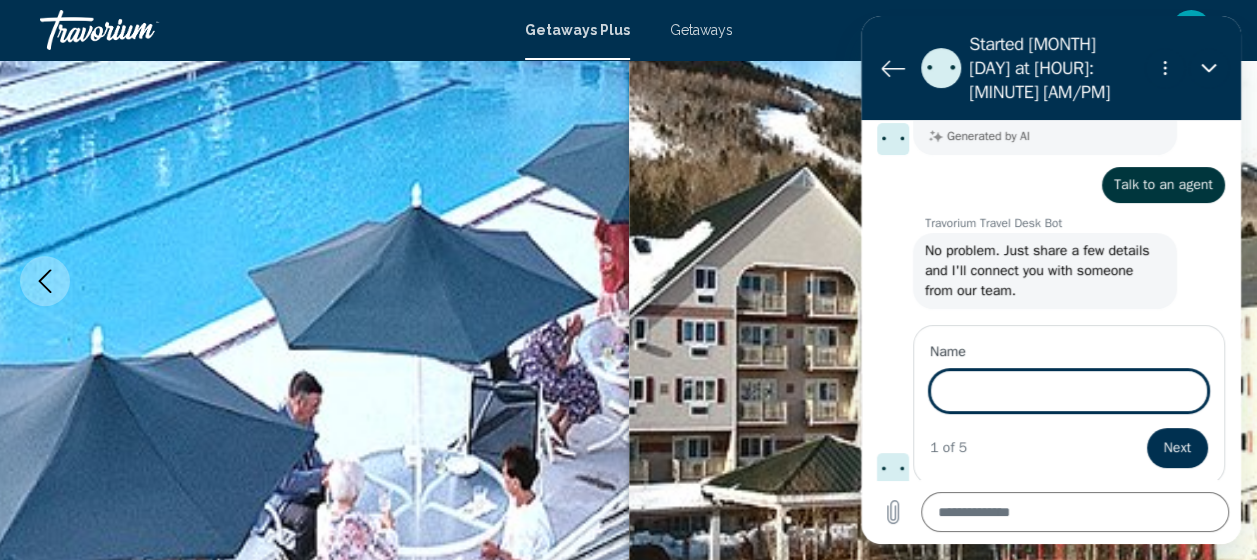 type on "*" 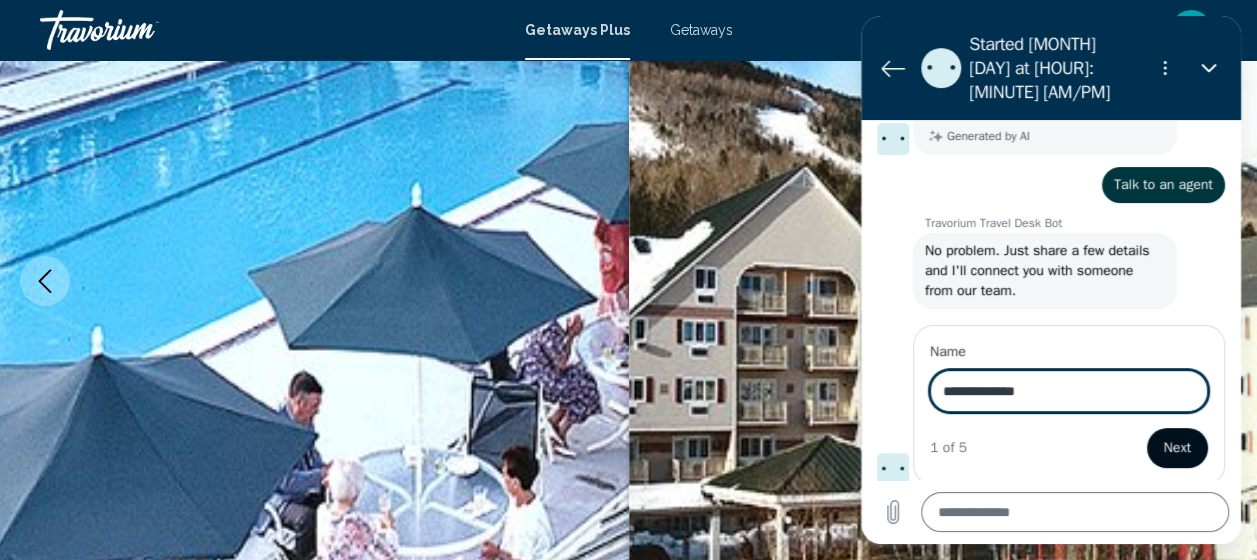 type on "**********" 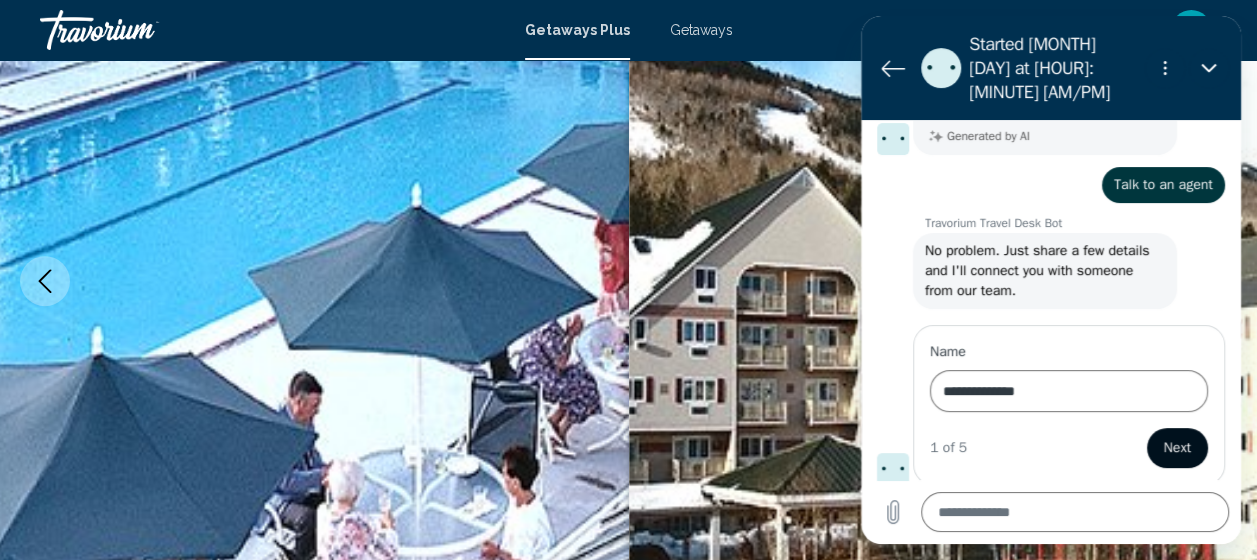 click on "Next" at bounding box center [1177, 448] 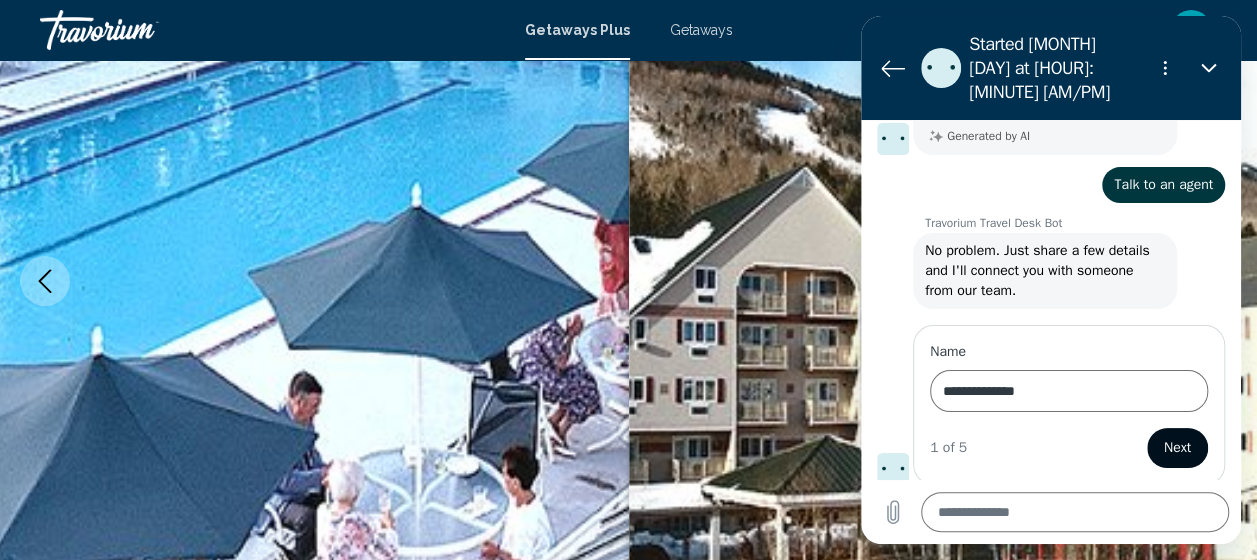 type on "*" 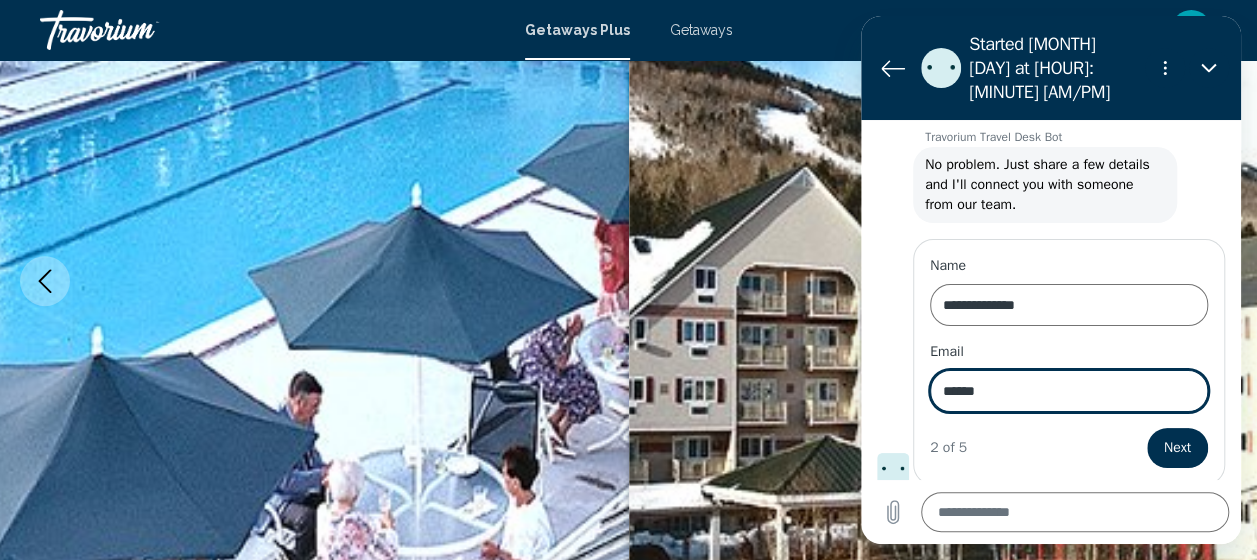 type on "**********" 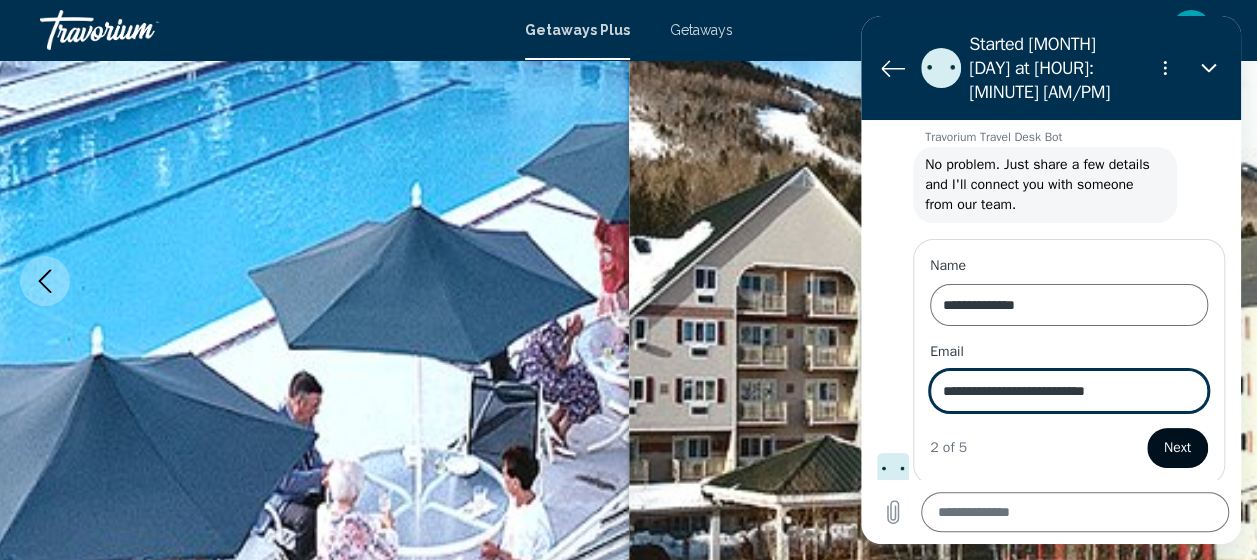 click on "Next" at bounding box center [1177, 448] 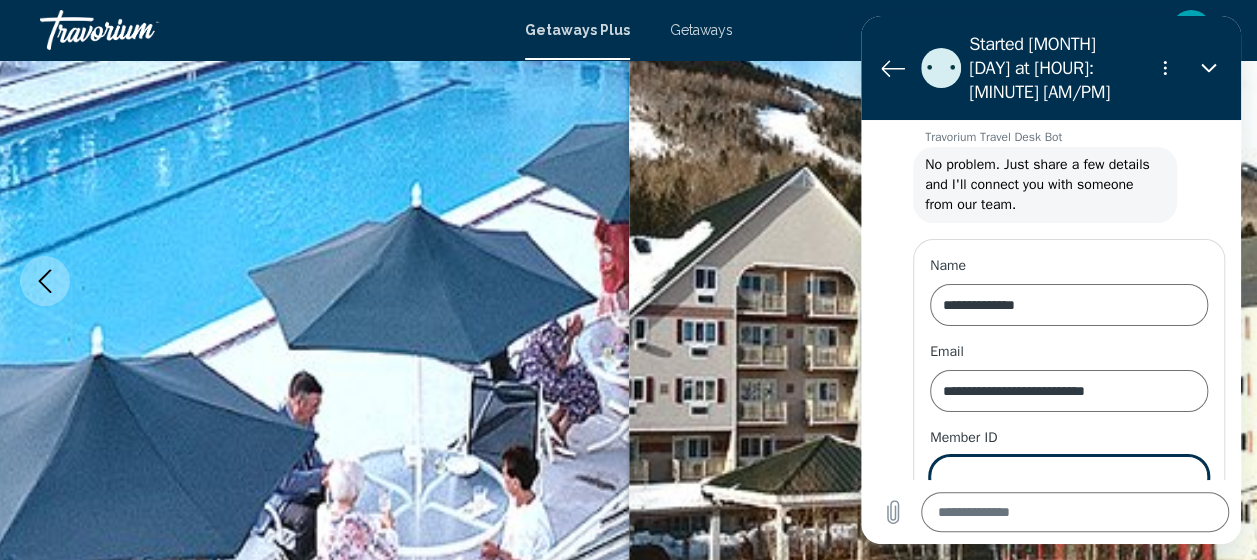 scroll, scrollTop: 311, scrollLeft: 0, axis: vertical 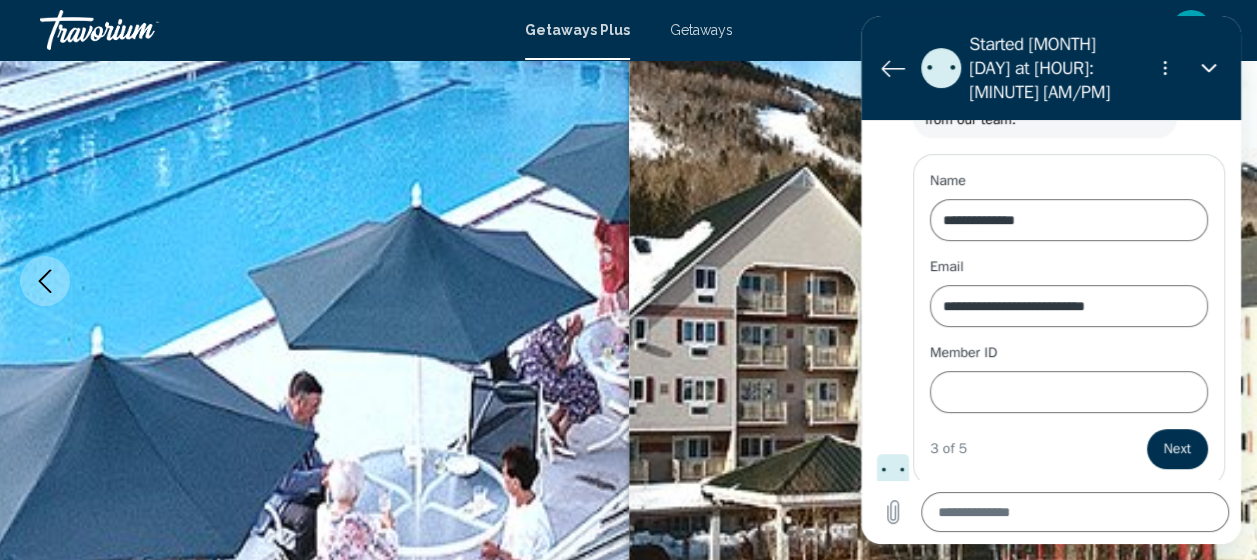 click on "**********" at bounding box center [1051, 300] 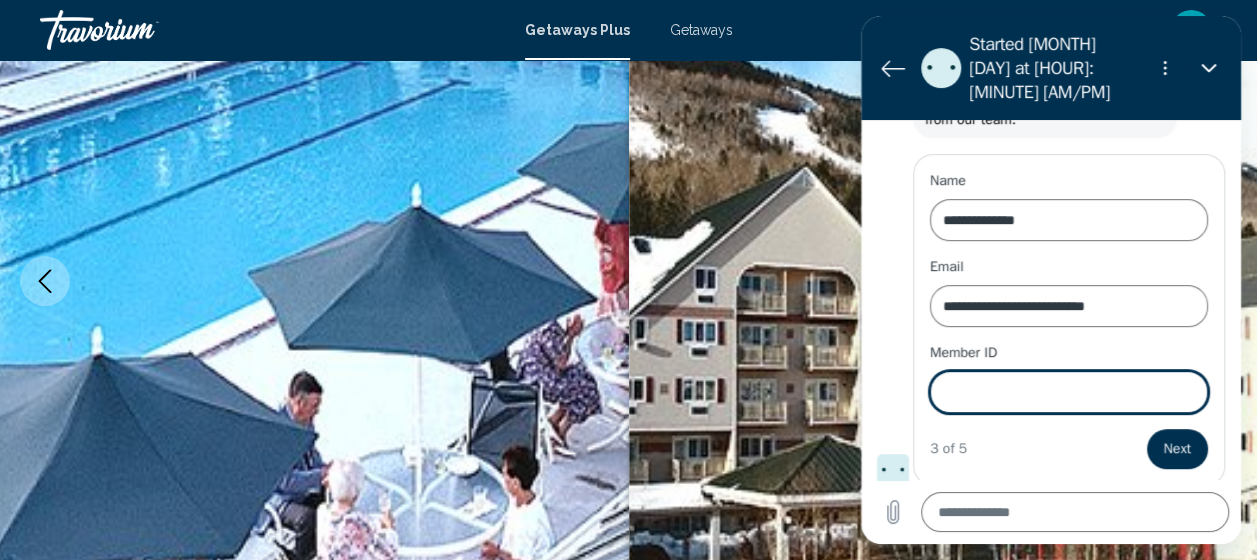 click on "Member ID" at bounding box center [1069, 392] 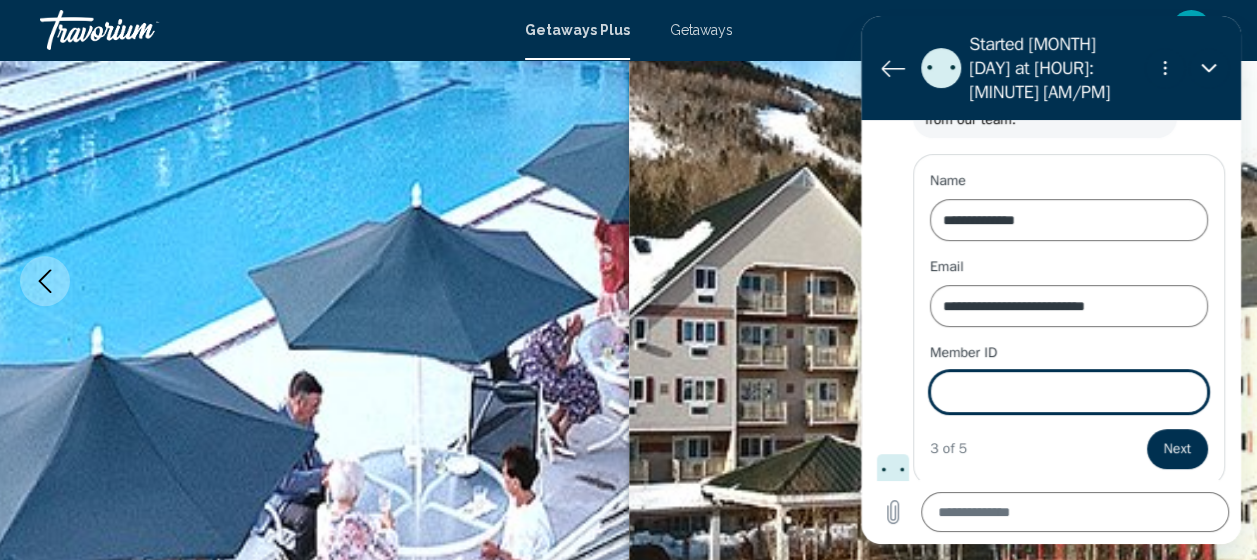 type on "*" 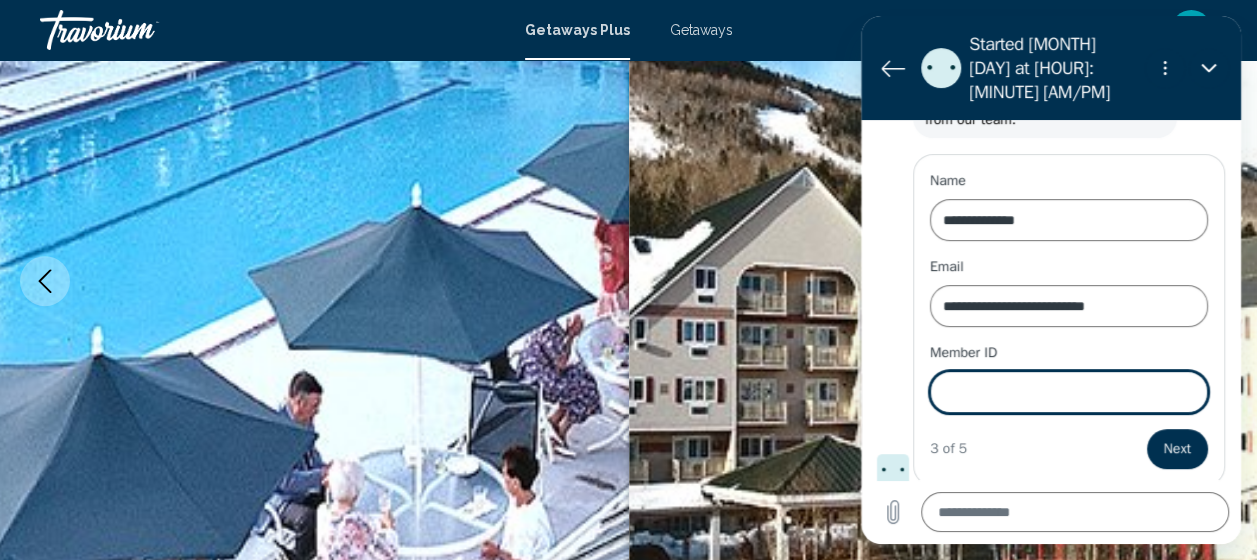 click on "Member ID" at bounding box center (1069, 392) 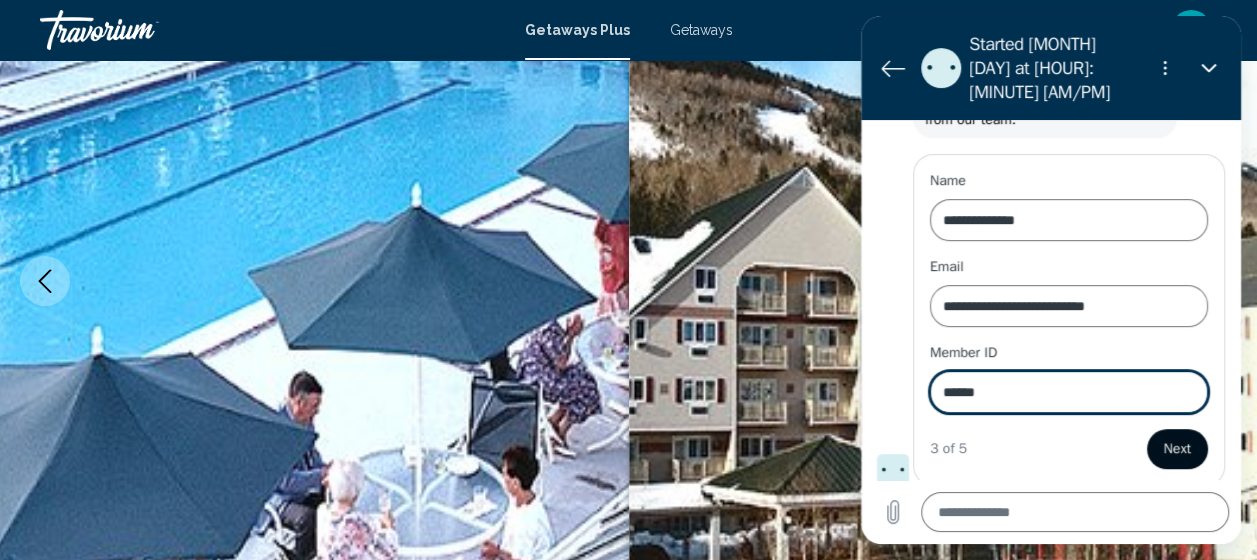 type on "******" 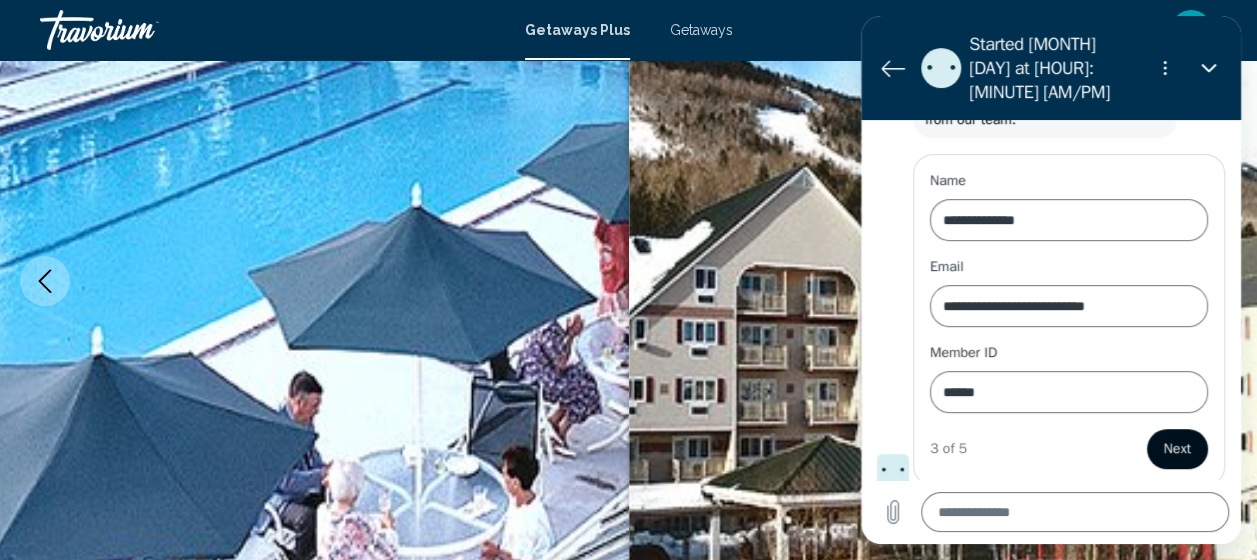 click on "Next" at bounding box center (1177, 449) 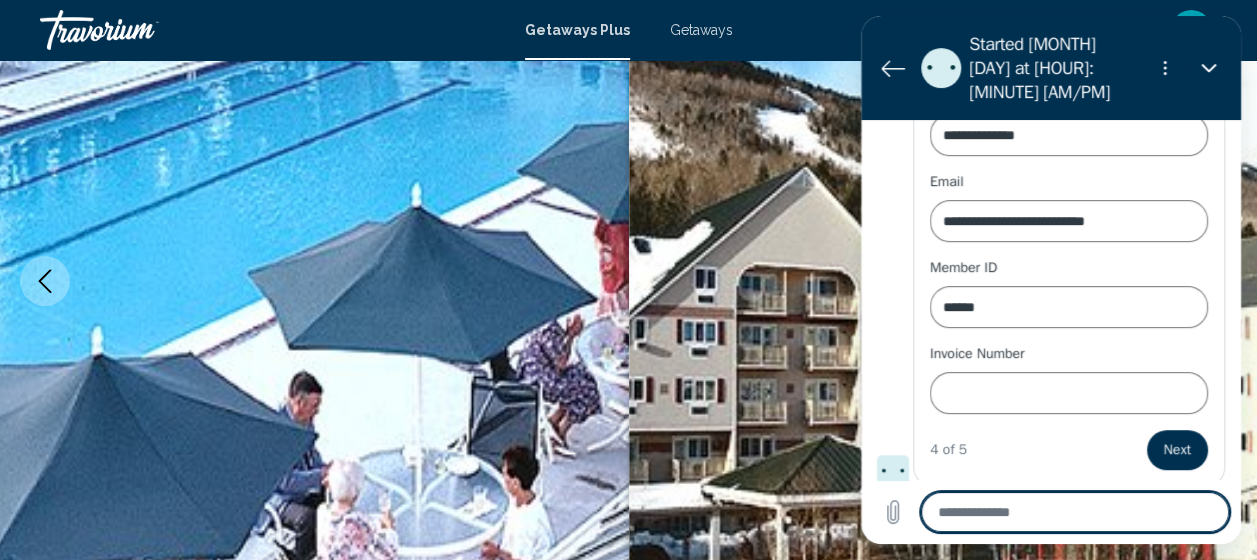 click at bounding box center [1075, 512] 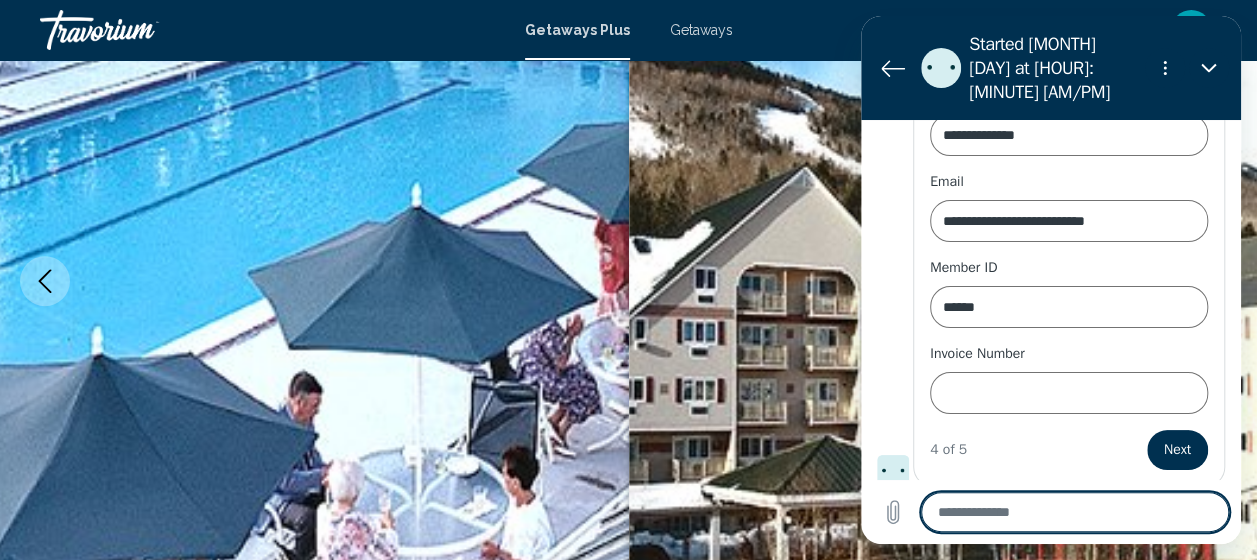type on "*" 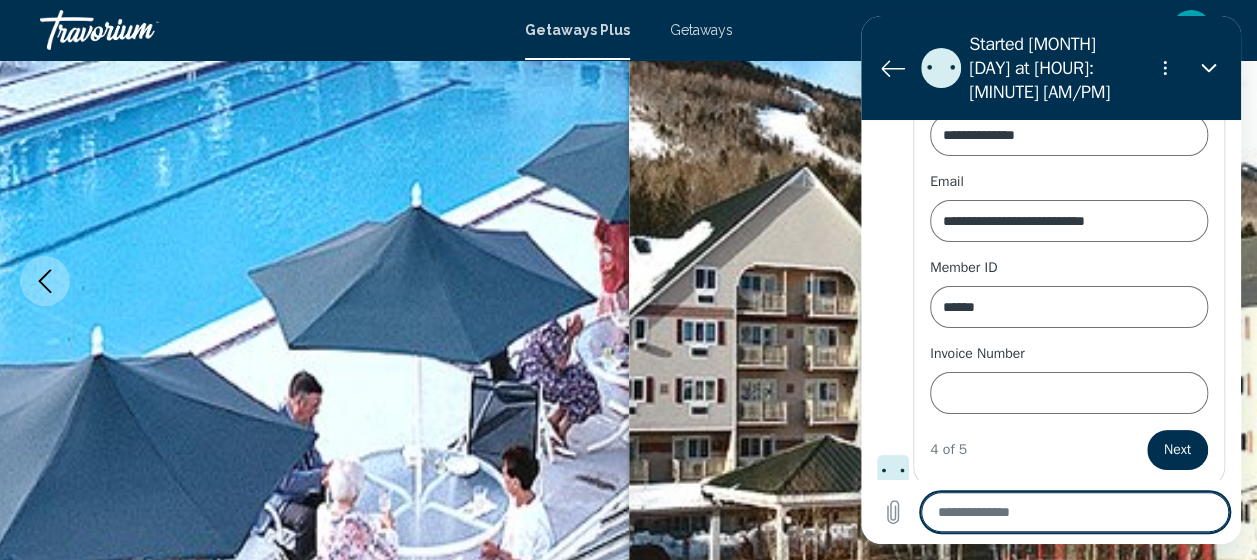 type on "*" 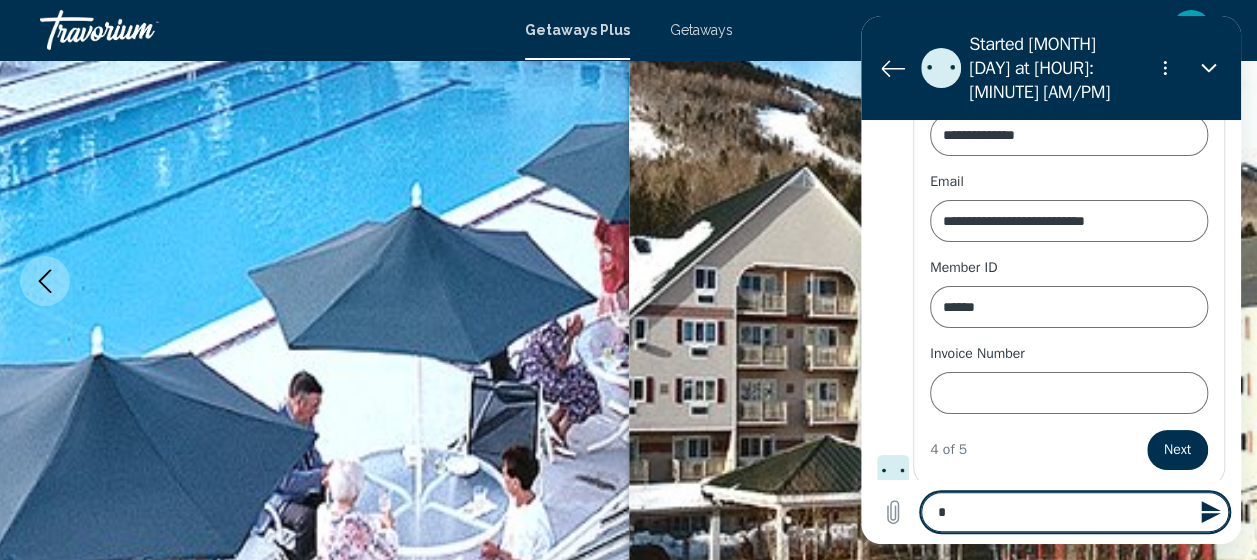 type on "**" 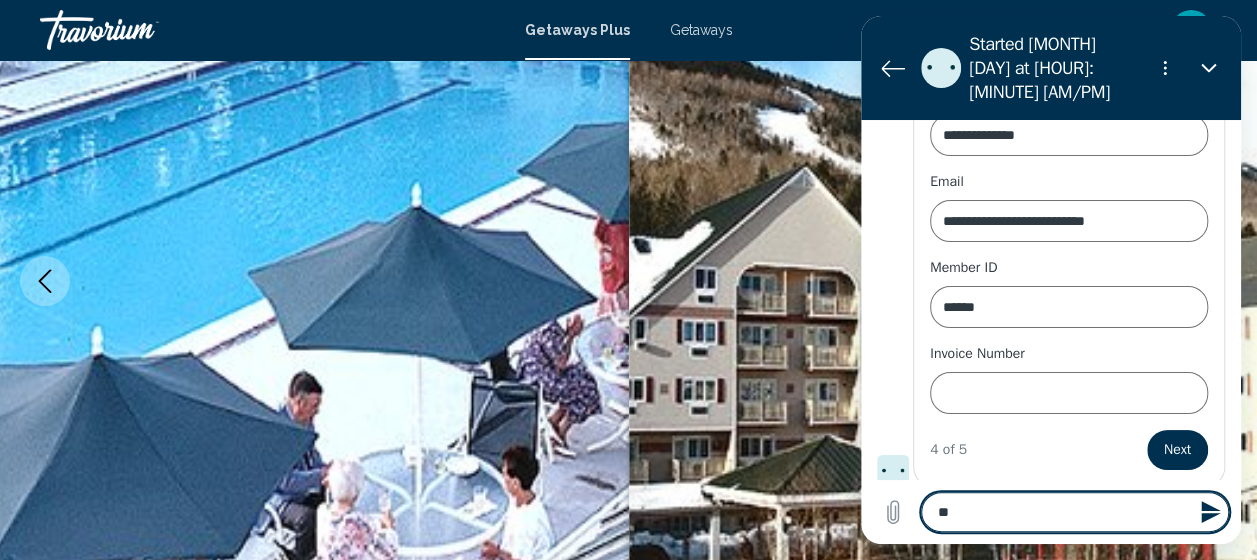 type on "**" 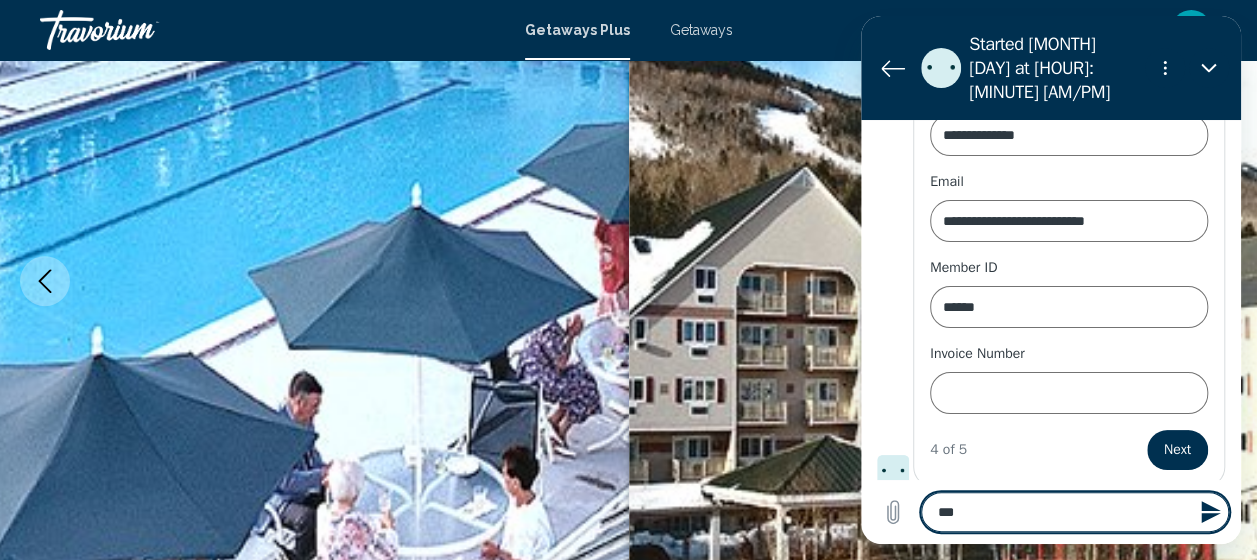 type on "****" 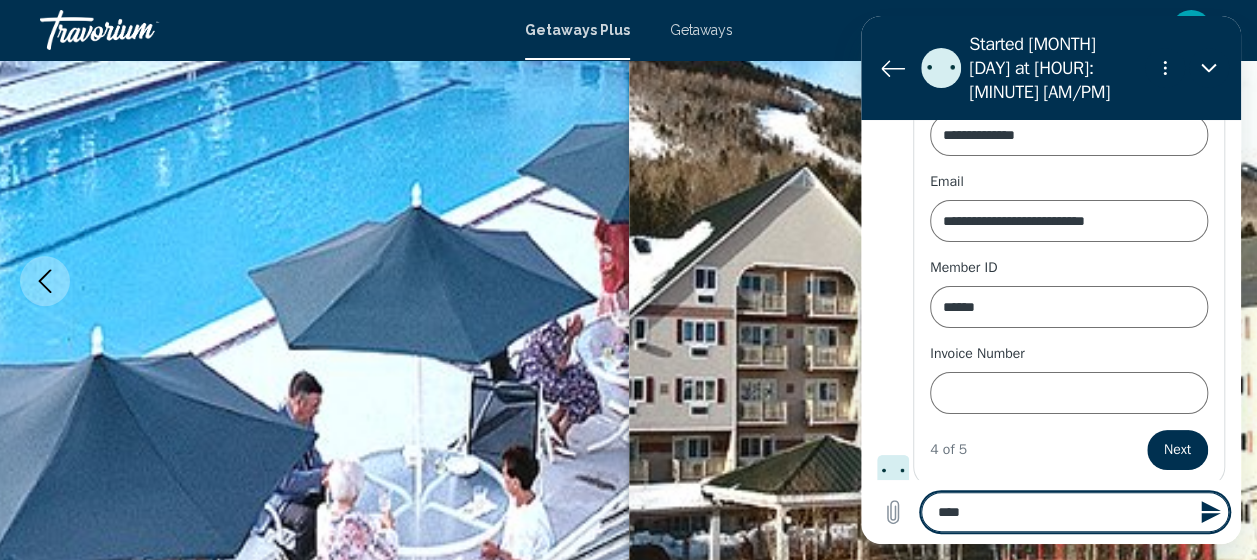 type on "*****" 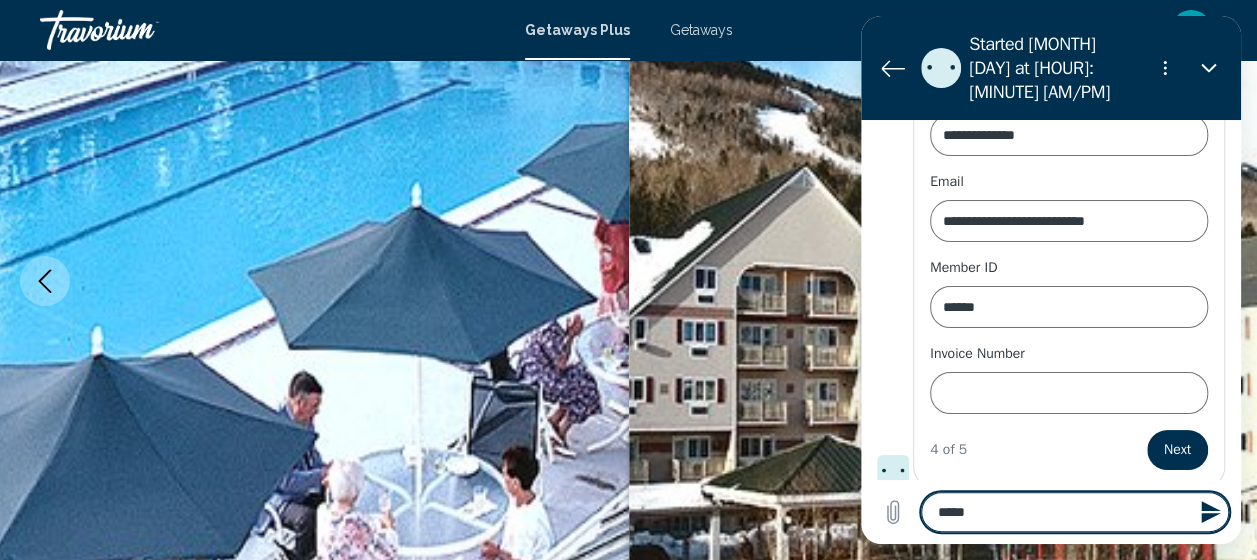 type on "******" 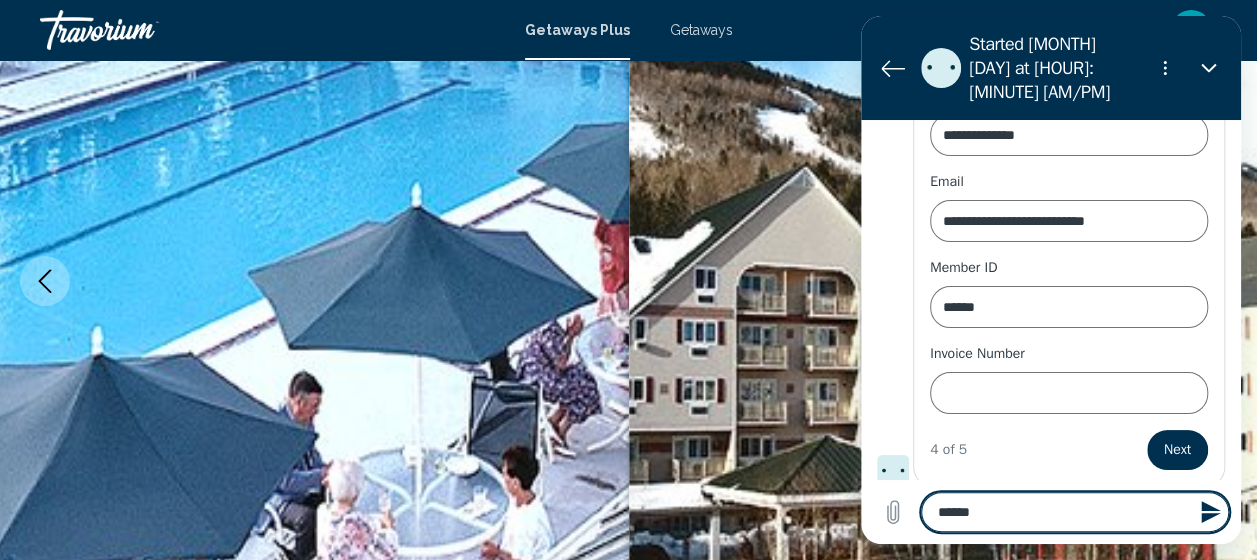 type on "*******" 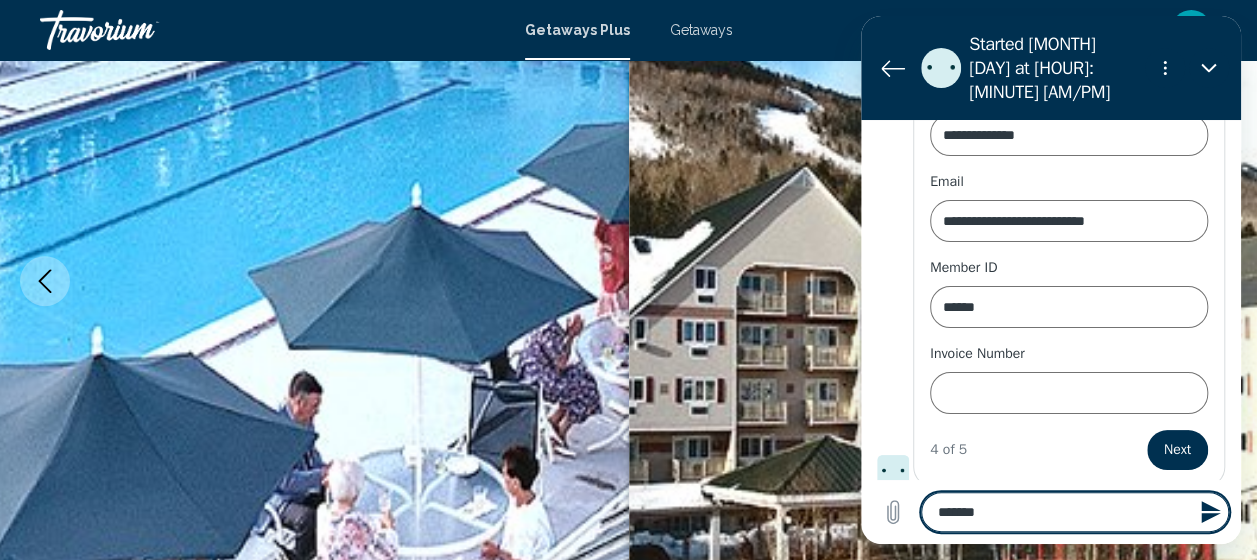 type on "********" 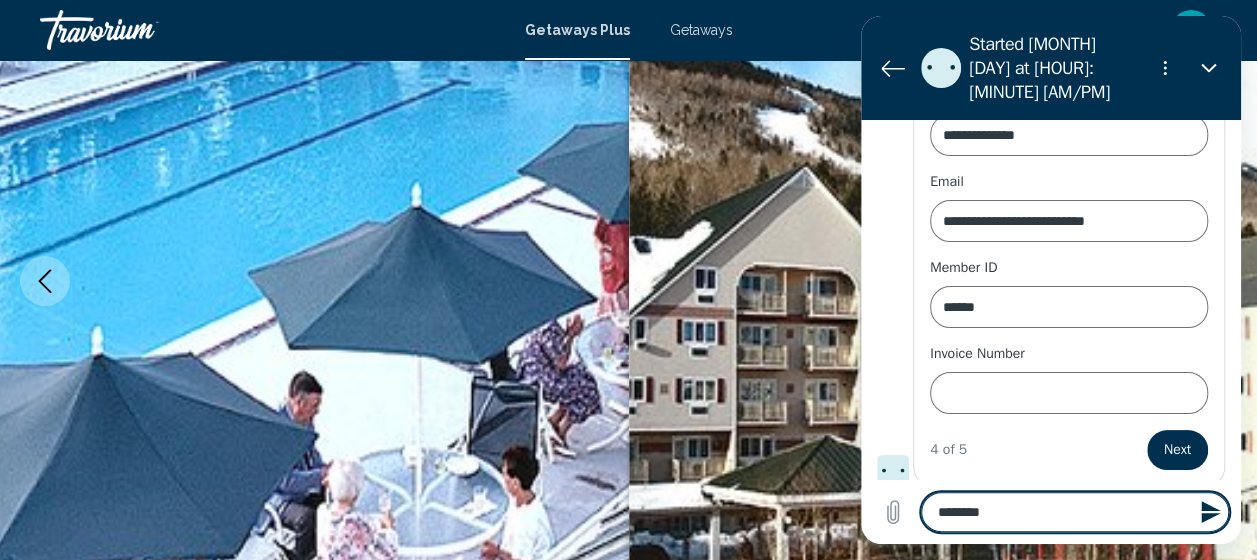 type on "*********" 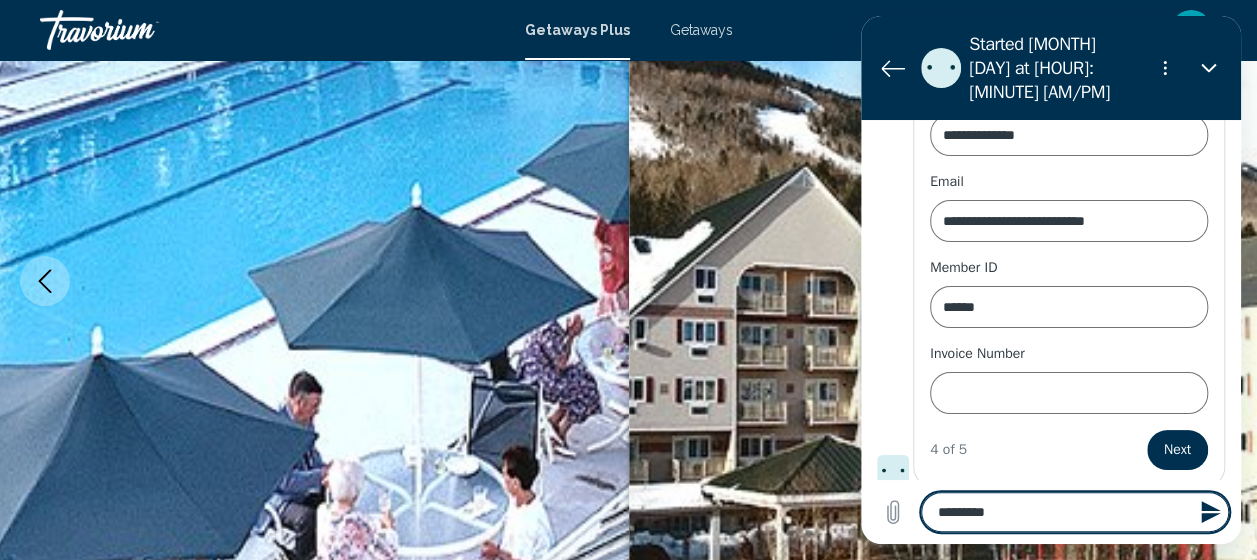 type on "**********" 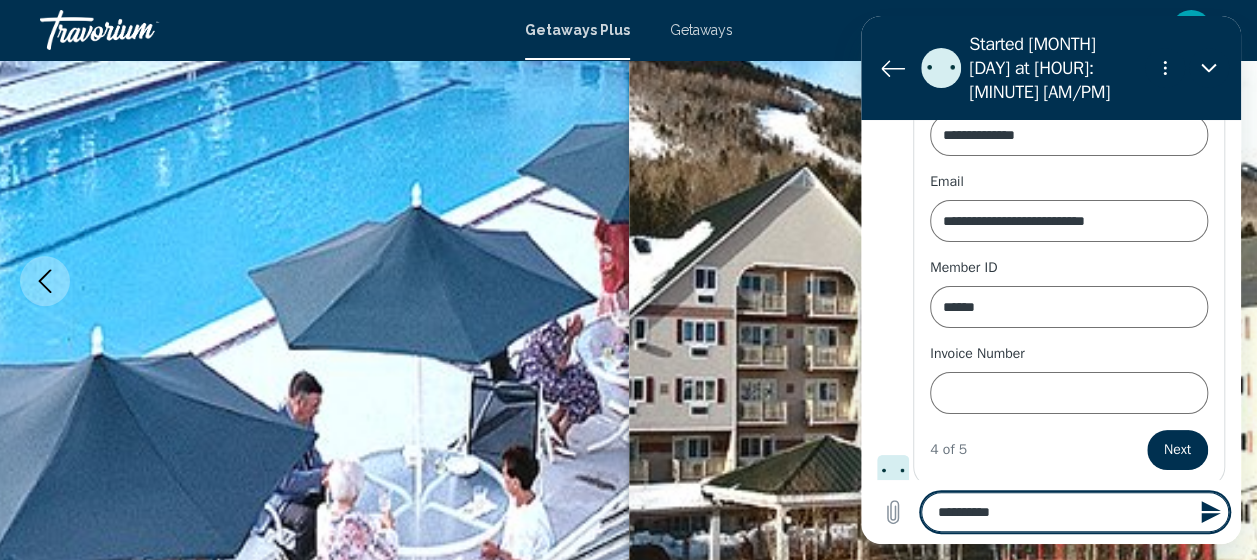 type 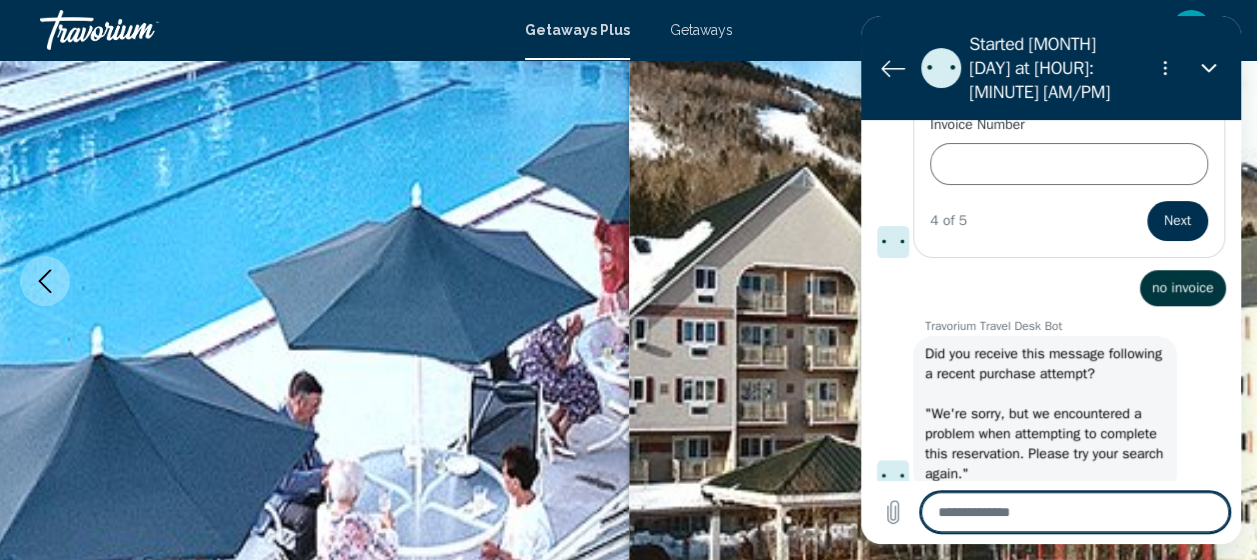scroll, scrollTop: 668, scrollLeft: 0, axis: vertical 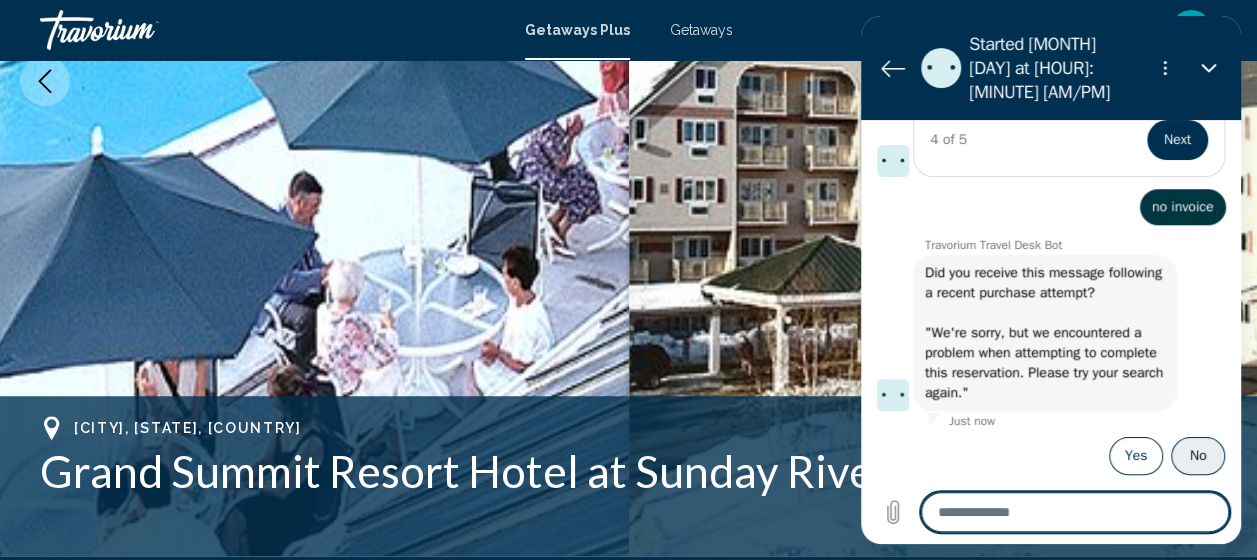 click on "No" at bounding box center (1198, 456) 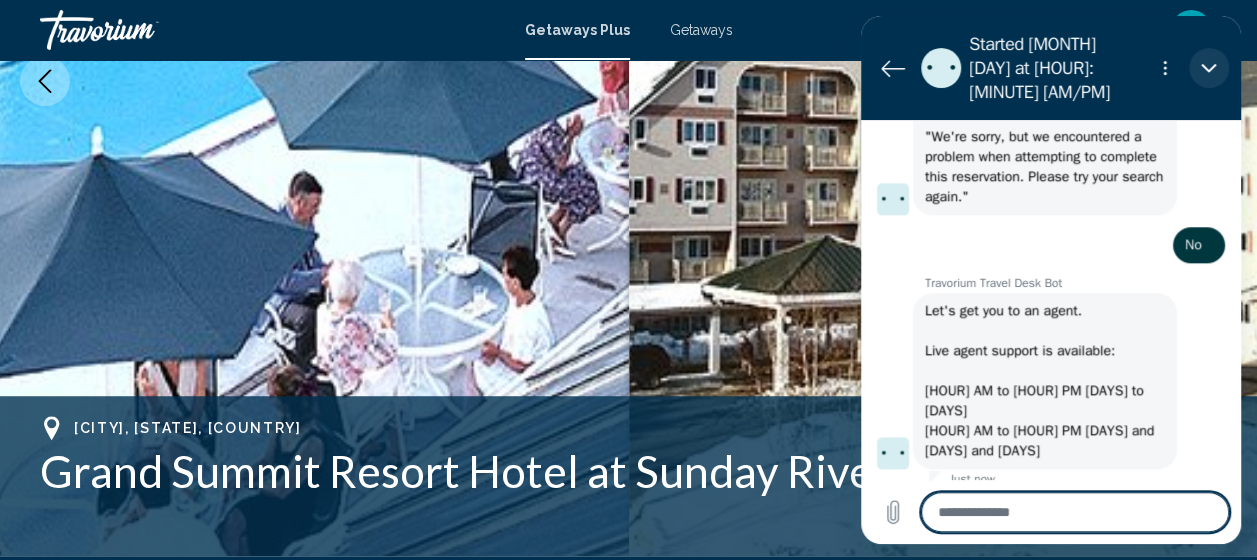 scroll, scrollTop: 906, scrollLeft: 0, axis: vertical 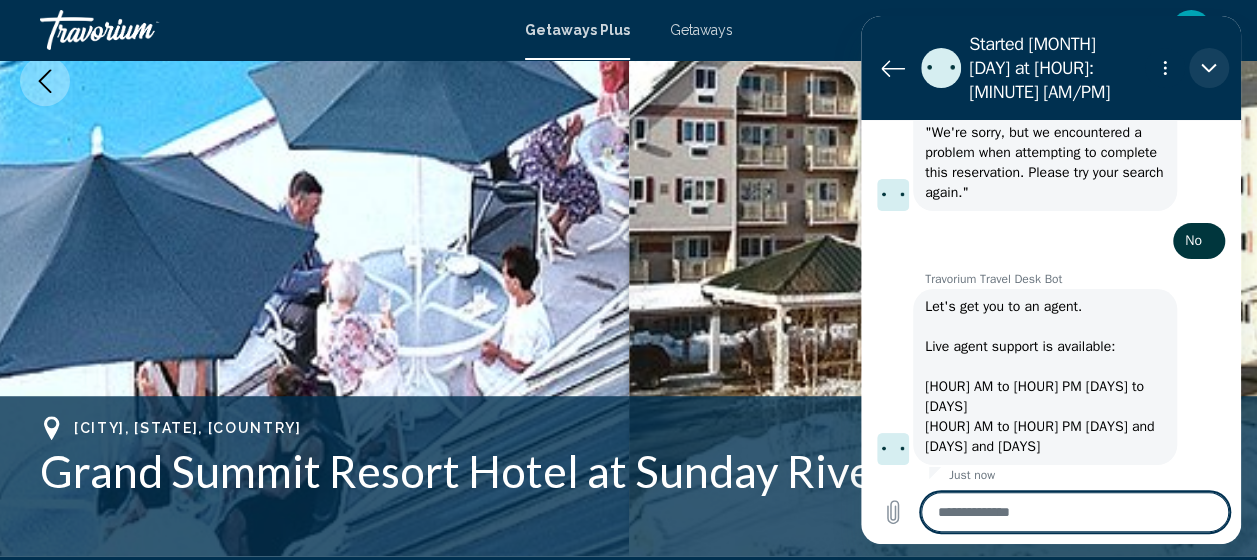 type on "*" 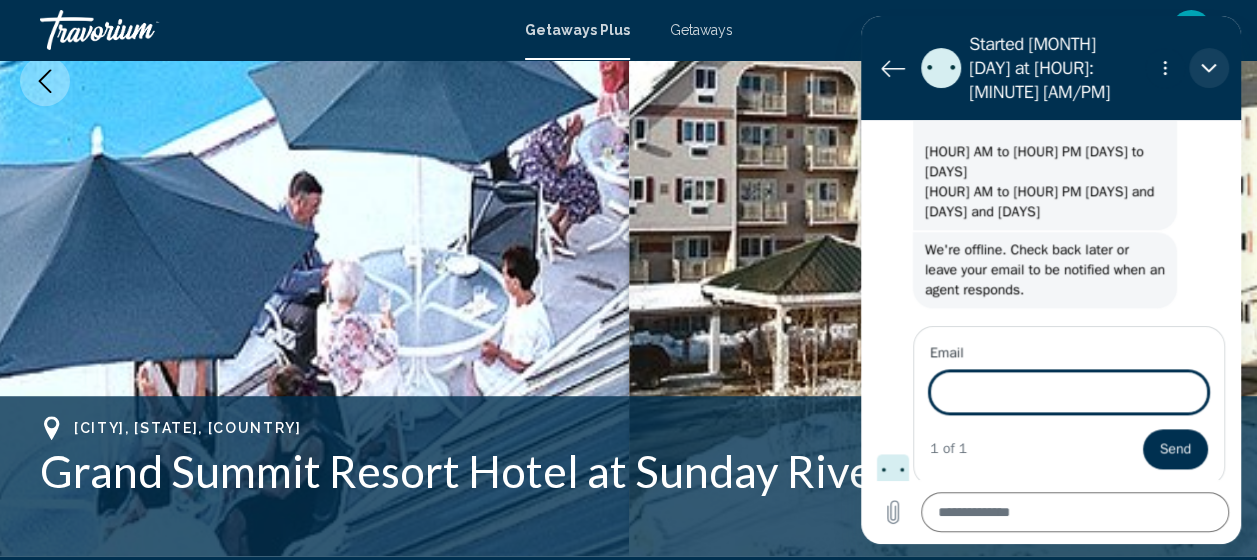 scroll, scrollTop: 1137, scrollLeft: 0, axis: vertical 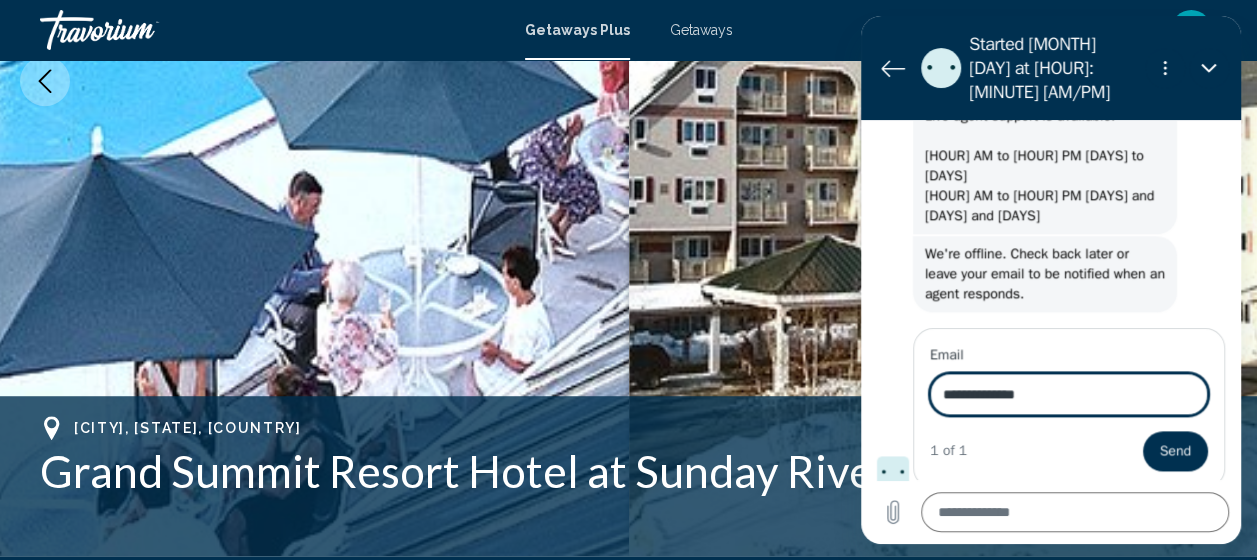 type on "**********" 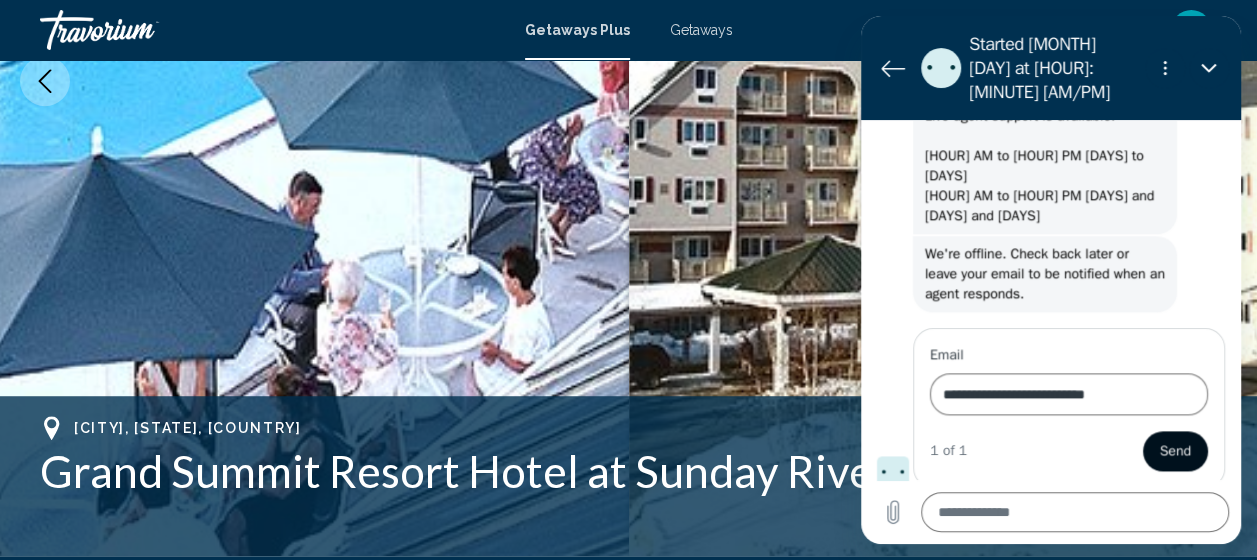 click on "Send" at bounding box center (1175, 451) 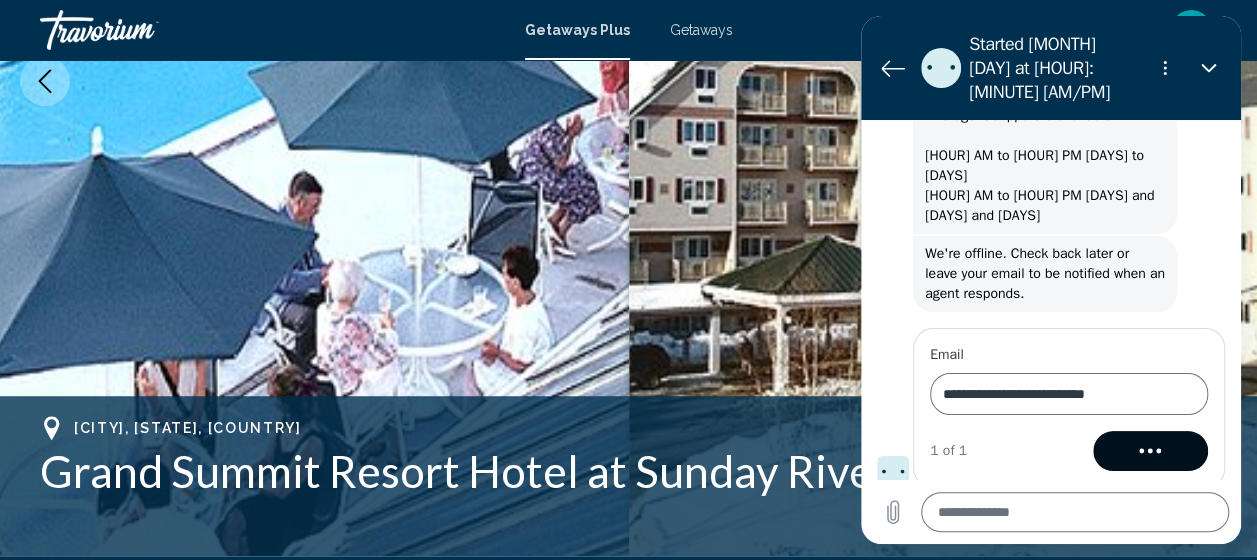 scroll, scrollTop: 1068, scrollLeft: 0, axis: vertical 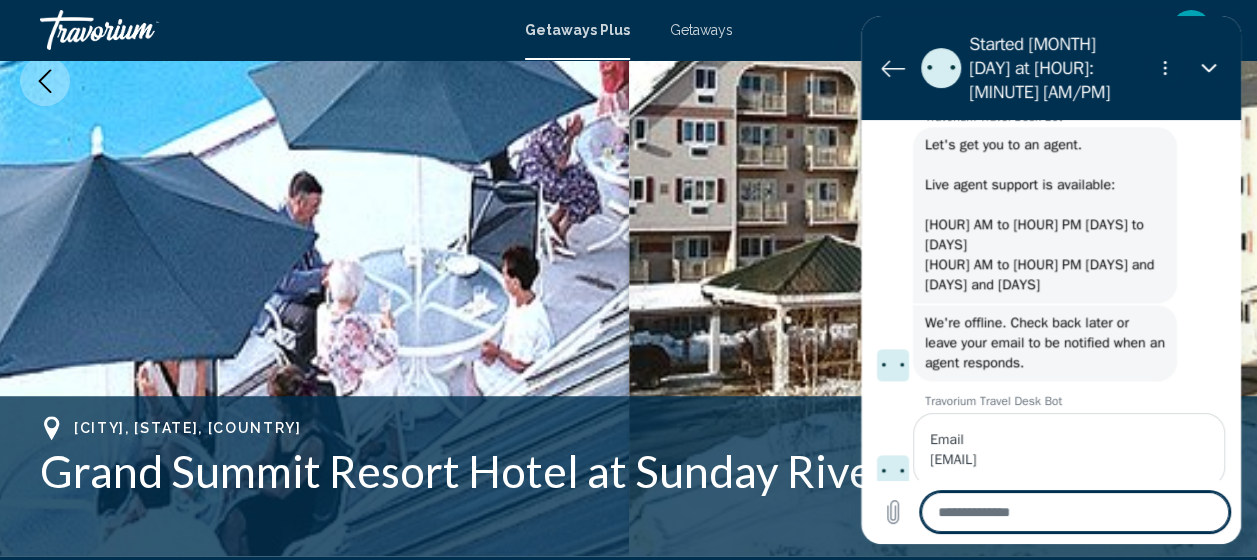 click at bounding box center [943, 81] 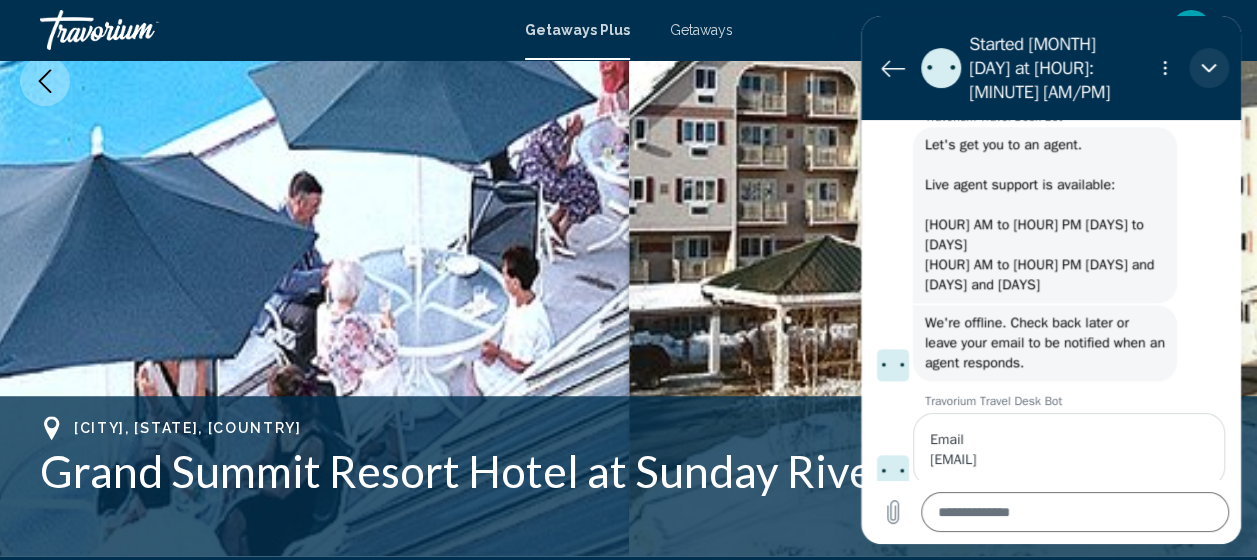 click 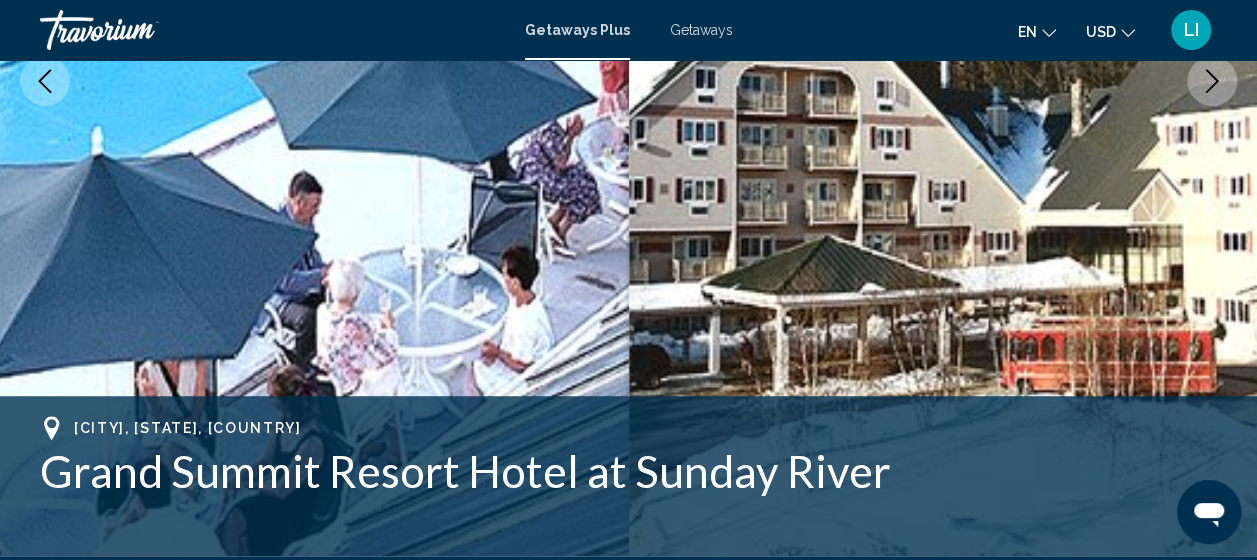 scroll, scrollTop: 1137, scrollLeft: 0, axis: vertical 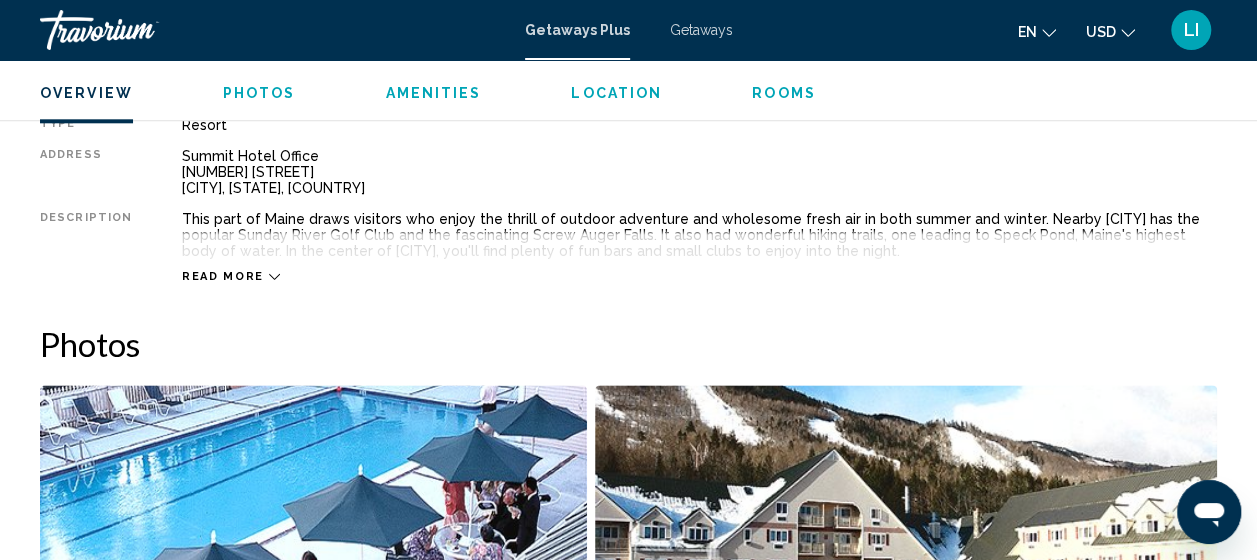 click on "Read more" at bounding box center (223, 276) 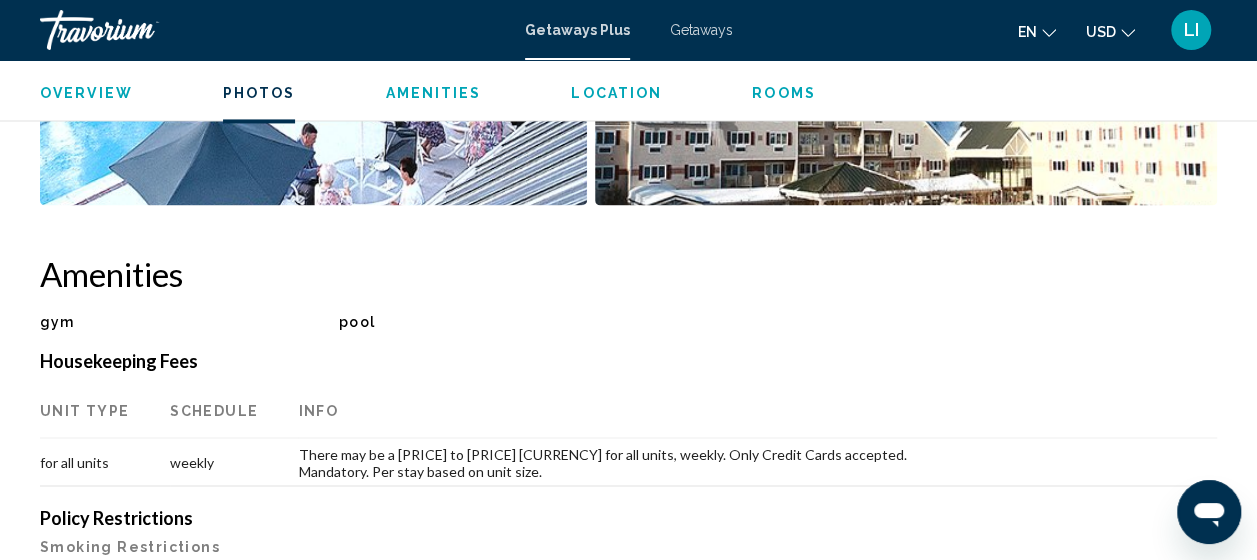 scroll, scrollTop: 1554, scrollLeft: 0, axis: vertical 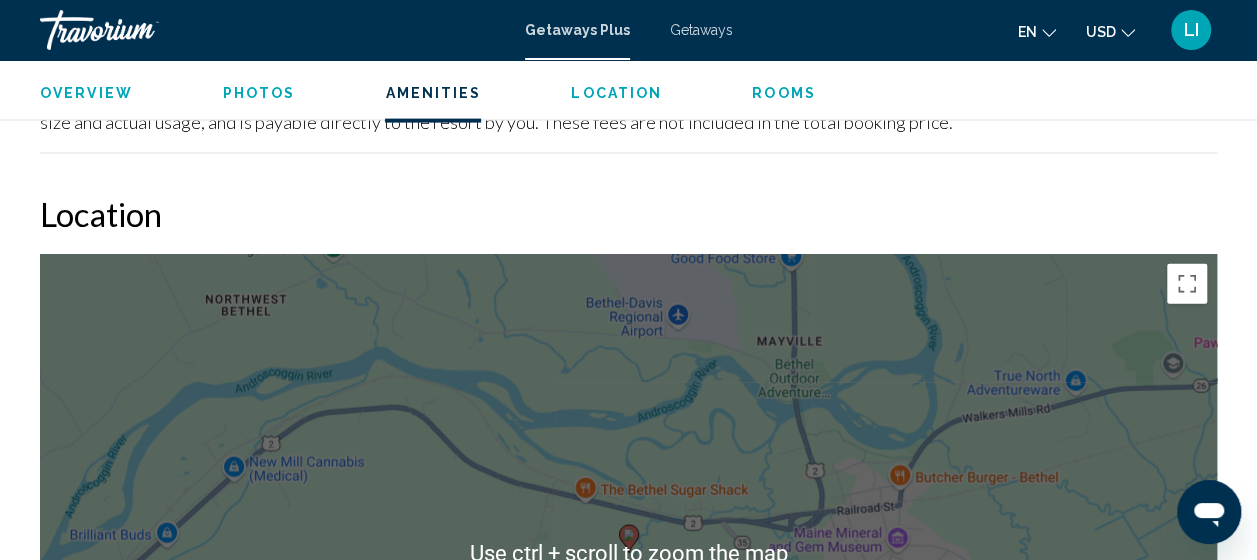 click on "Rooms" at bounding box center (784, 93) 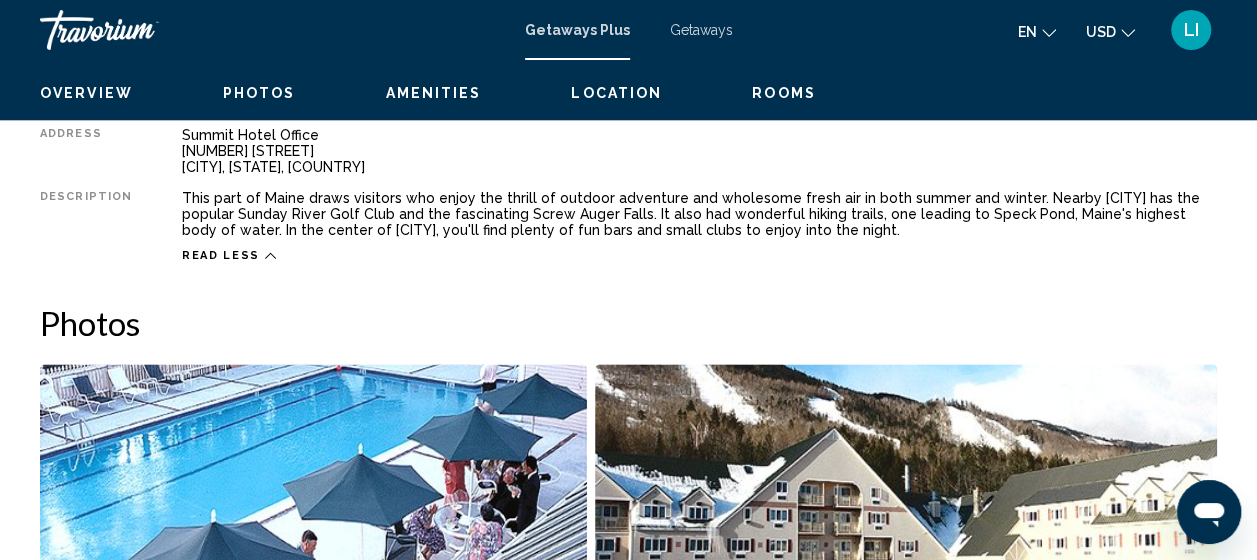 scroll, scrollTop: 674, scrollLeft: 0, axis: vertical 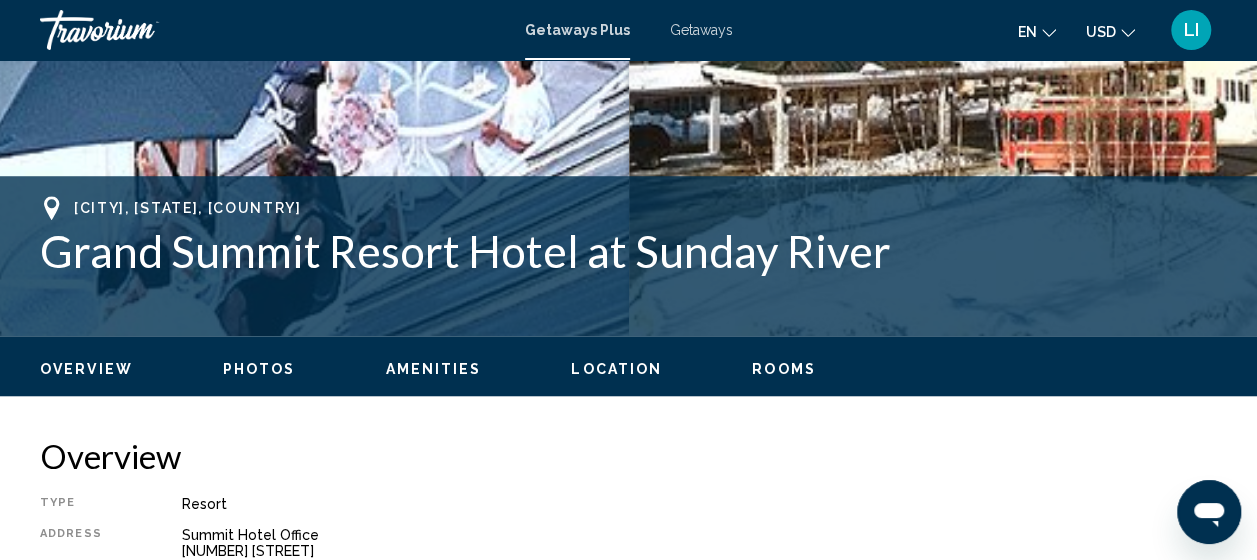 click on "Location" at bounding box center [616, 369] 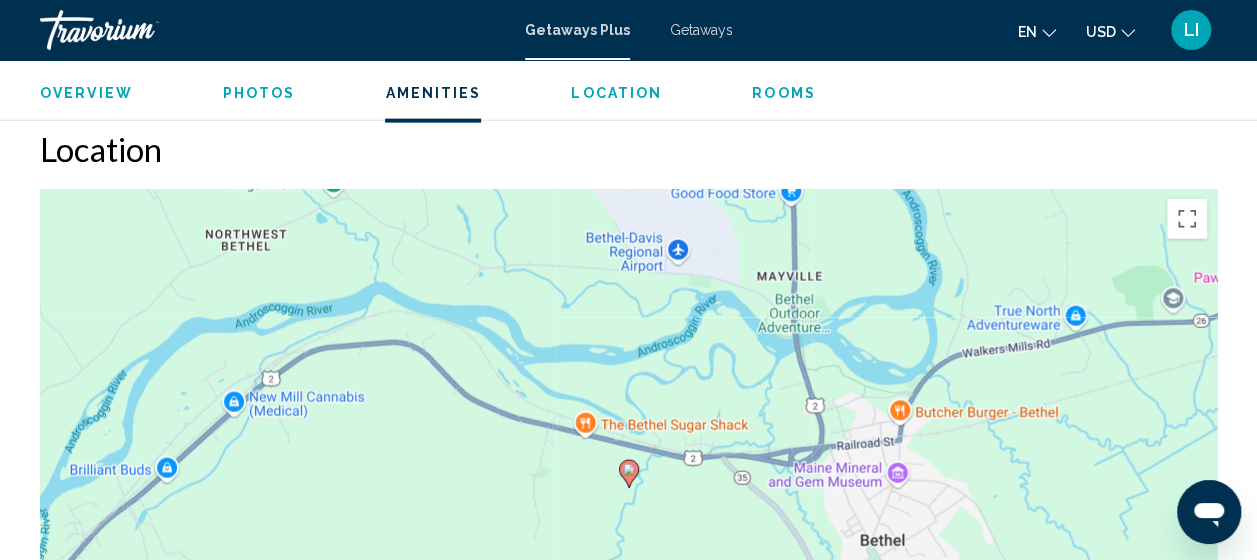 scroll, scrollTop: 2246, scrollLeft: 0, axis: vertical 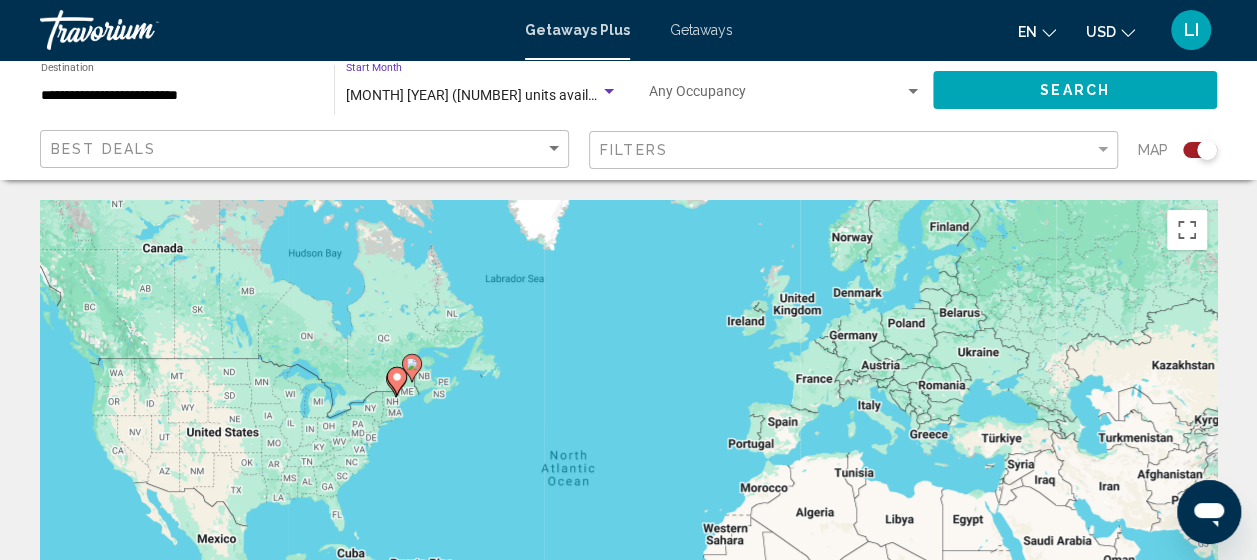 click on "[MONTH] [YEAR] ([NUMBER] units available)" at bounding box center [482, 95] 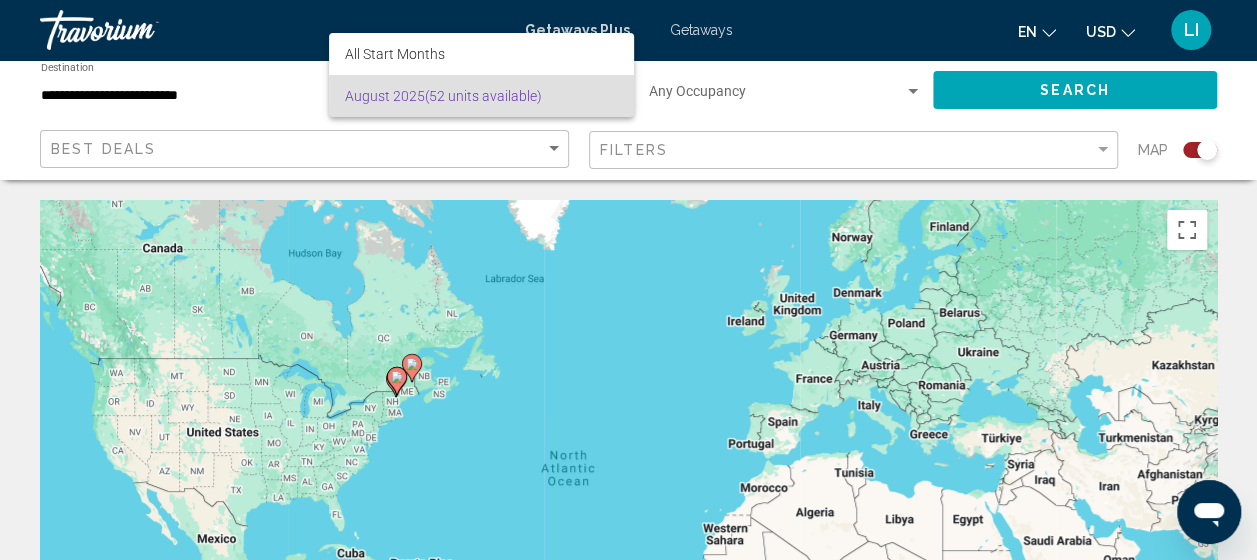 click at bounding box center (628, 280) 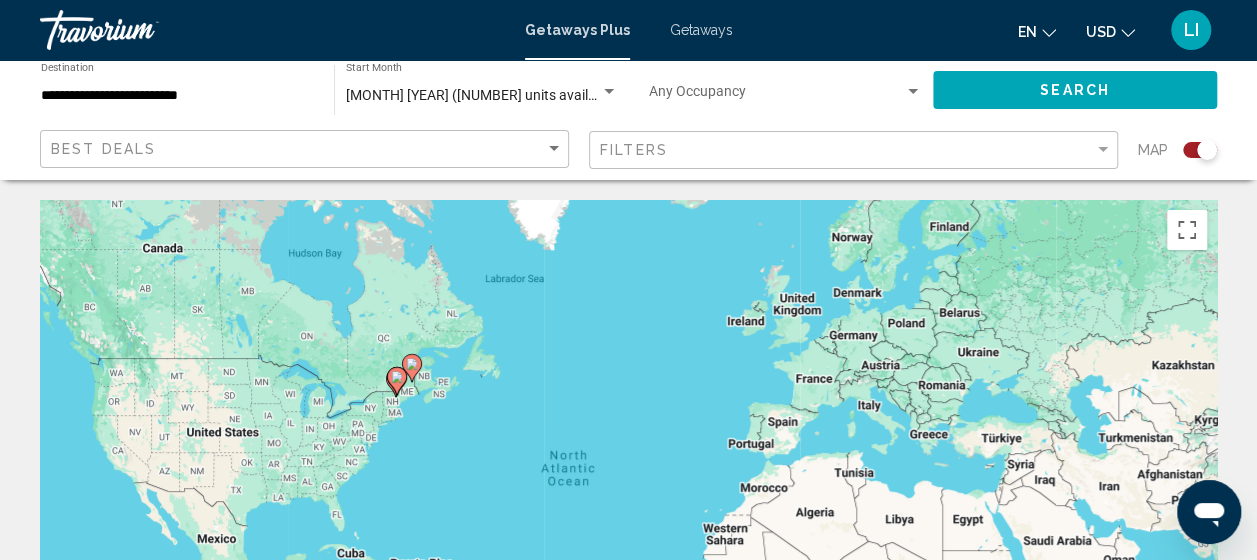 click on "Search" 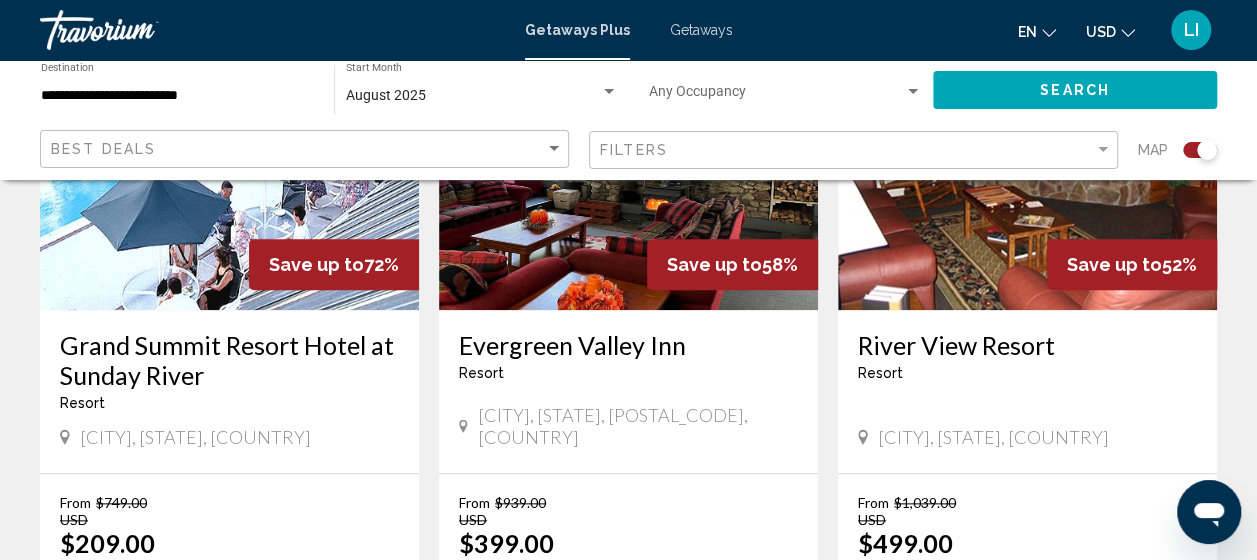 scroll, scrollTop: 1000, scrollLeft: 0, axis: vertical 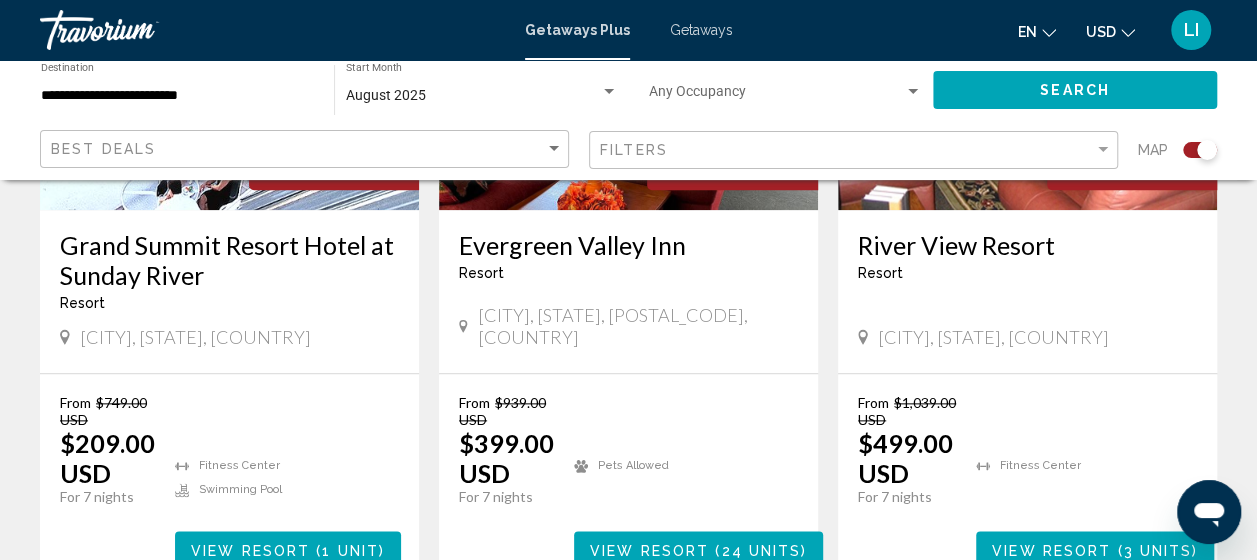 click 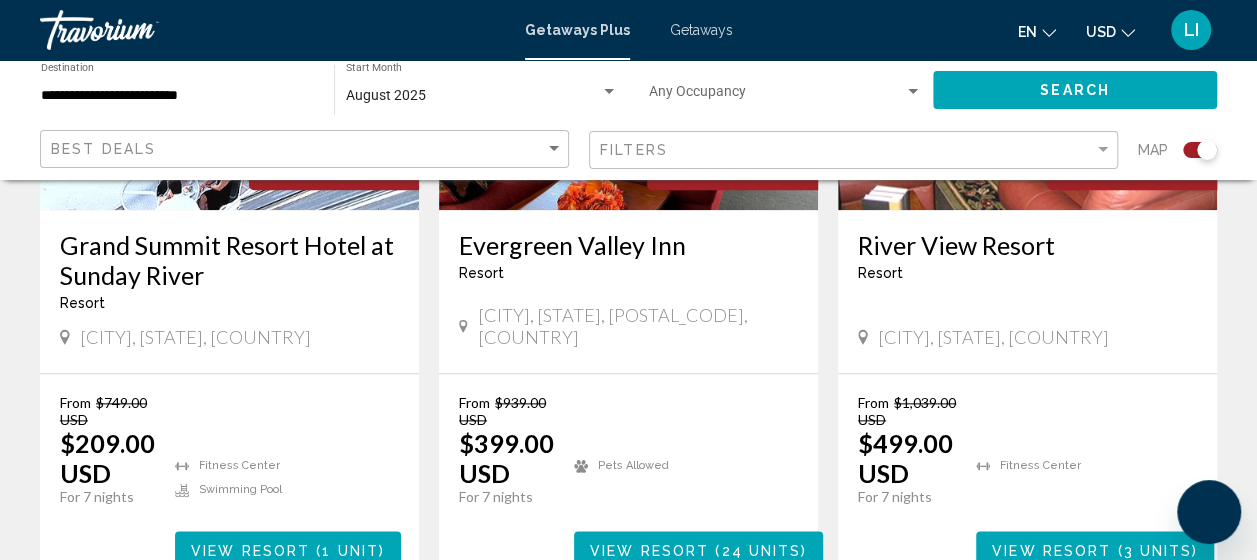 scroll, scrollTop: 1068, scrollLeft: 0, axis: vertical 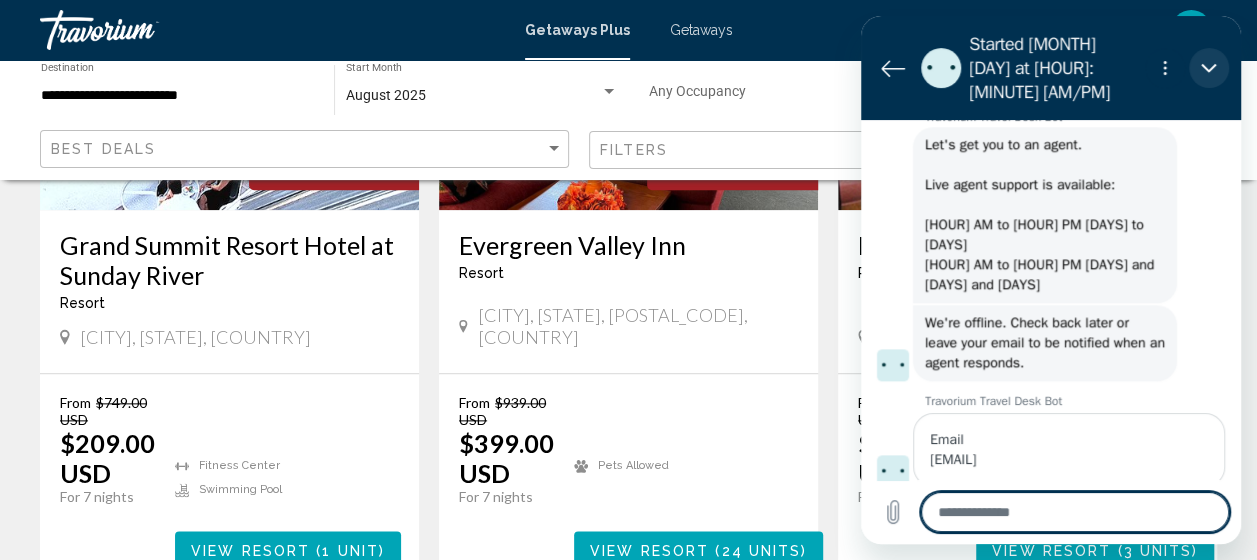 click 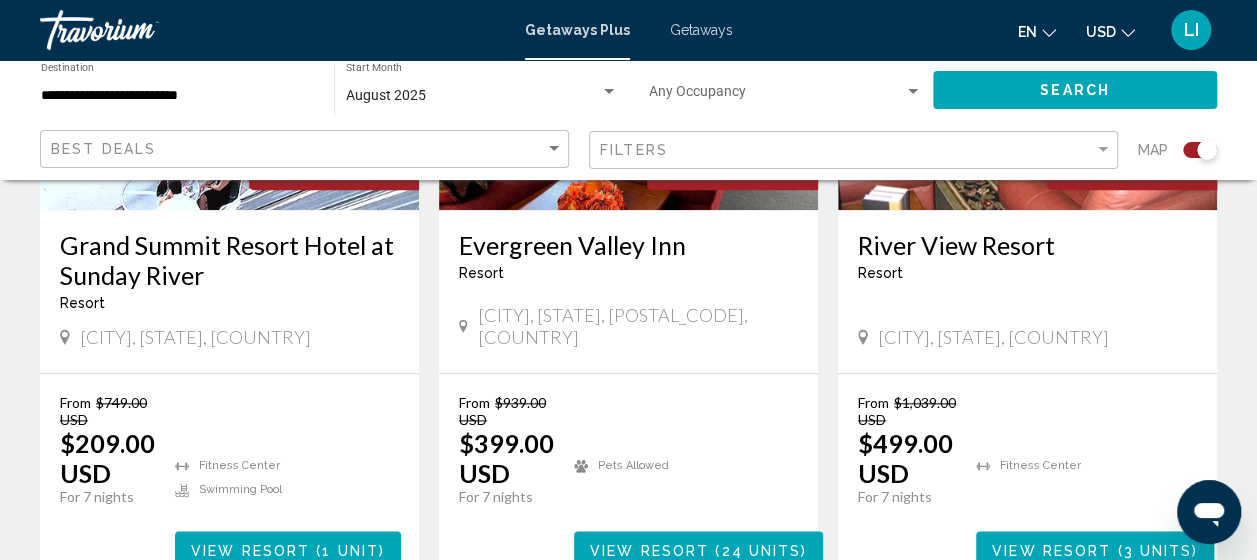 scroll, scrollTop: 1137, scrollLeft: 0, axis: vertical 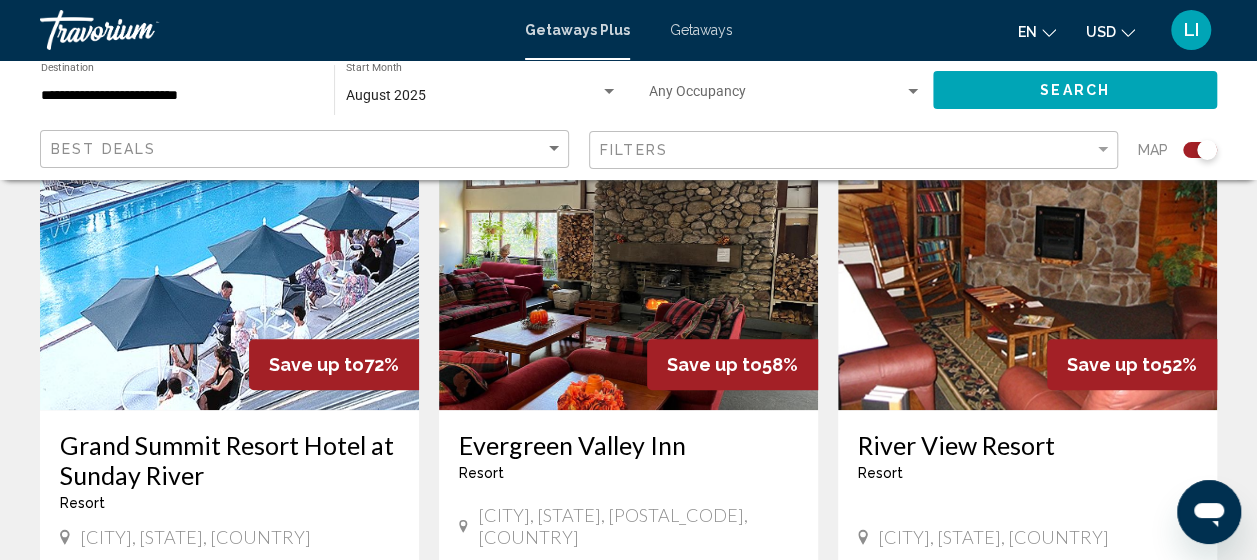 click at bounding box center [628, 250] 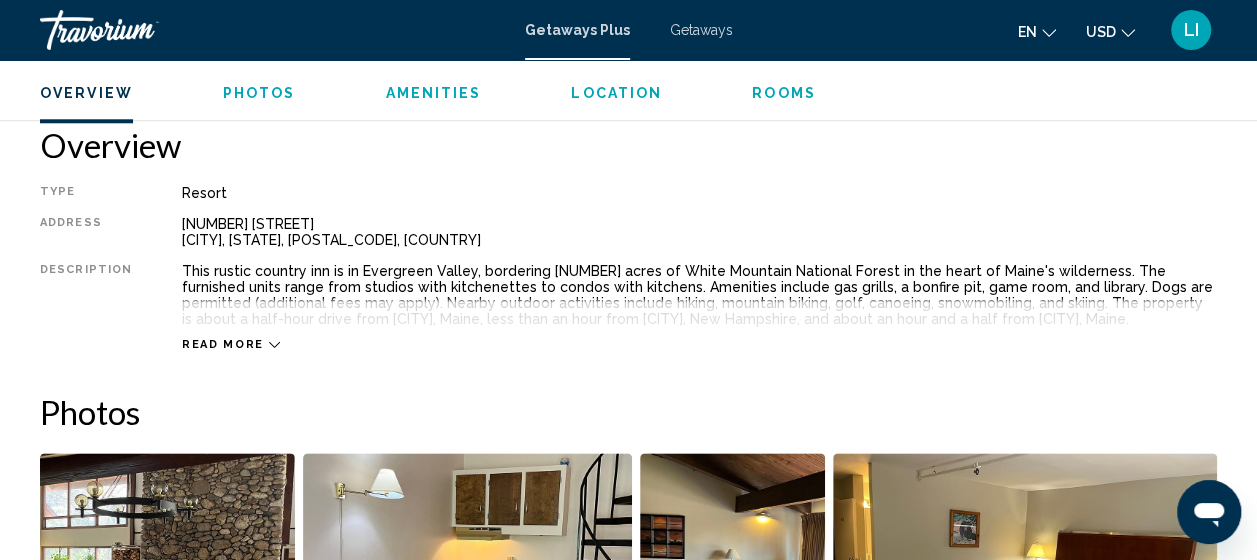 scroll, scrollTop: 954, scrollLeft: 0, axis: vertical 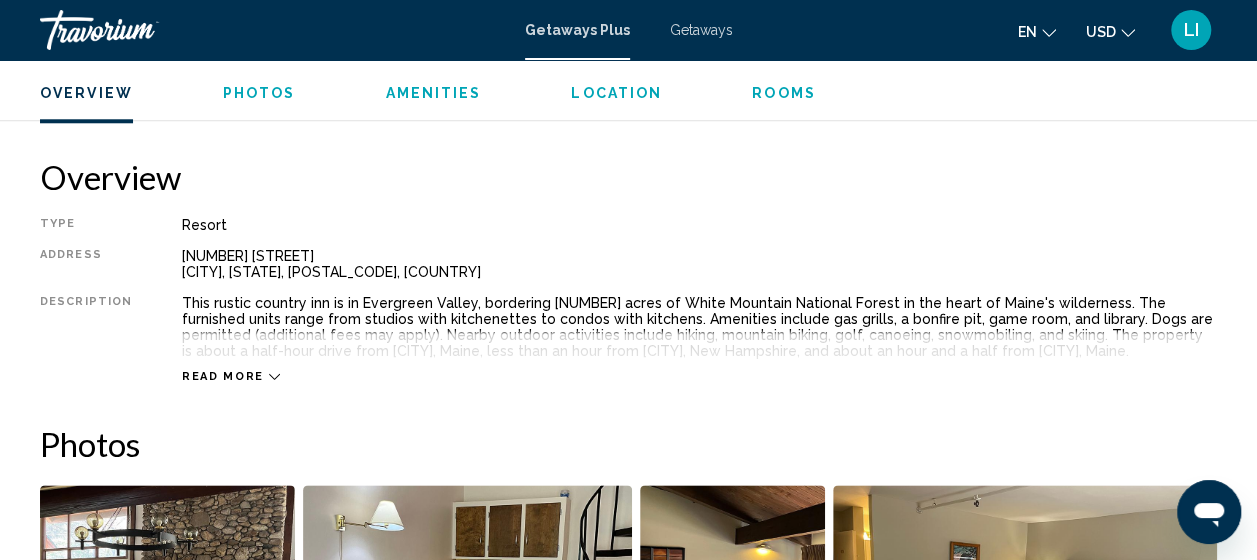 click on "Rooms" at bounding box center (784, 93) 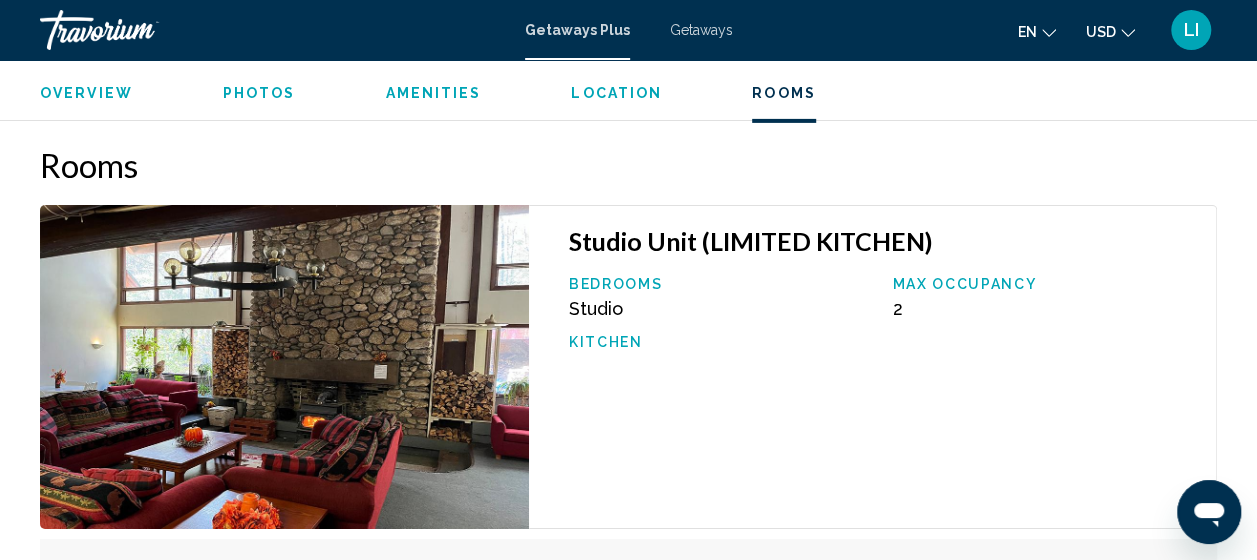 scroll, scrollTop: 3252, scrollLeft: 0, axis: vertical 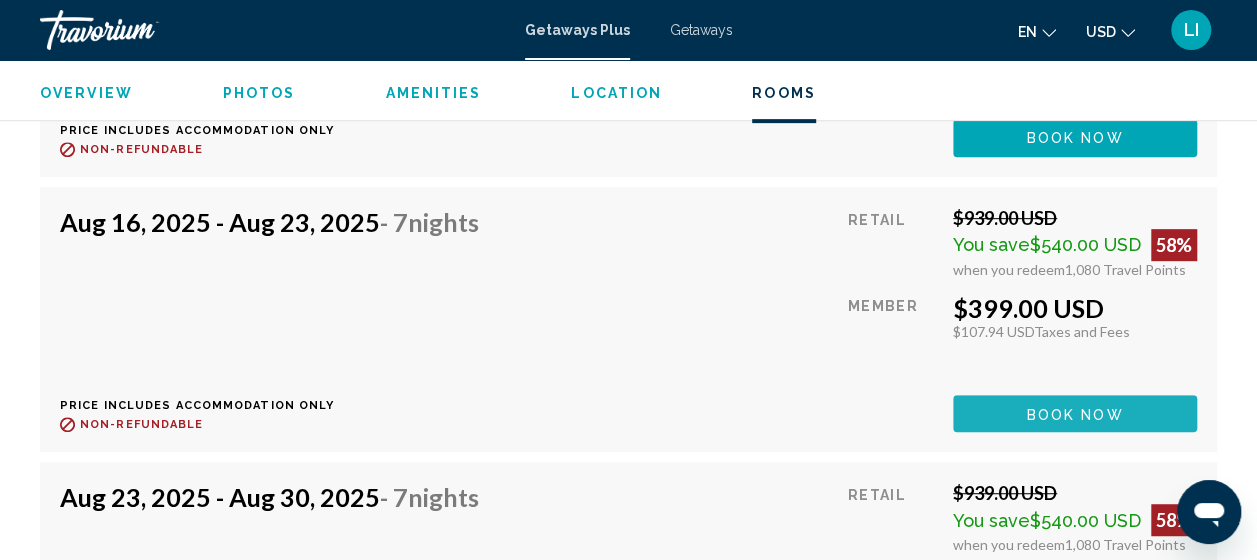 click on "Book now" at bounding box center [1075, 414] 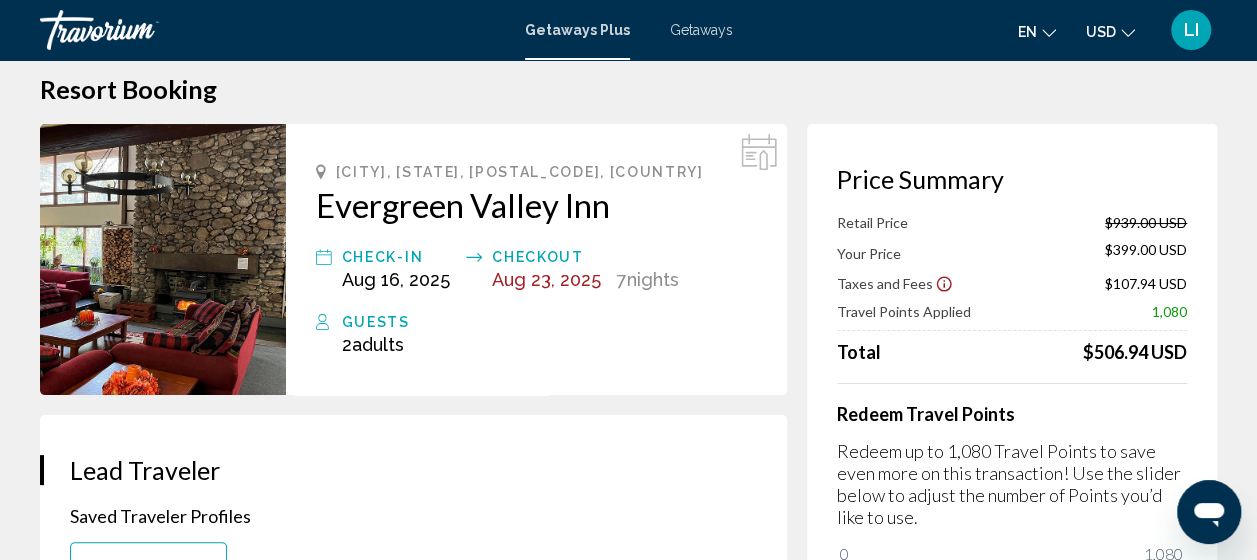 scroll, scrollTop: 0, scrollLeft: 0, axis: both 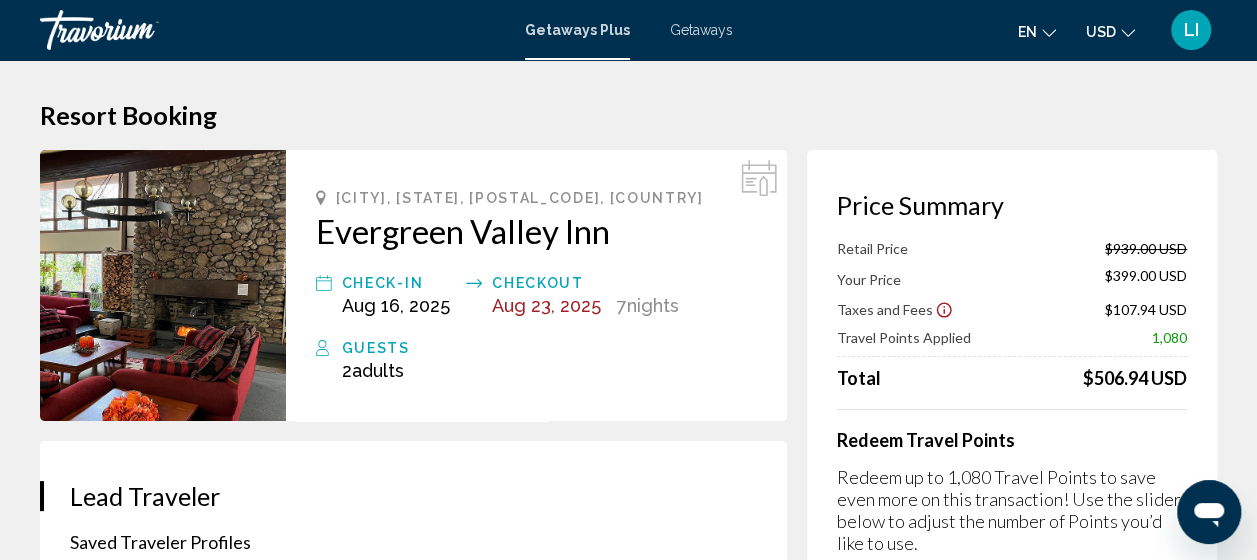 click on "Evergreen Valley Inn" at bounding box center [536, 231] 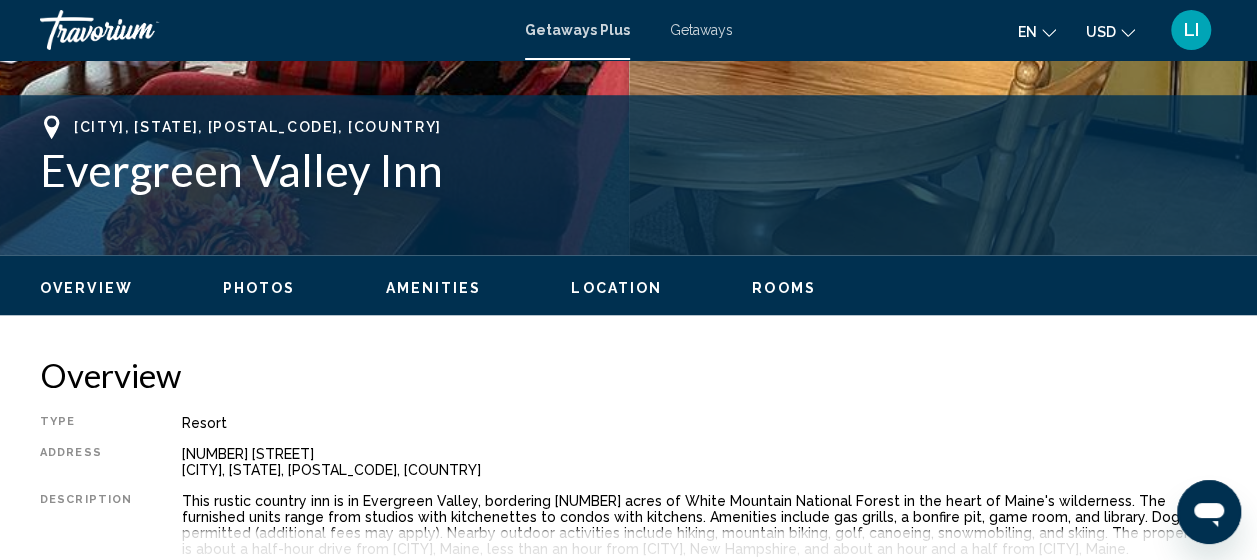 scroll, scrollTop: 955, scrollLeft: 0, axis: vertical 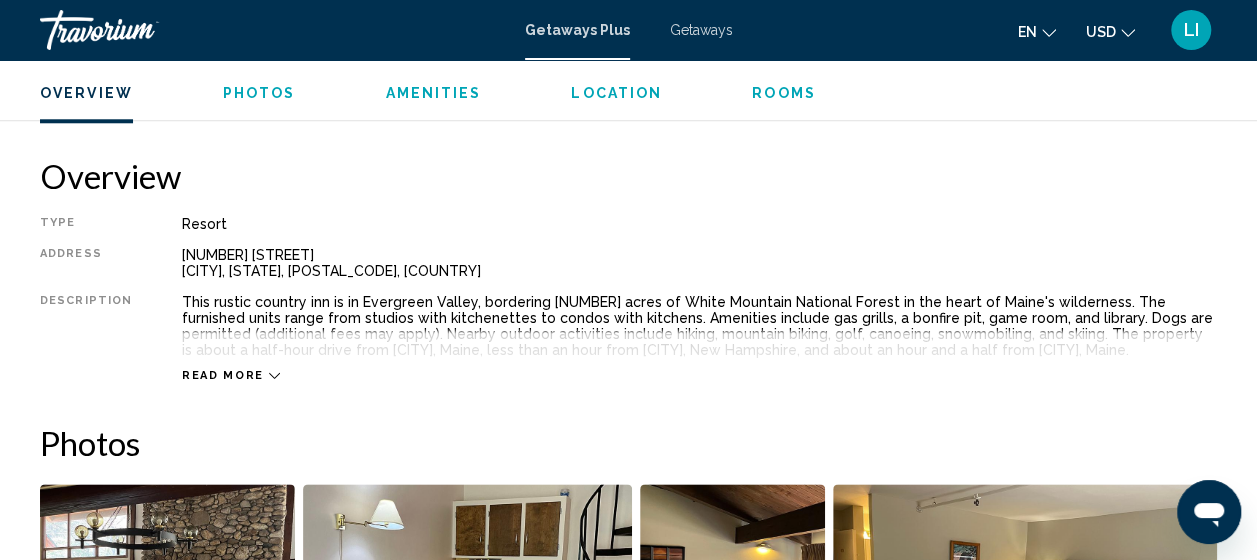 click on "Read more" at bounding box center (223, 375) 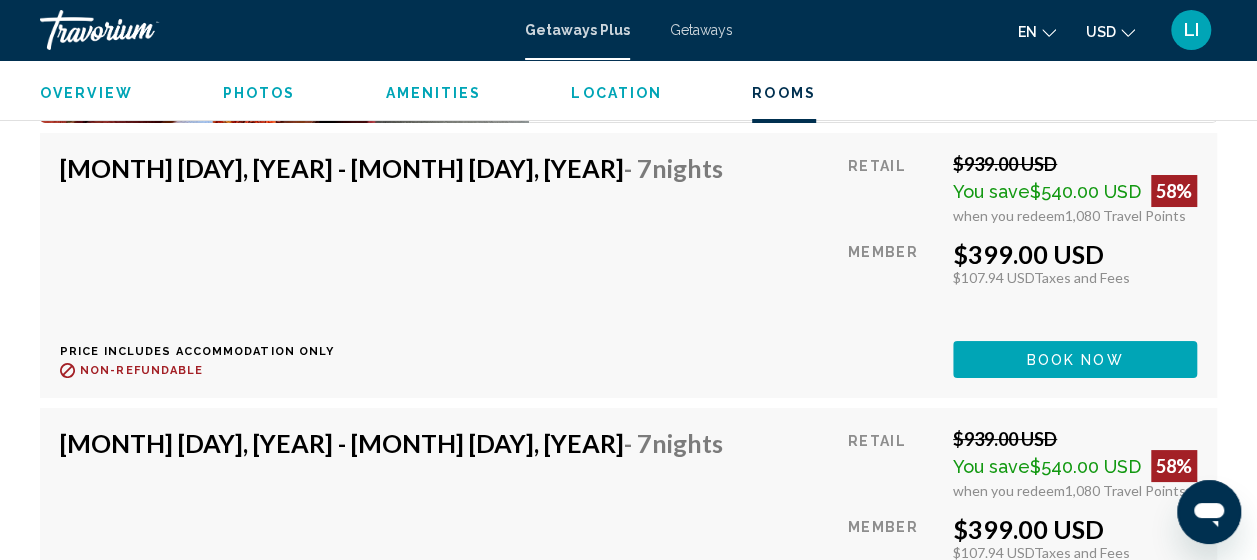 scroll, scrollTop: 3855, scrollLeft: 0, axis: vertical 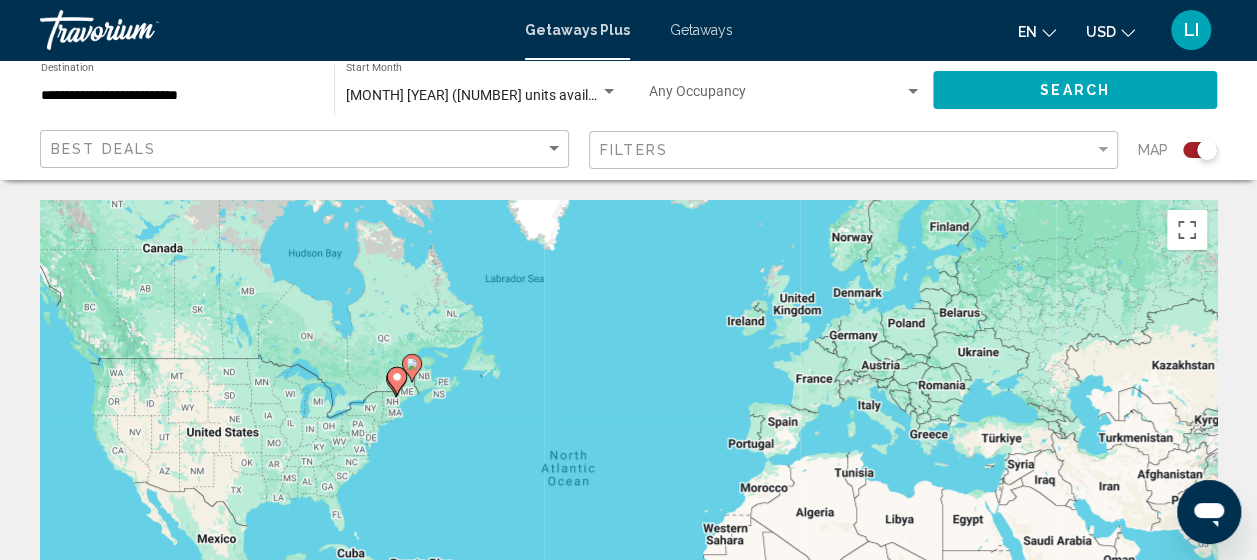 click on "Search" 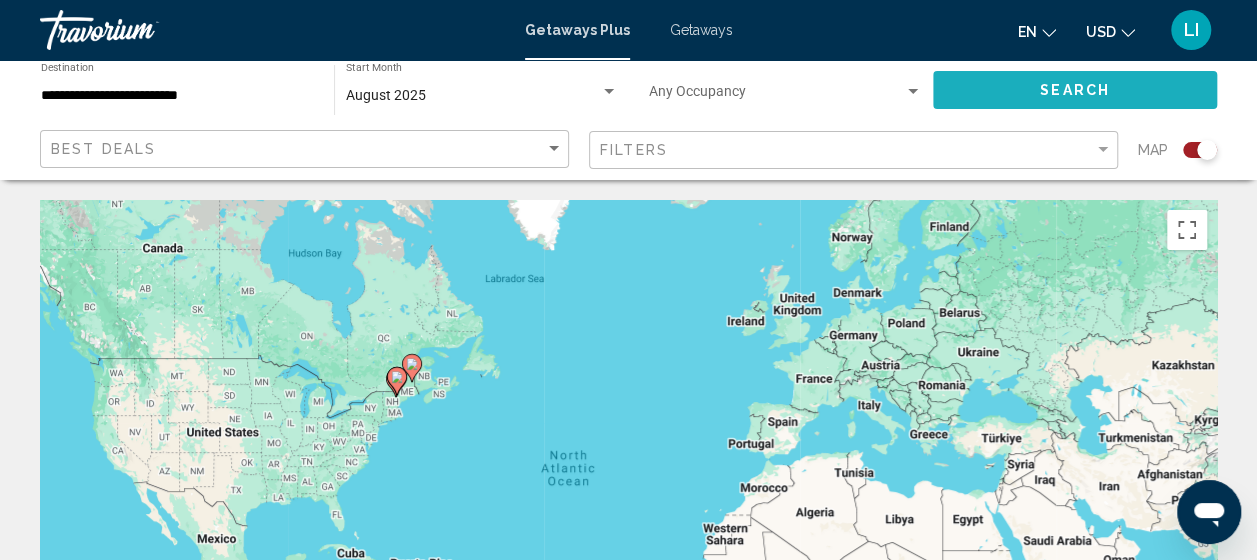 click on "Search" 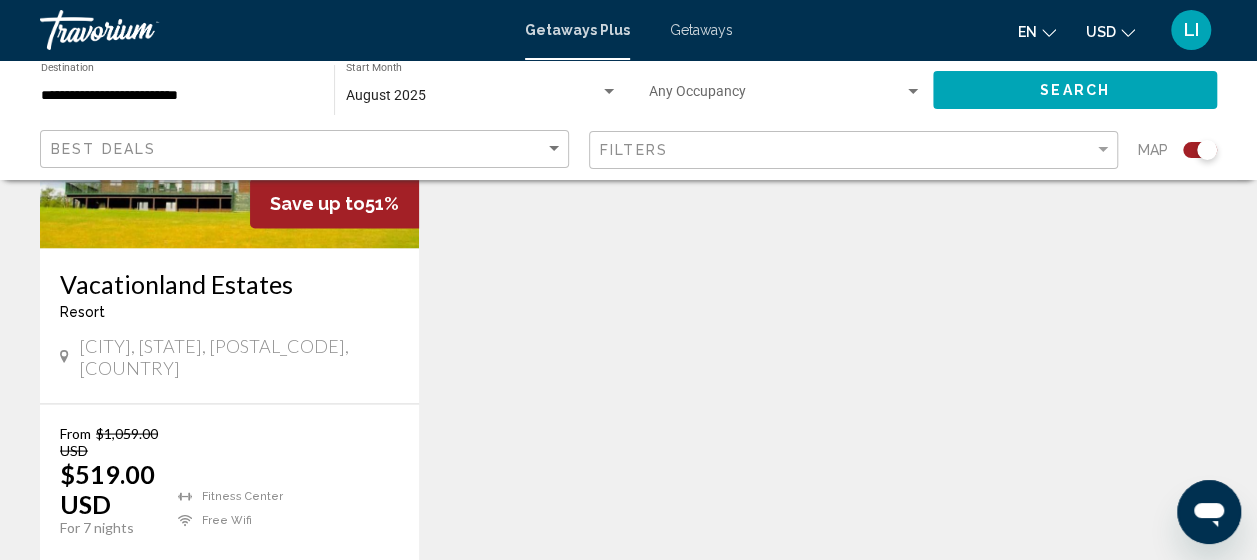 scroll, scrollTop: 1400, scrollLeft: 0, axis: vertical 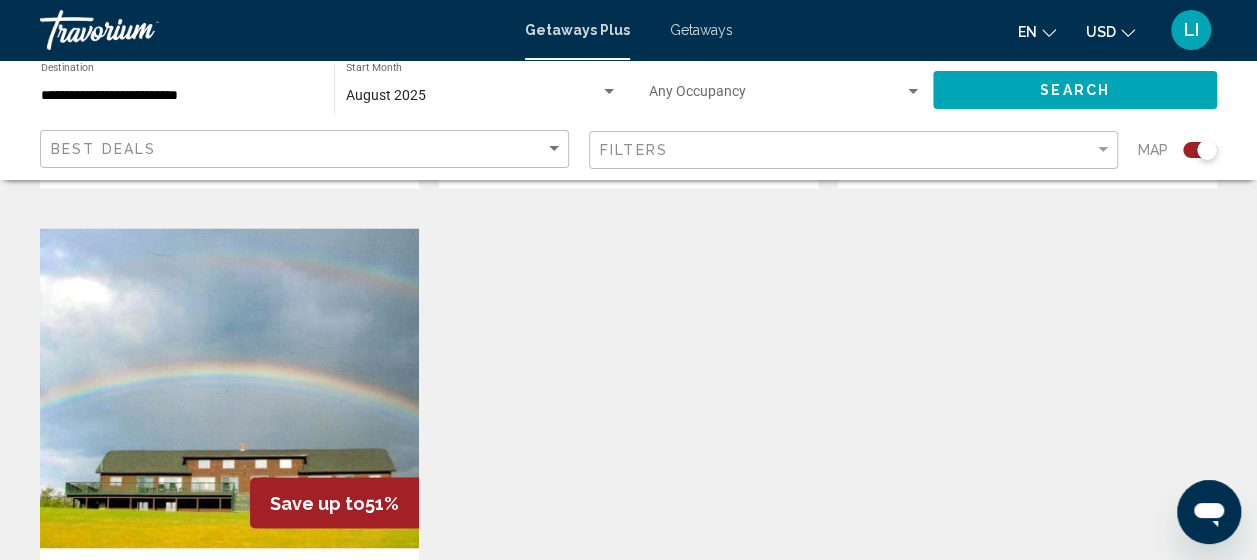 click at bounding box center [229, 388] 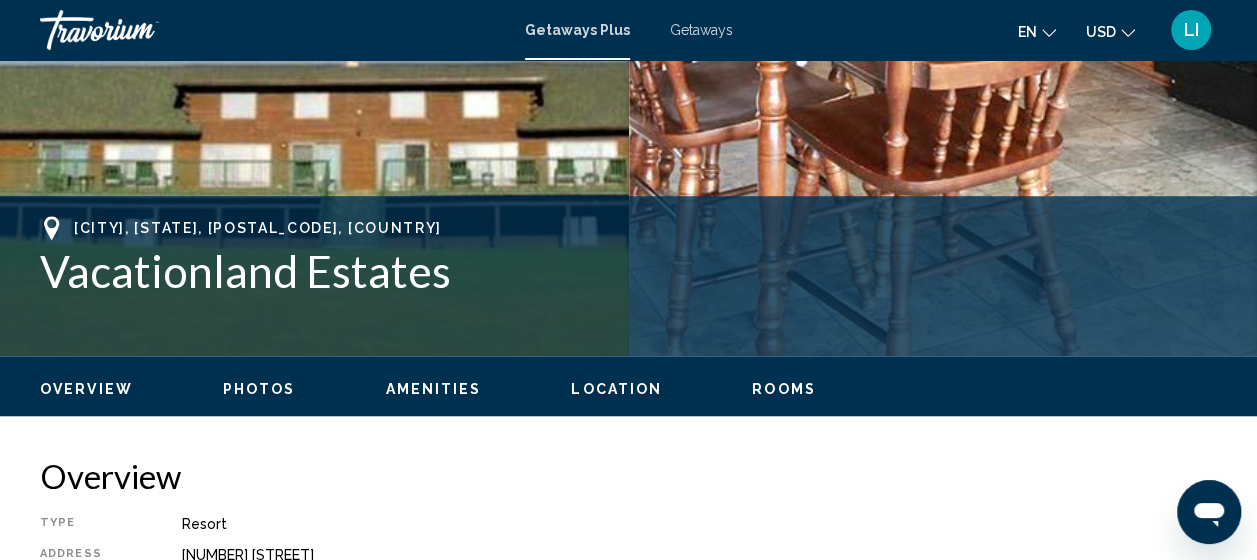 scroll, scrollTop: 754, scrollLeft: 0, axis: vertical 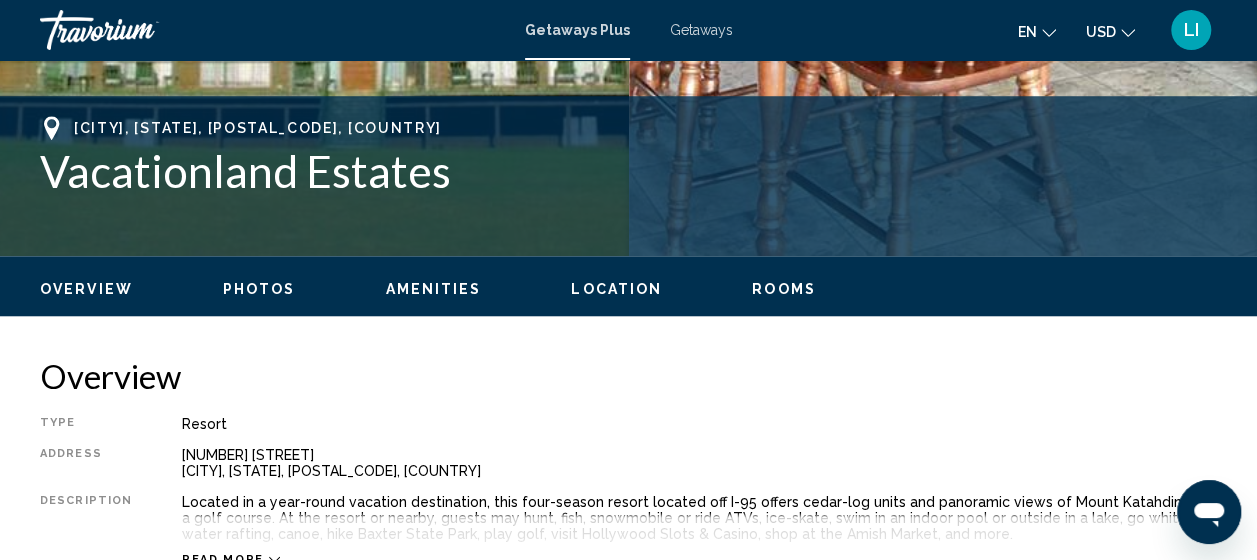 click on "Rooms" at bounding box center [784, 289] 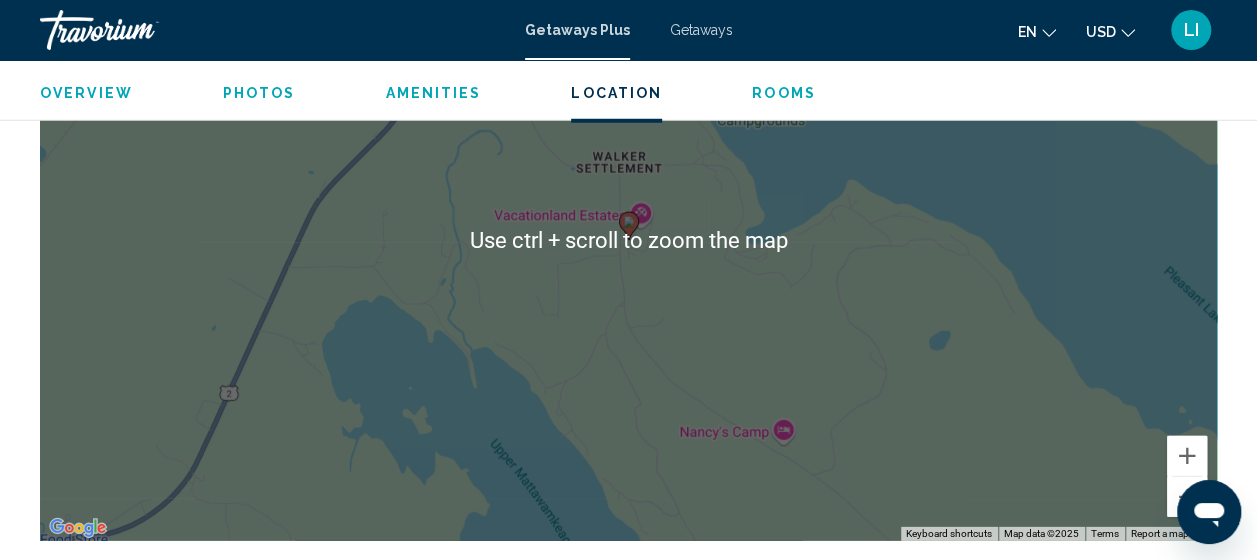 scroll, scrollTop: 2813, scrollLeft: 0, axis: vertical 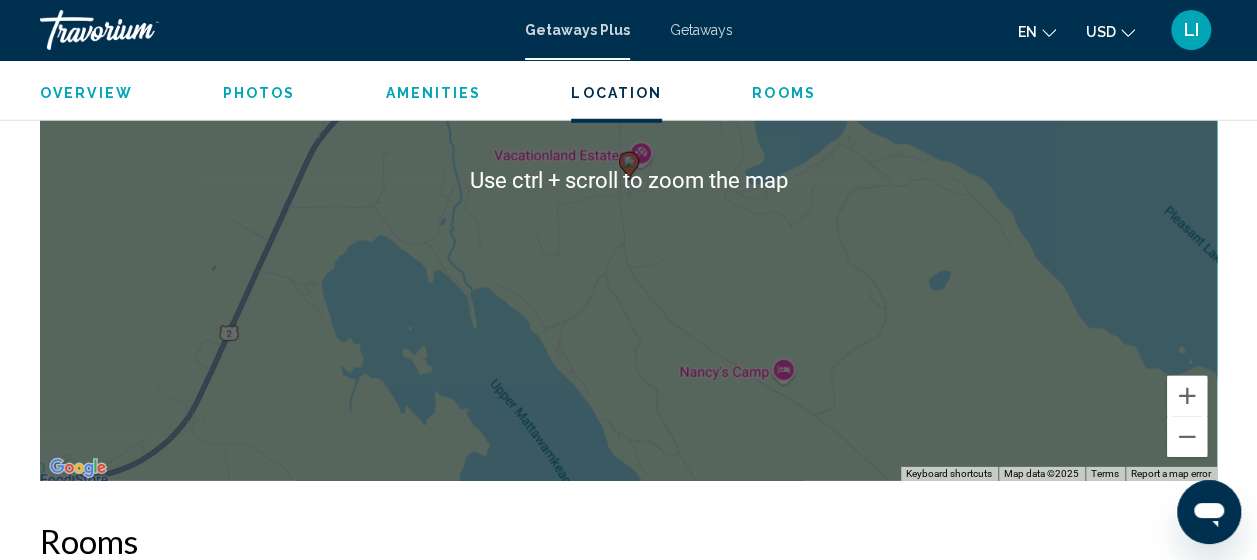 click on "Overview Type Resort All-Inclusive No All-Inclusive Address [NUMBER] [STREET] [CITY], [STATE], [POSTAL_CODE], [COUNTRY] Description Located in a year-round vacation destination, this four-season resort located off I-95 offers cedar-log units and panoramic views of Mount Katahdin and a golf course. At the resort or nearby, guests may hunt, fish, snowmobile or ride ATVs, ice-skate, swim in an indoor pool or outside in a lake, go white-water rafting, canoe, hike Baxter State Park, play golf, visit Hollywood Slots & Casino, shop at the Amish Market, and more. Read more
Photos Amenities gym wifi No Amenities available. All-Inclusive Information Location ← Move left → Move right ↑ Move up ↓ Move down + Zoom in - Zoom out Home Jump left by 75% End Jump right by 75% Page Up Jump up by 75% Page Down Jump down by 75% To activate drag with keyboard, press Alt + Enter. Once in keyboard drag state, use the arrow keys to move the marker. To complete the drag, press the Enter key. To cancel, press Escape." at bounding box center [628, 178] 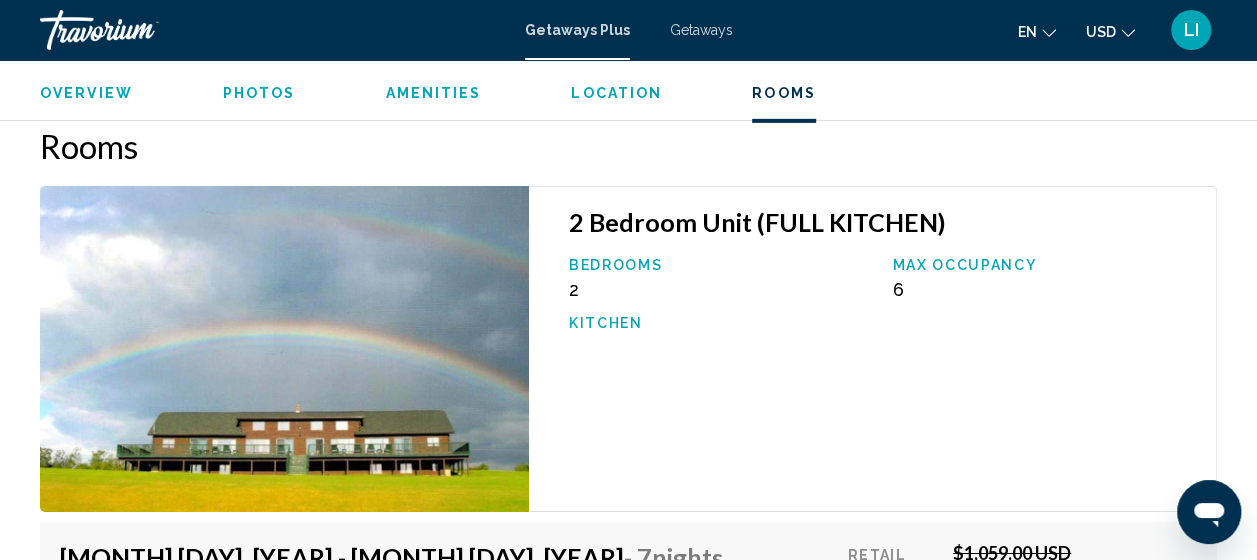scroll, scrollTop: 3213, scrollLeft: 0, axis: vertical 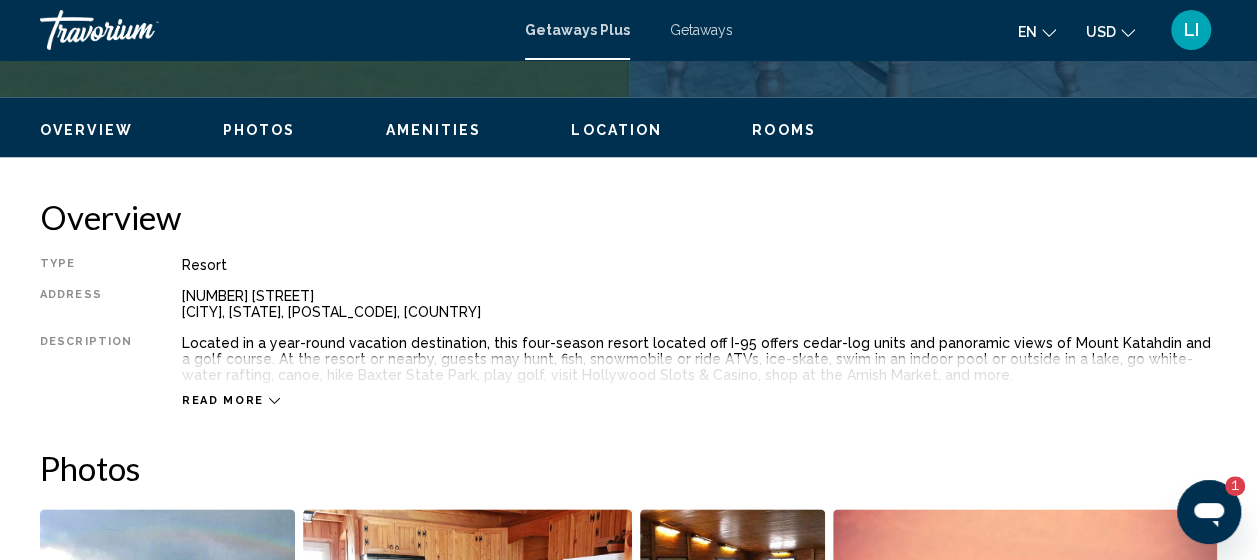 click on "Read more" at bounding box center (223, 400) 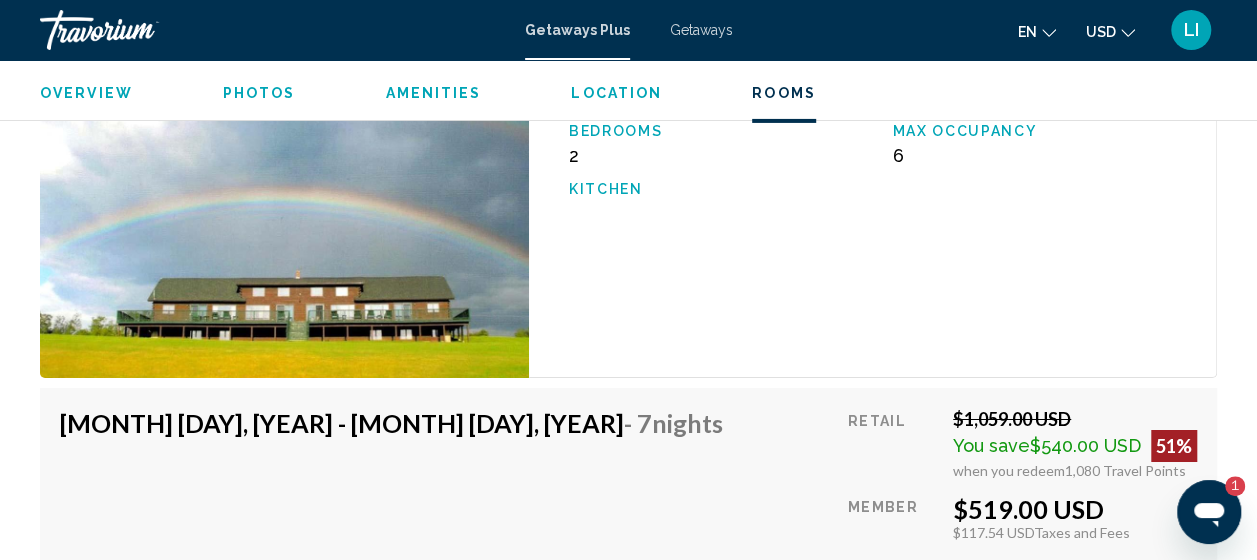 scroll, scrollTop: 3413, scrollLeft: 0, axis: vertical 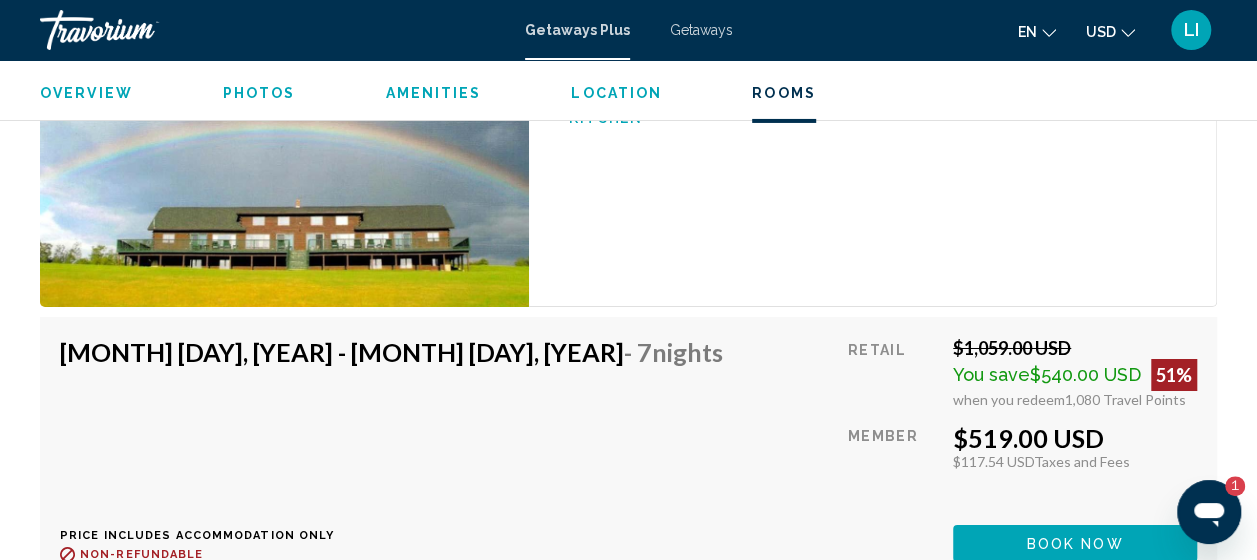 click 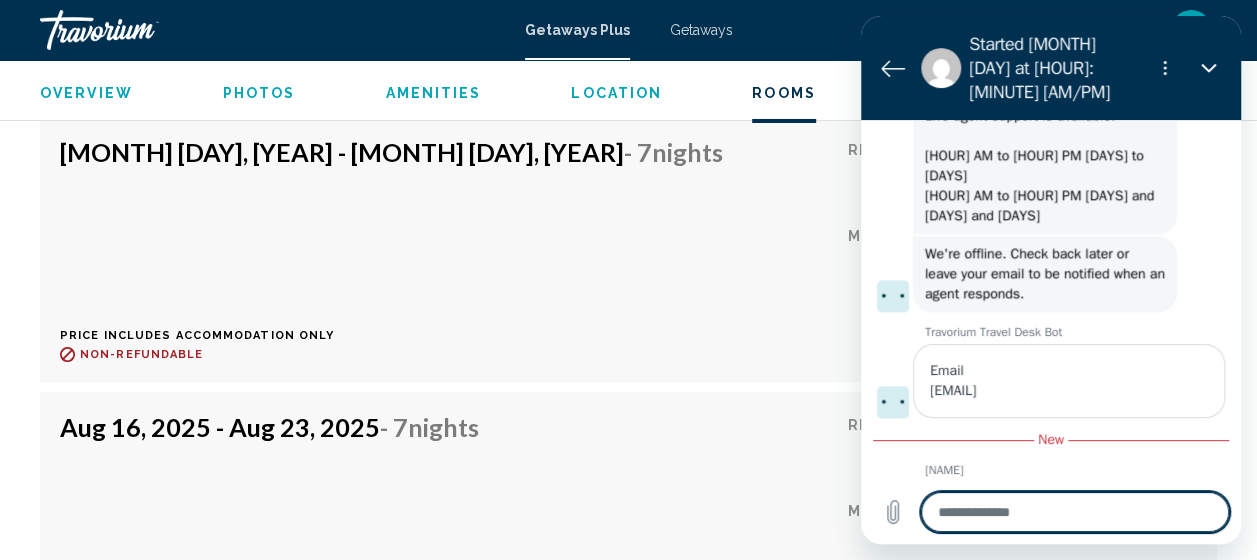 scroll, scrollTop: 3813, scrollLeft: 0, axis: vertical 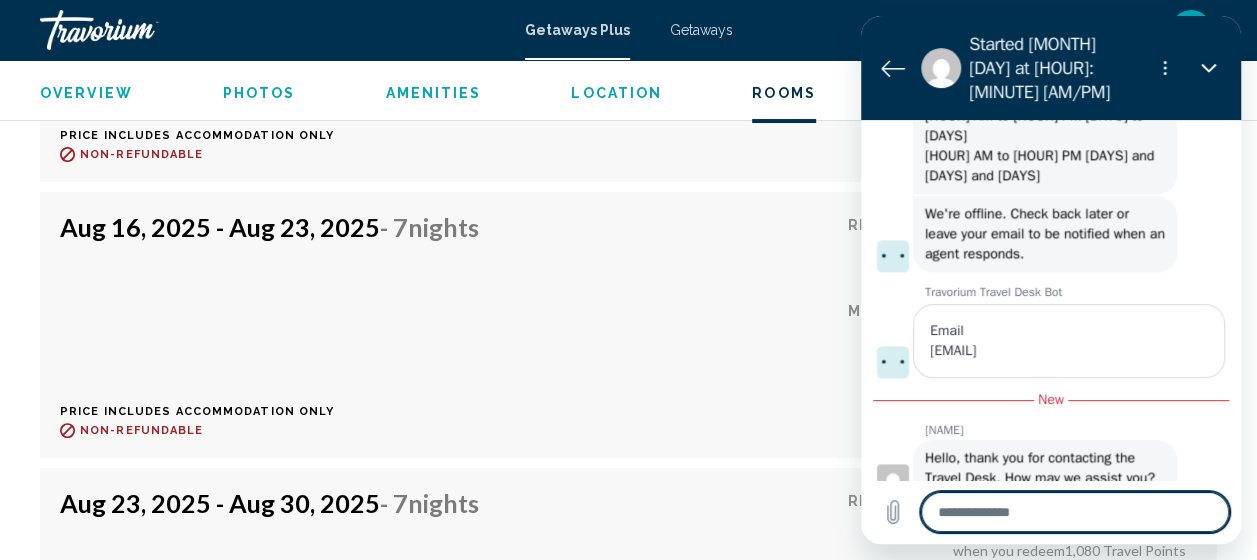type on "*" 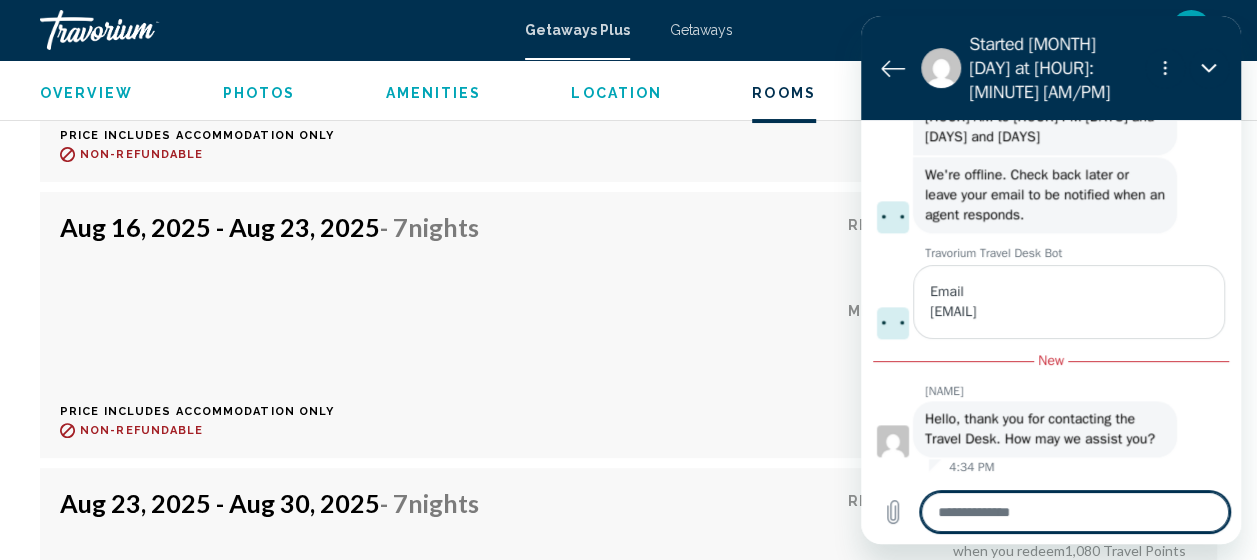 scroll, scrollTop: 1228, scrollLeft: 0, axis: vertical 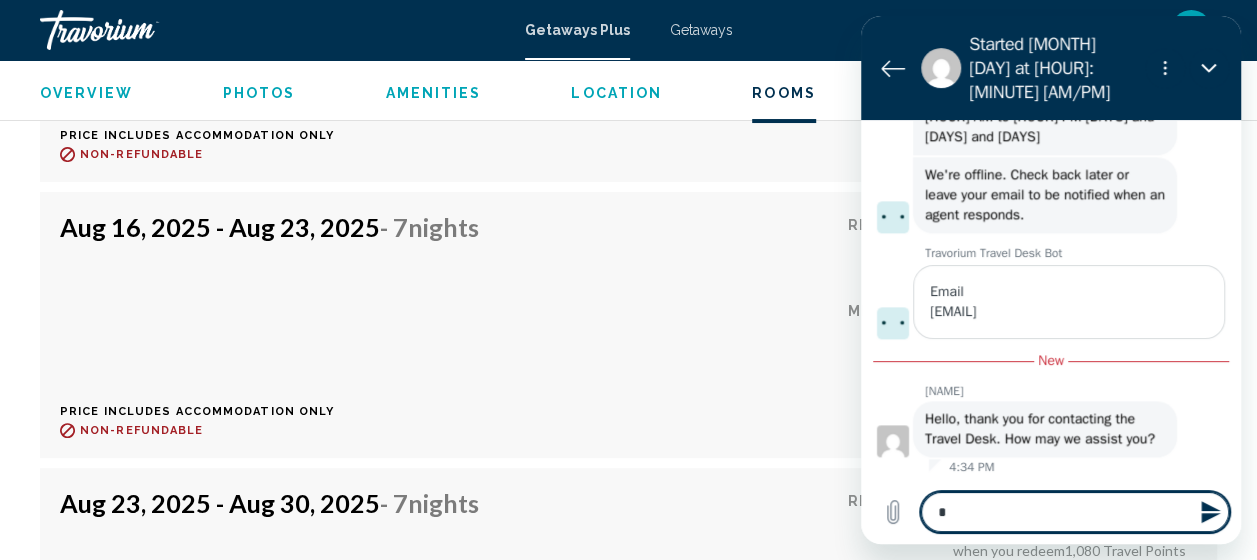 type on "**" 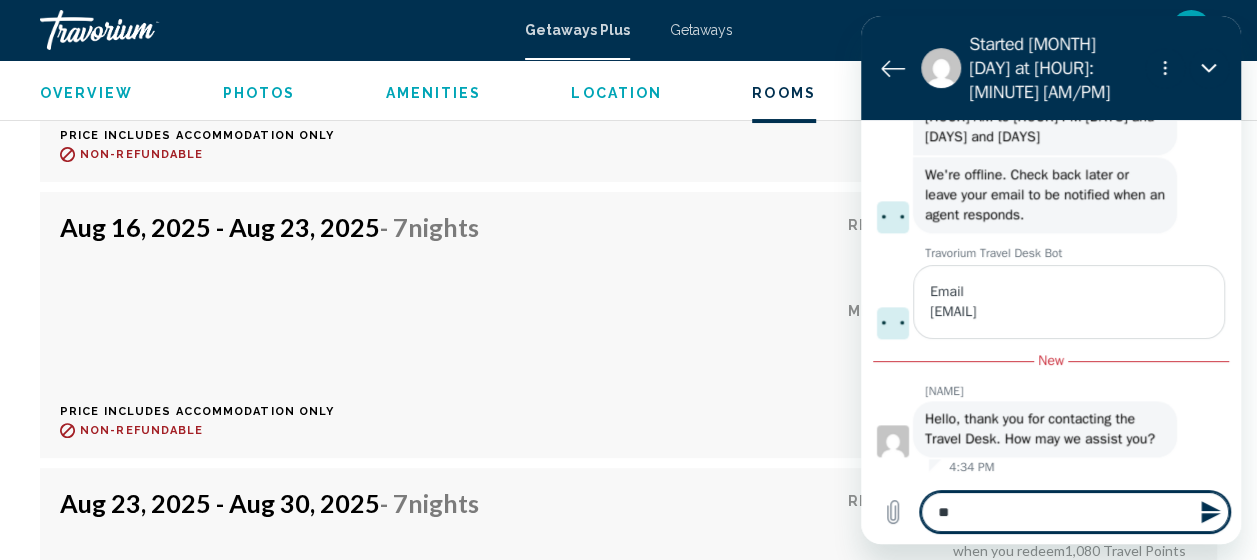 type on "***" 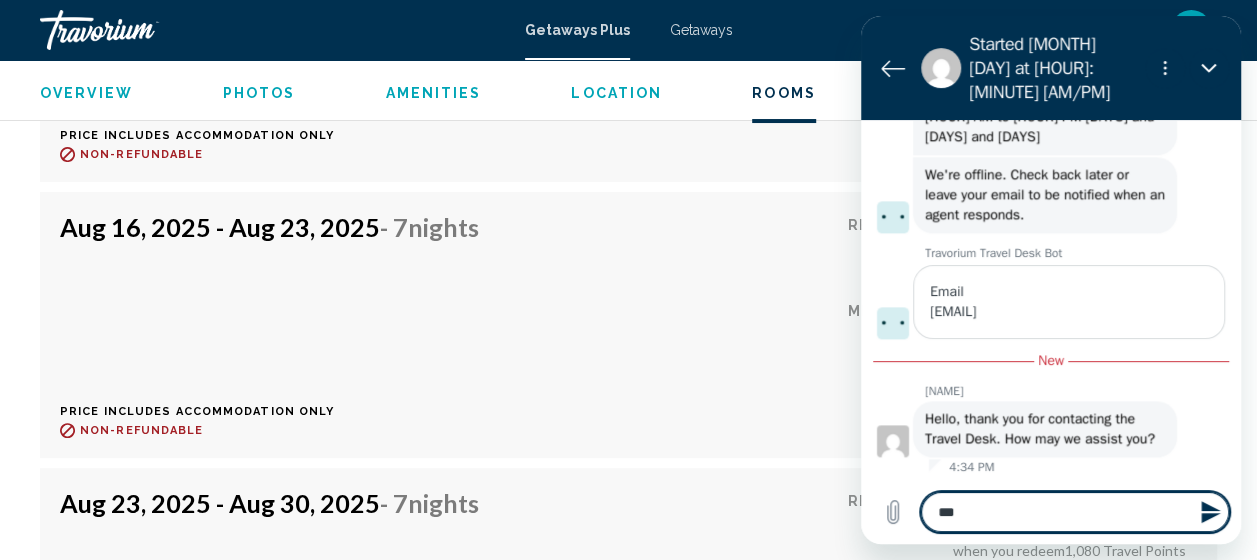 type on "***" 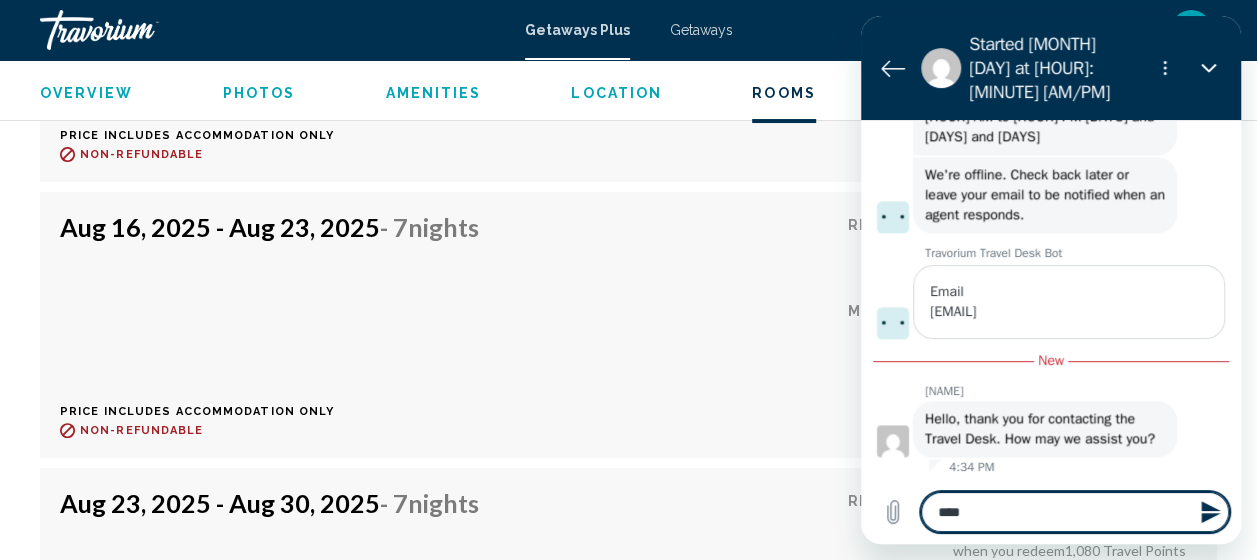 type on "*****" 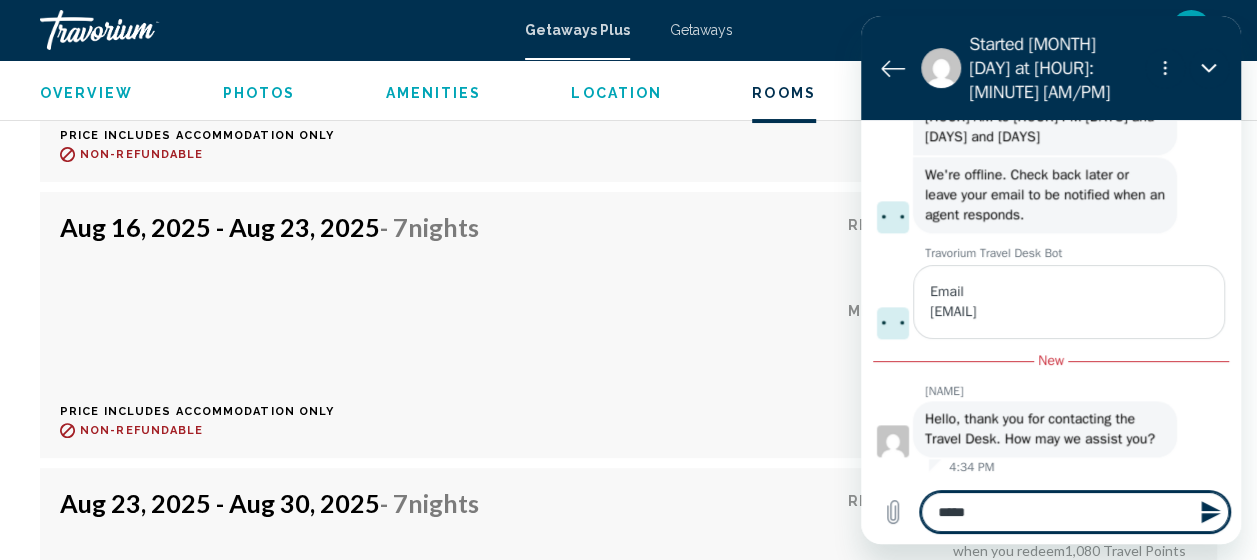 type on "******" 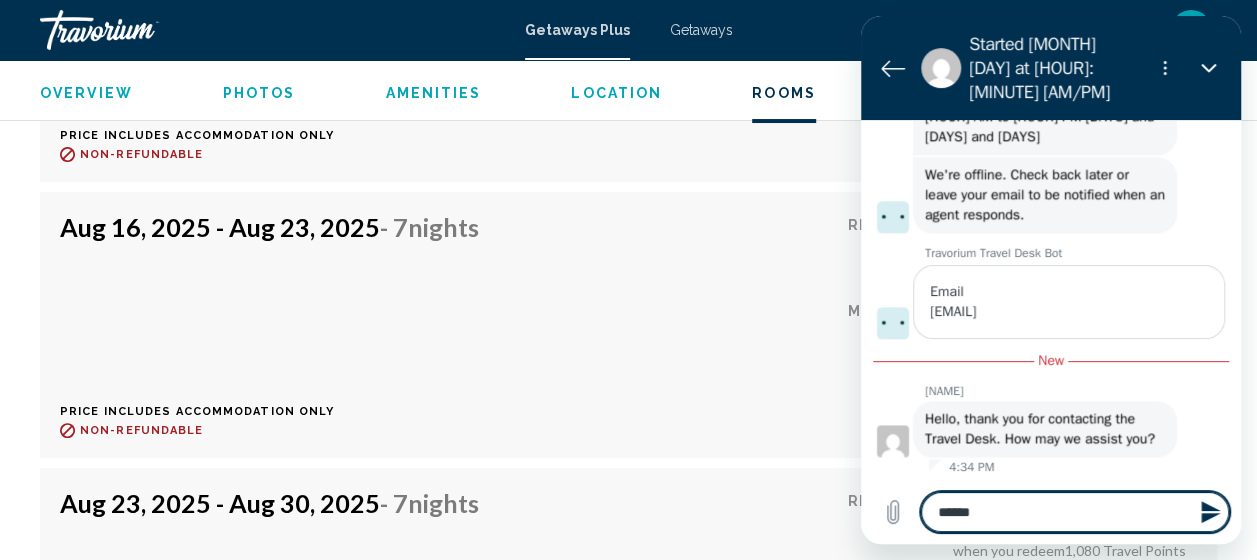 type on "*******" 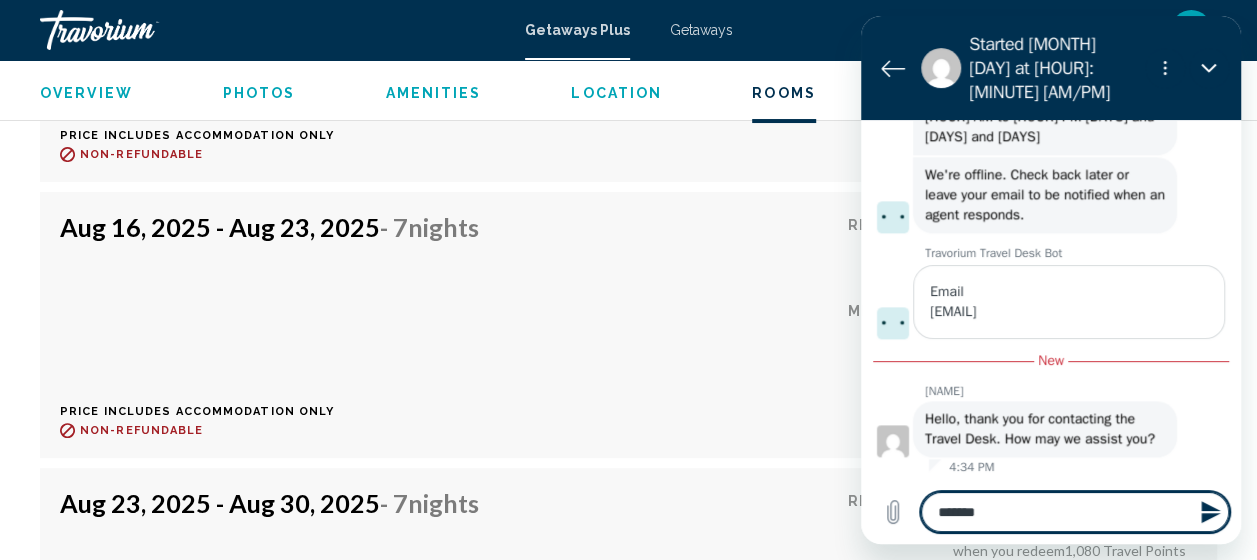 type on "*******" 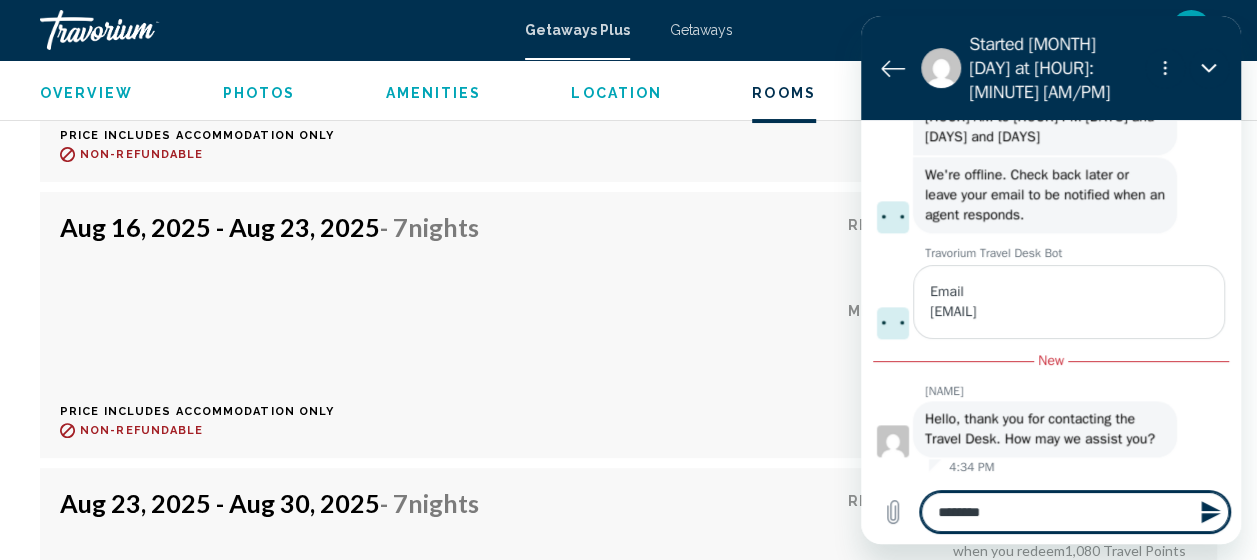 type on "*********" 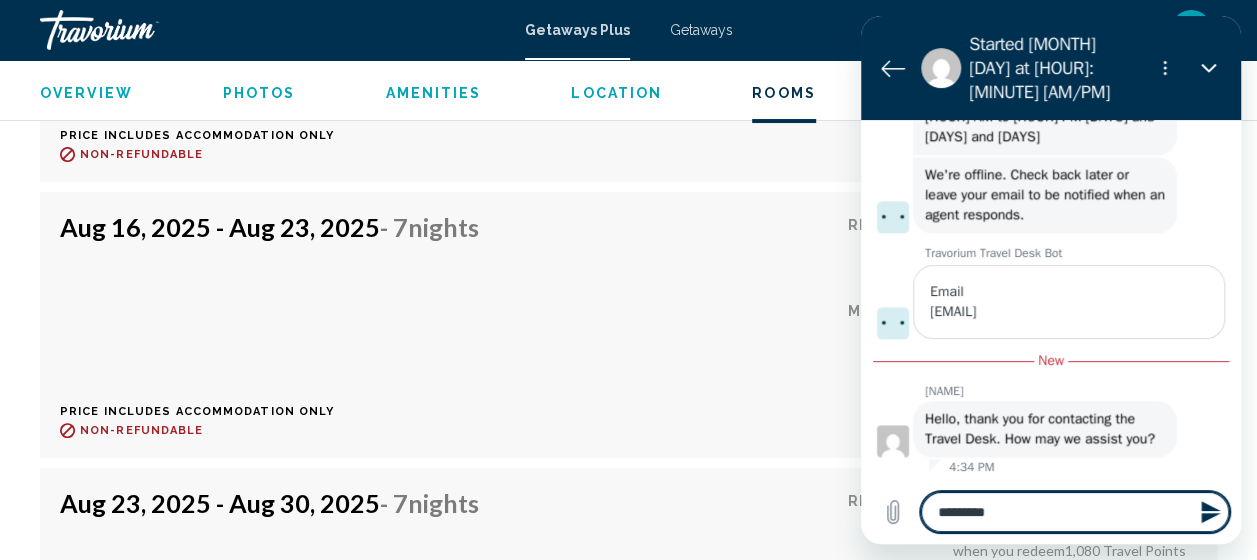 type on "*********" 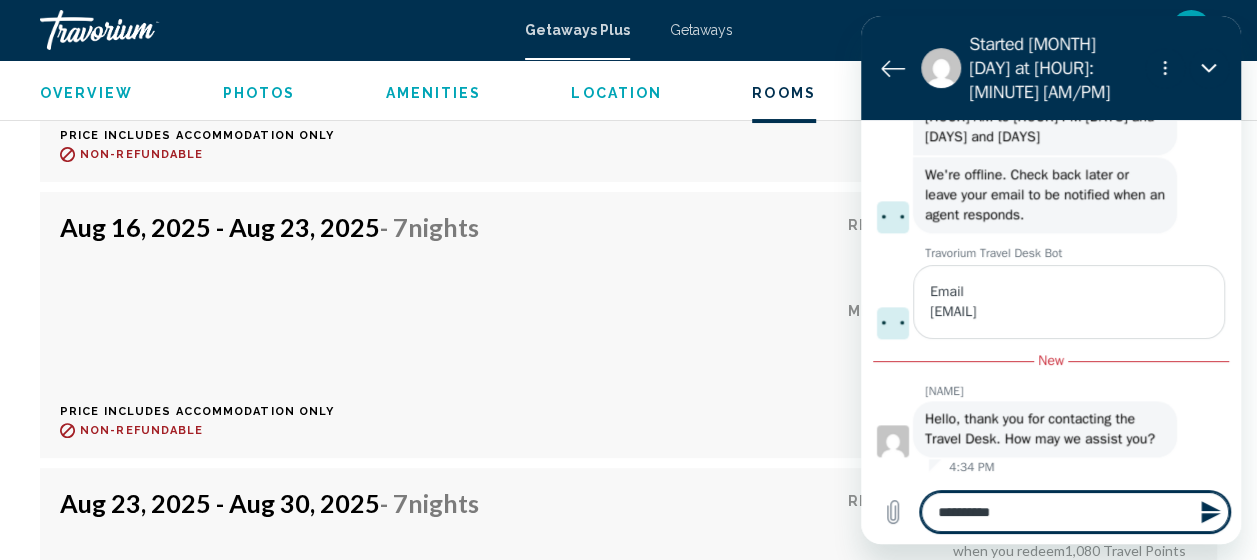 type on "**********" 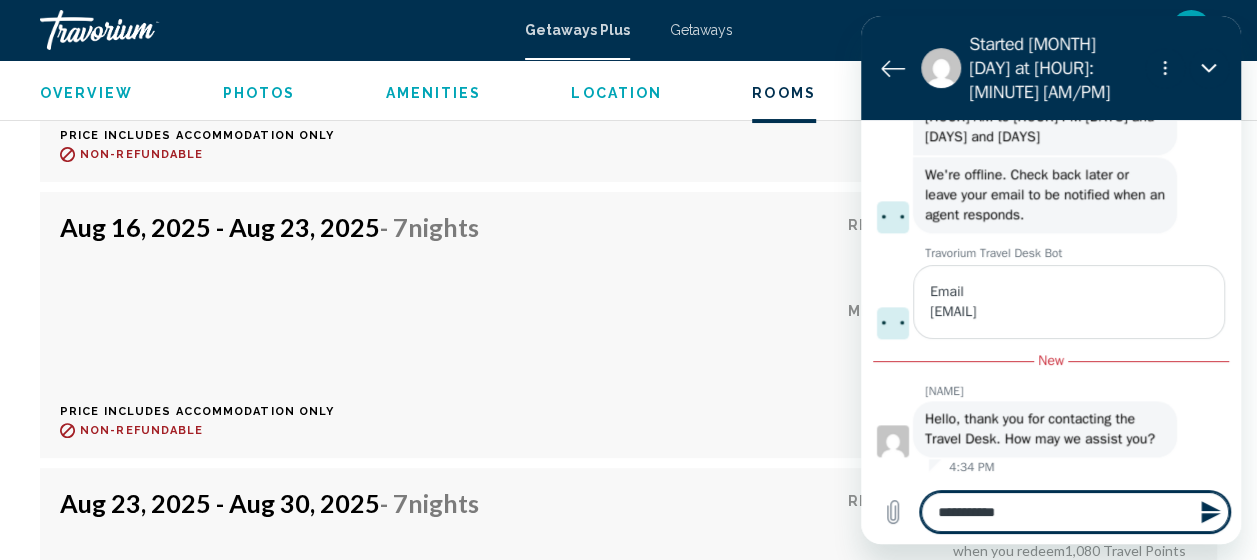 type on "**********" 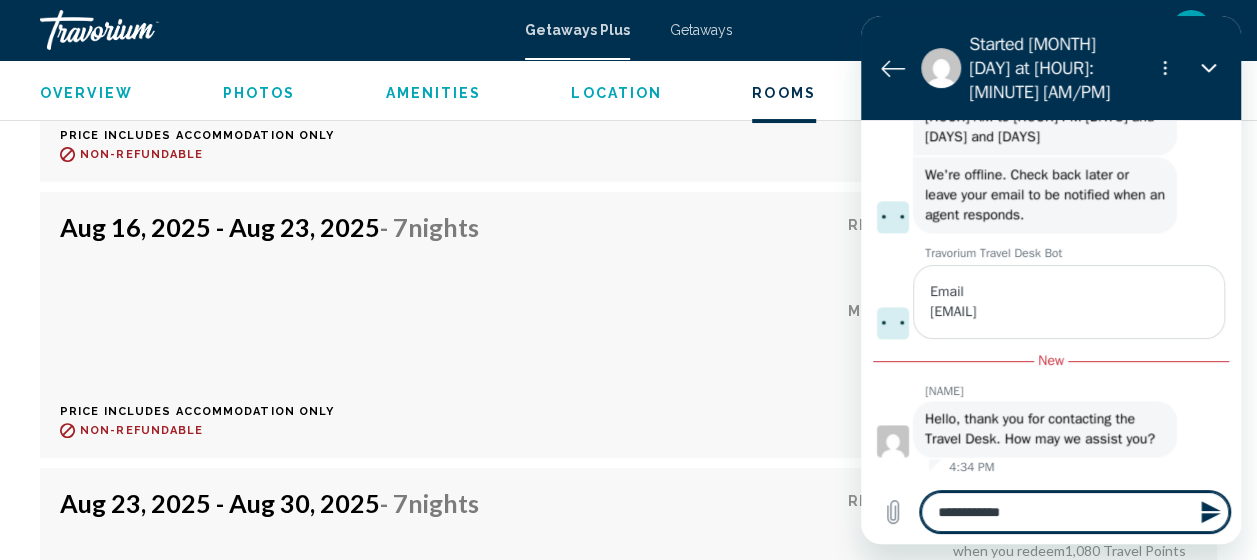 type on "**********" 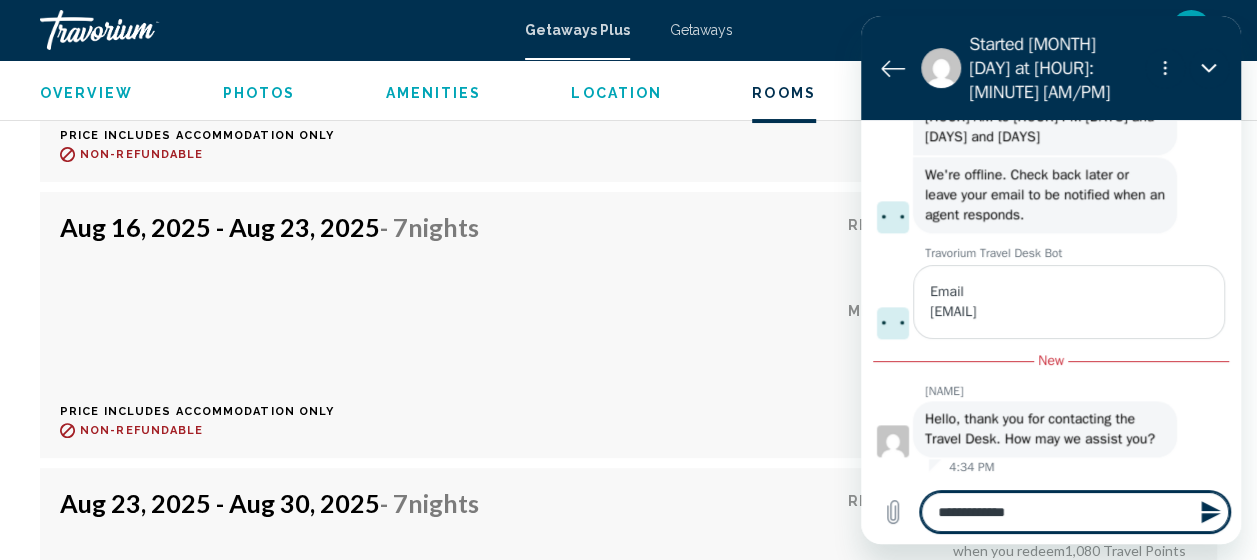 type on "**********" 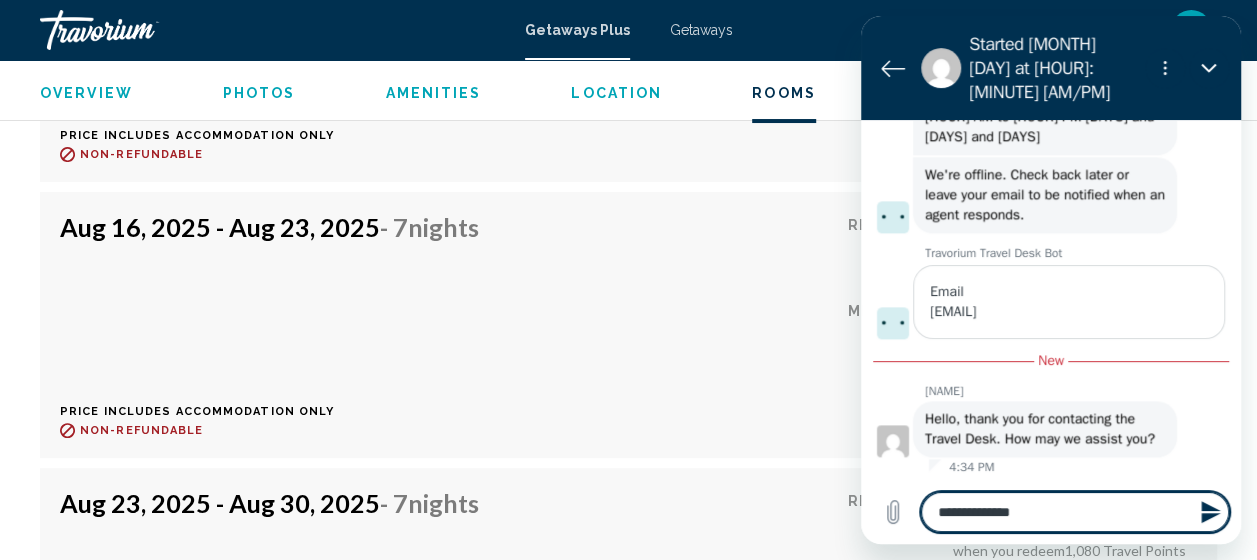 type on "**********" 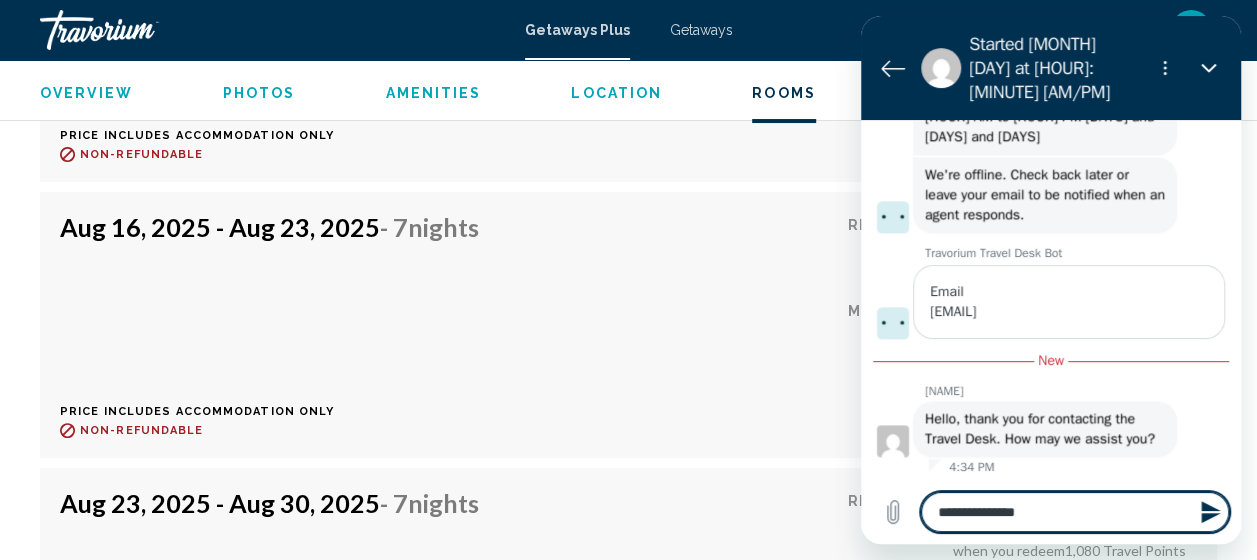type on "**********" 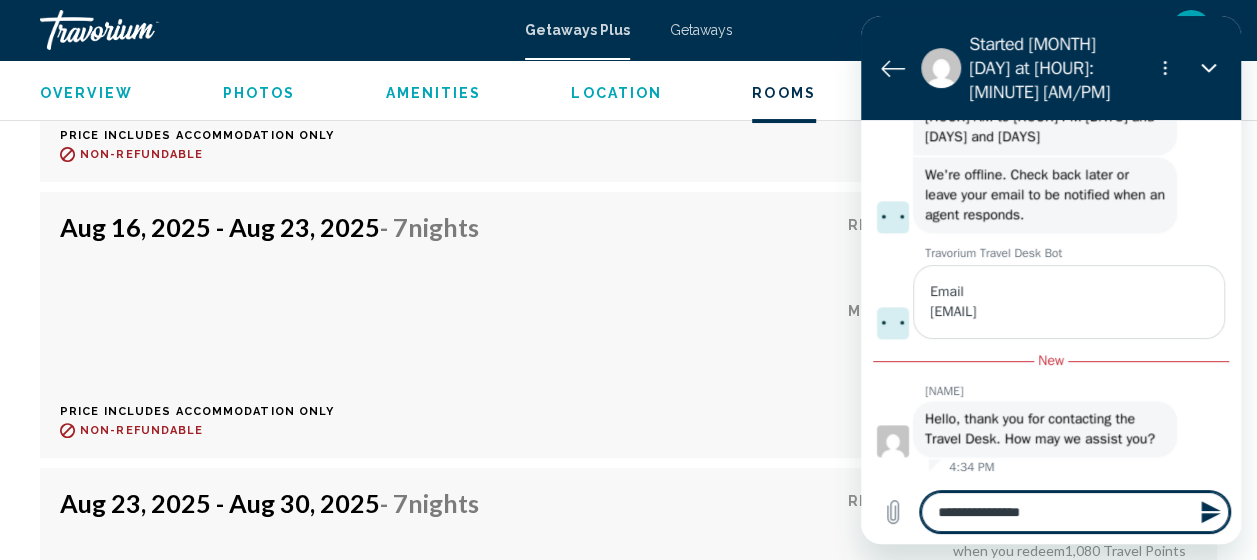 type on "**********" 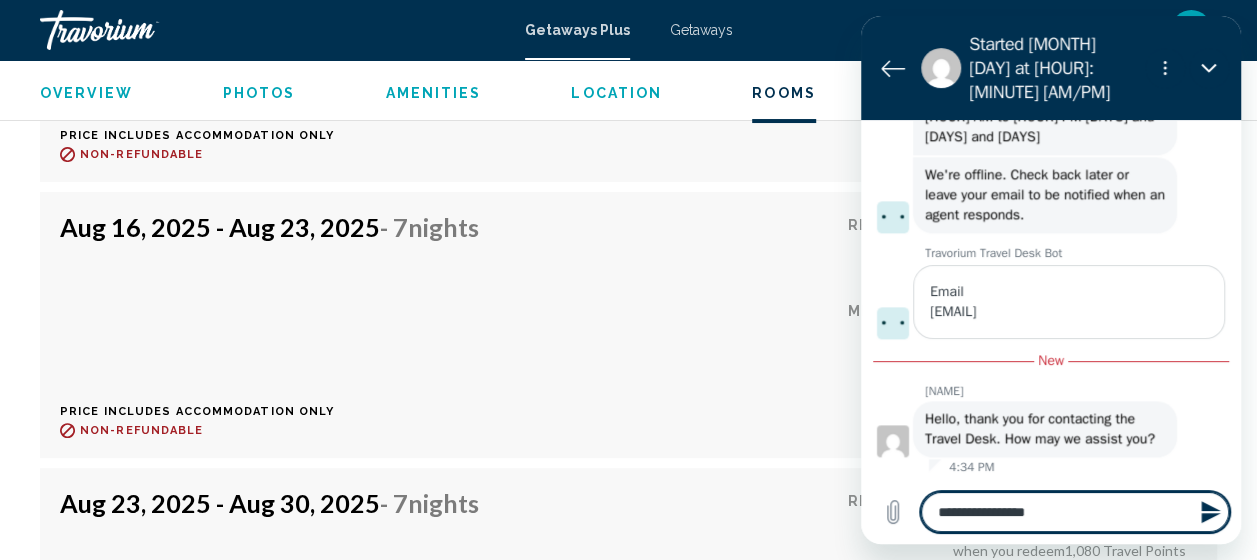type on "**********" 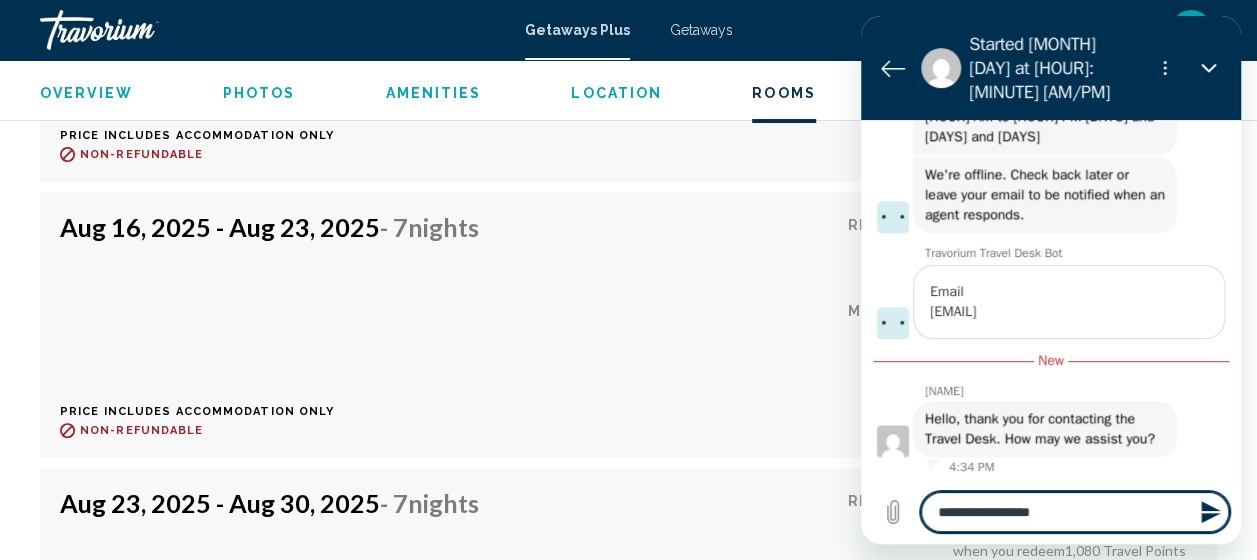 type on "**********" 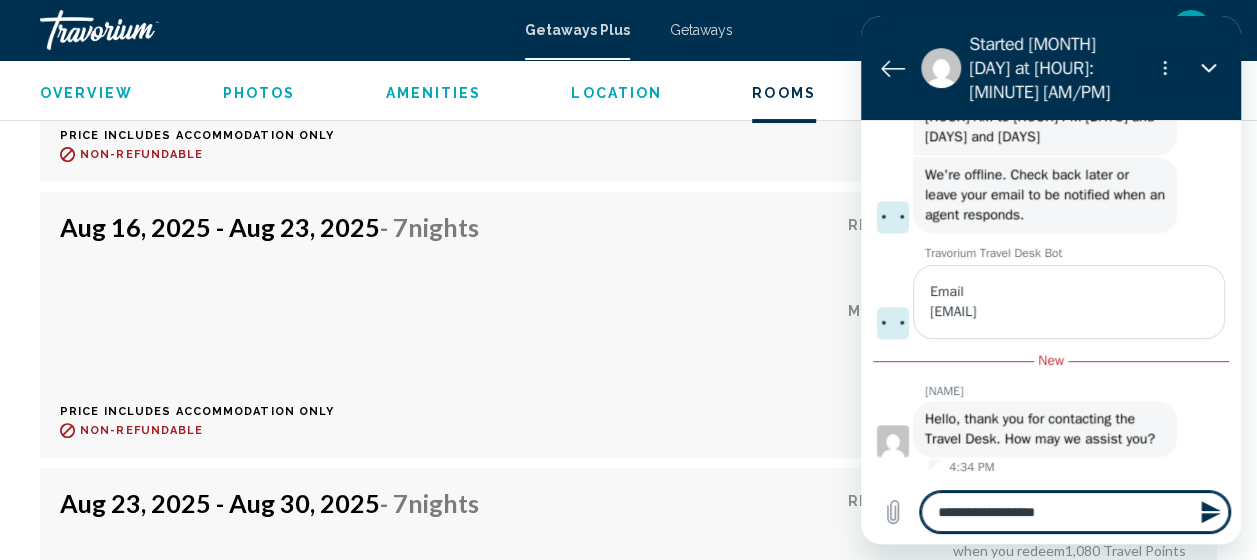 type on "**********" 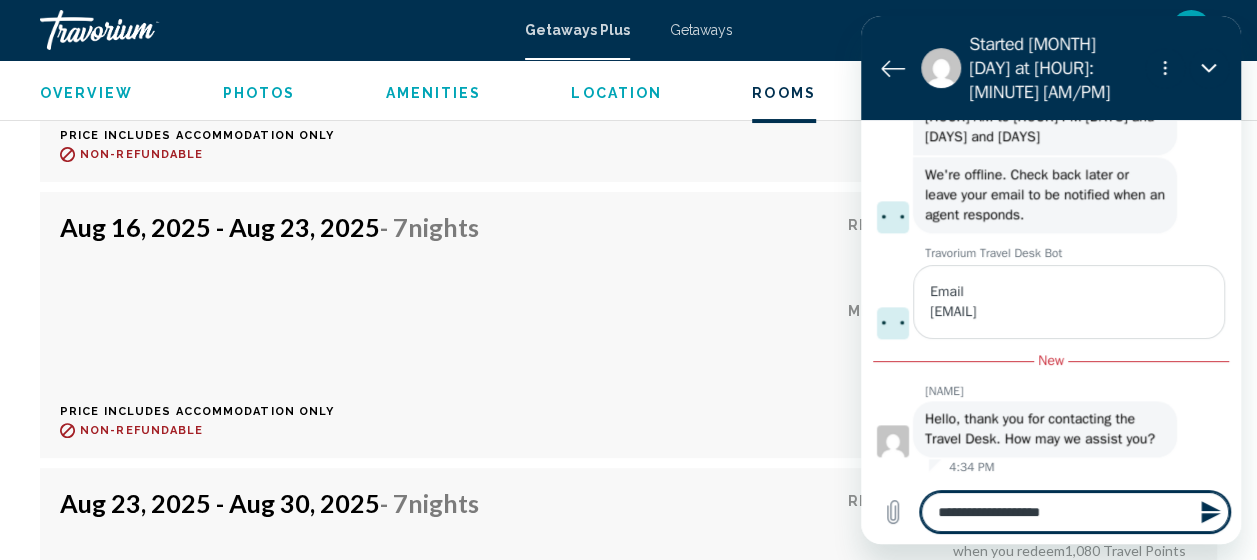 type on "**********" 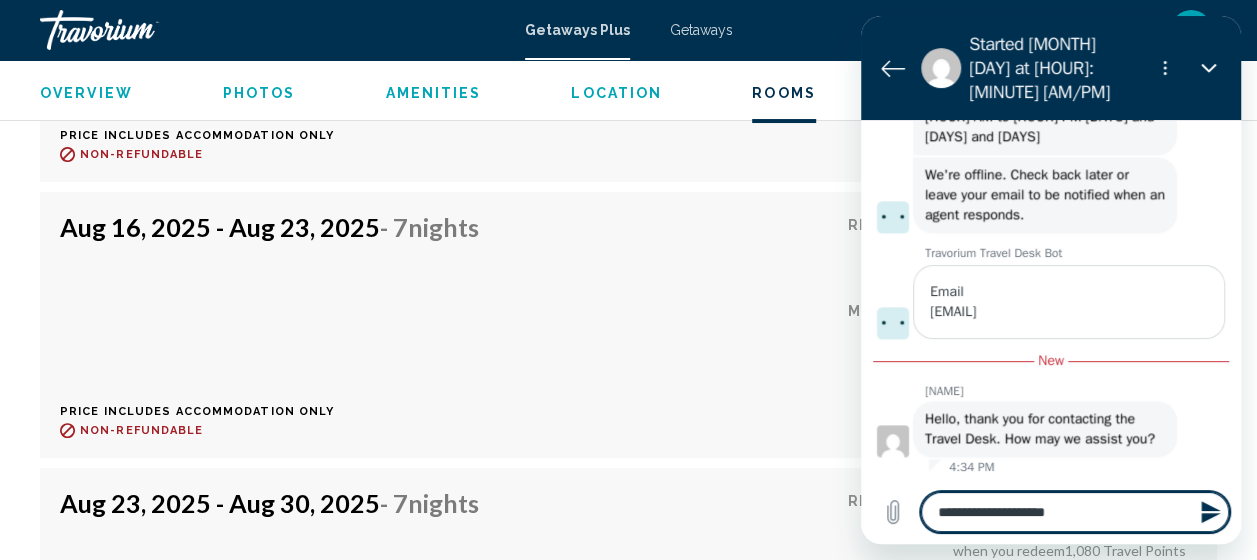 type on "**********" 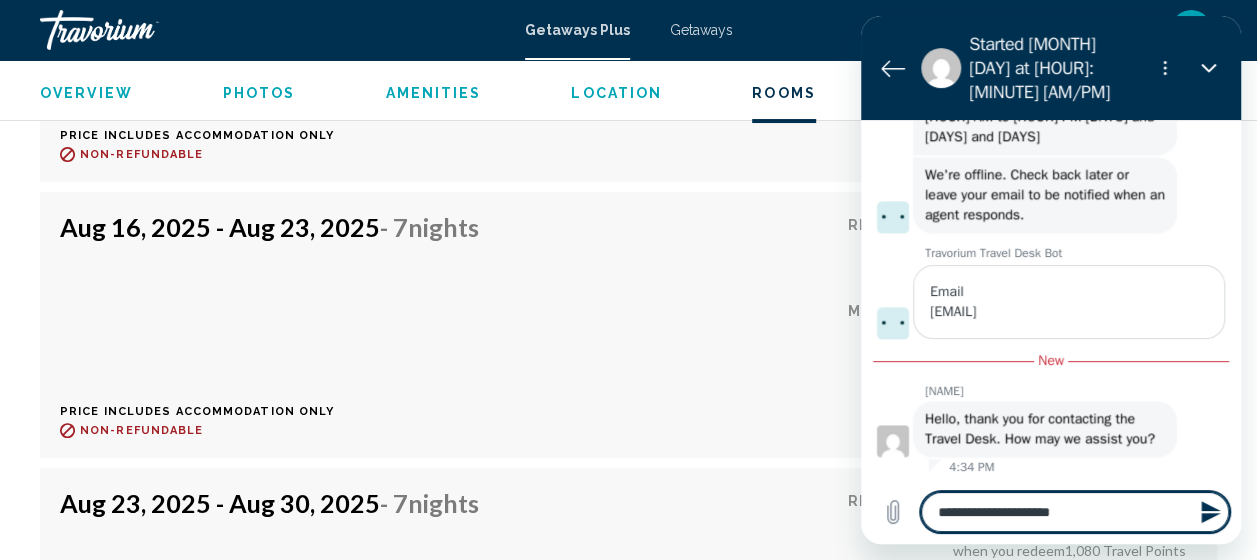 type on "**********" 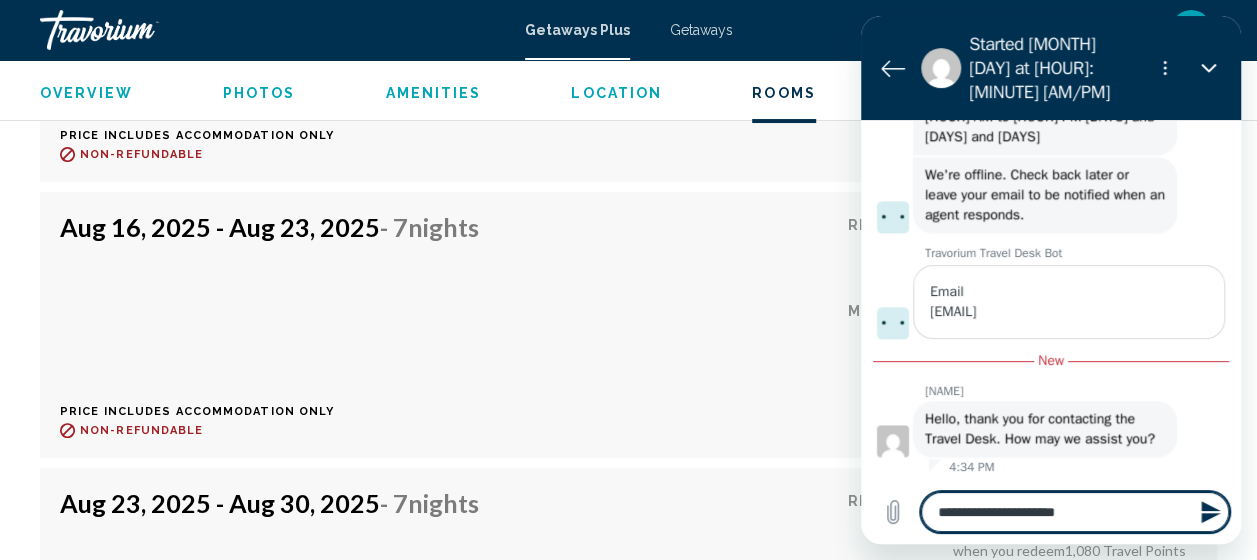 type on "**********" 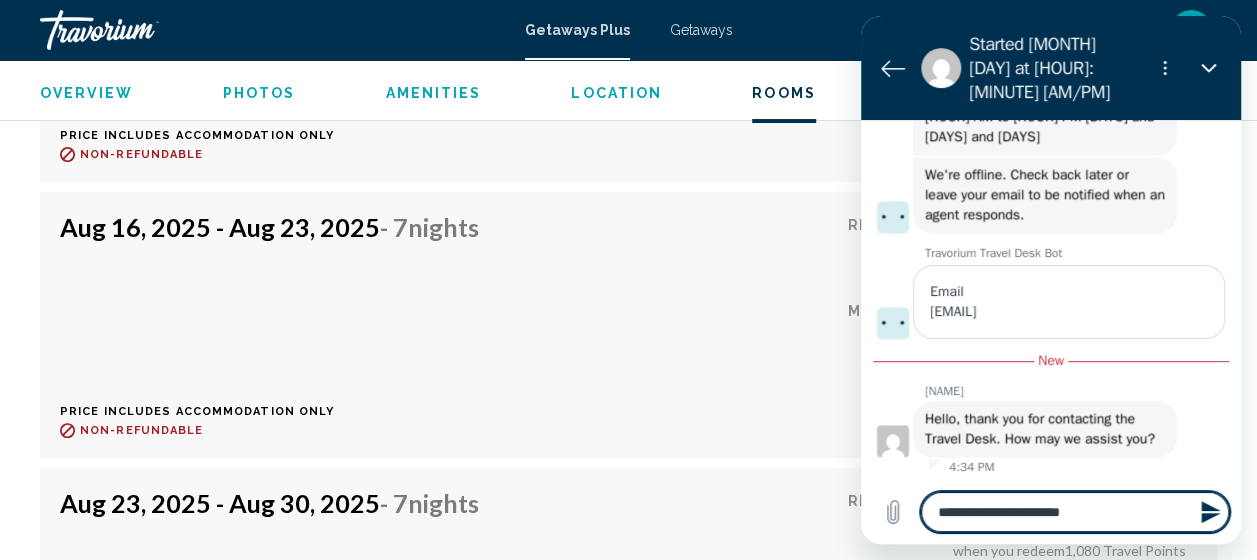 type on "**********" 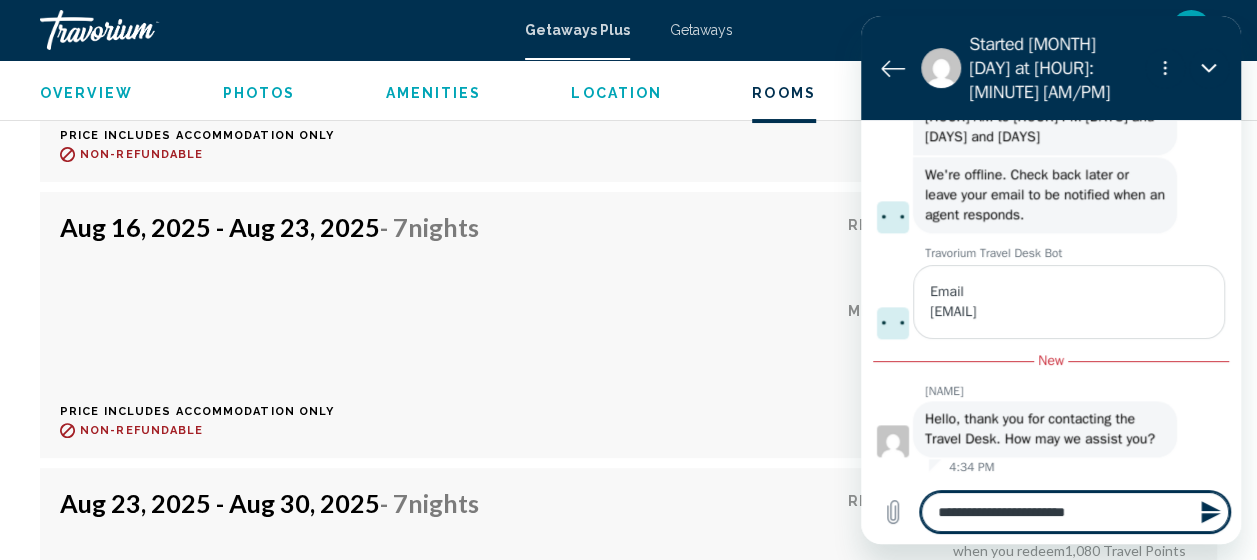 type on "**********" 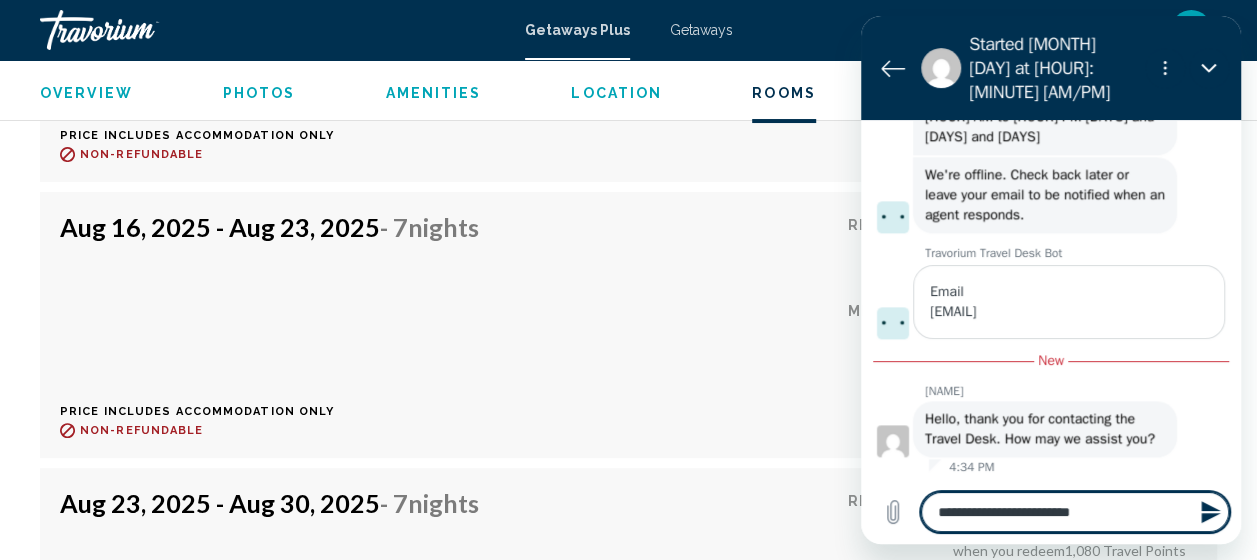 type on "**********" 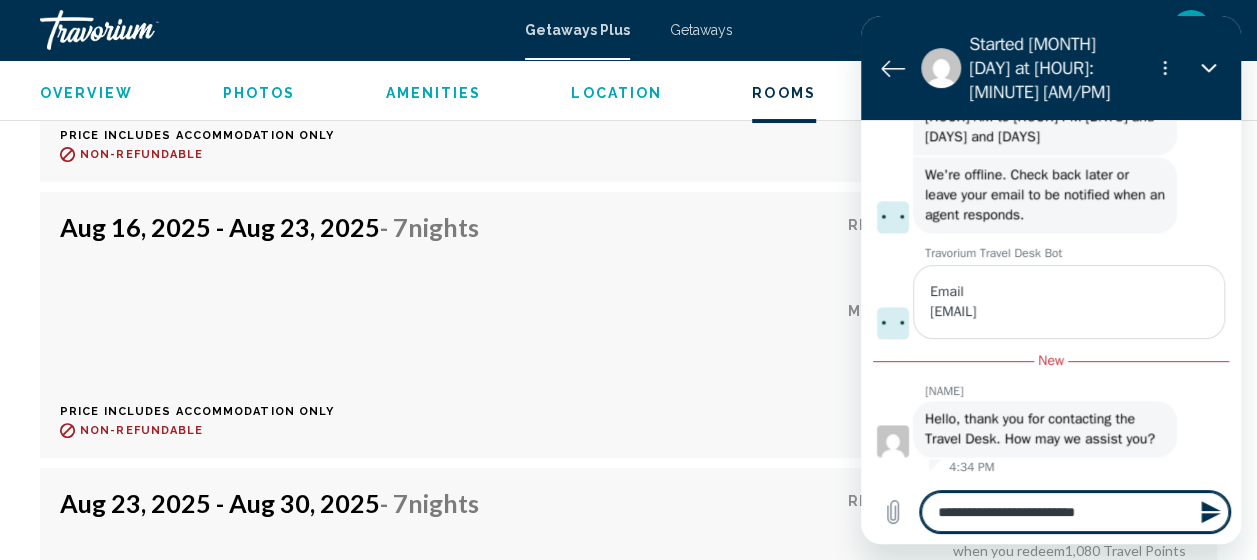 type on "**********" 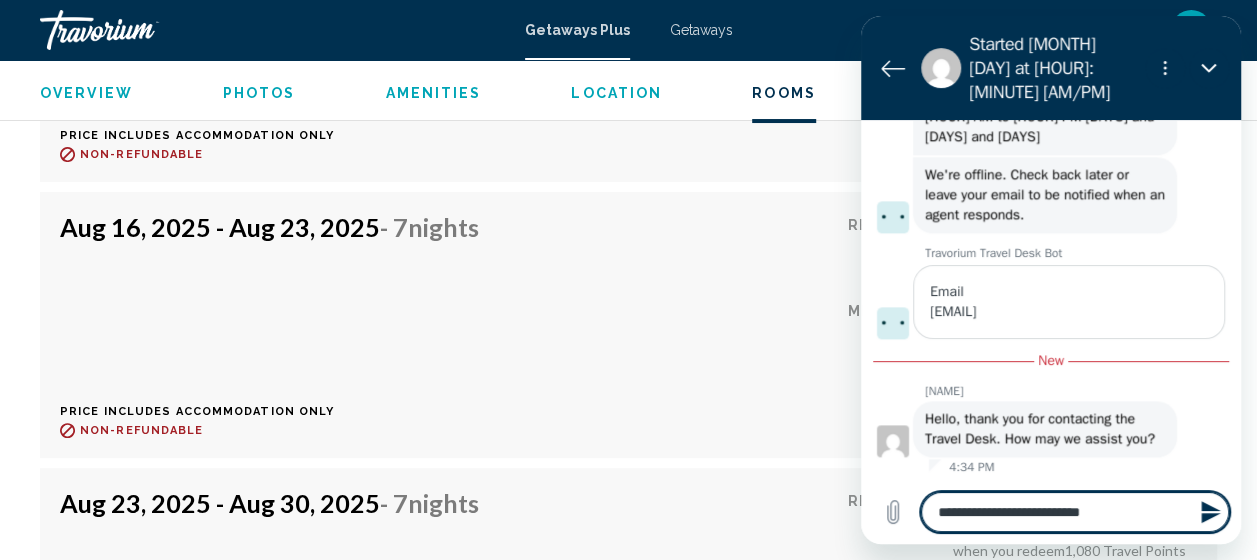type on "**********" 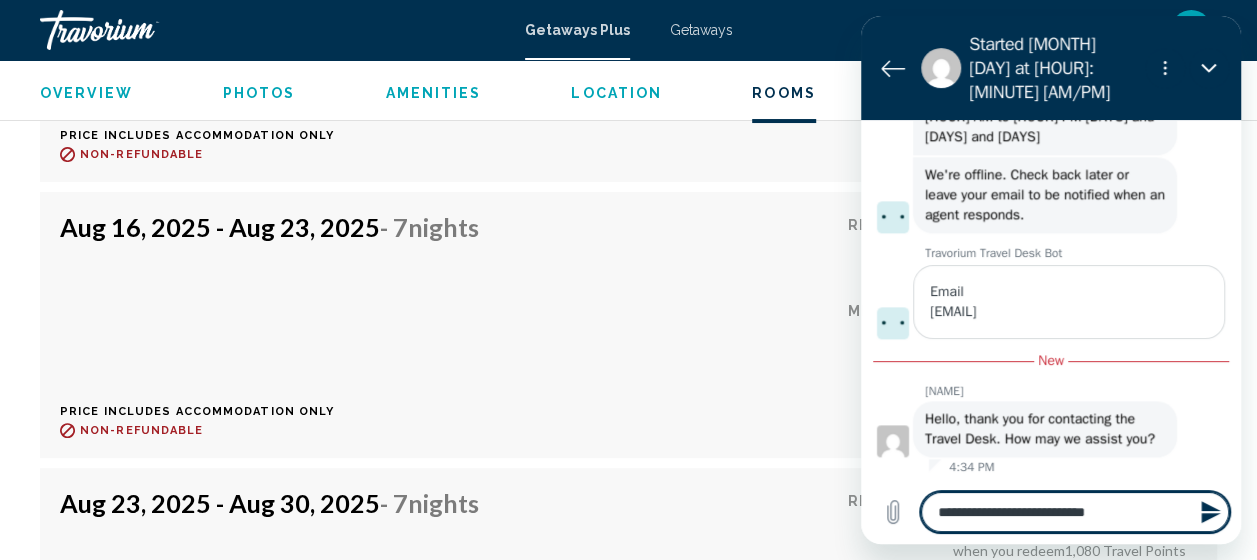 type on "**********" 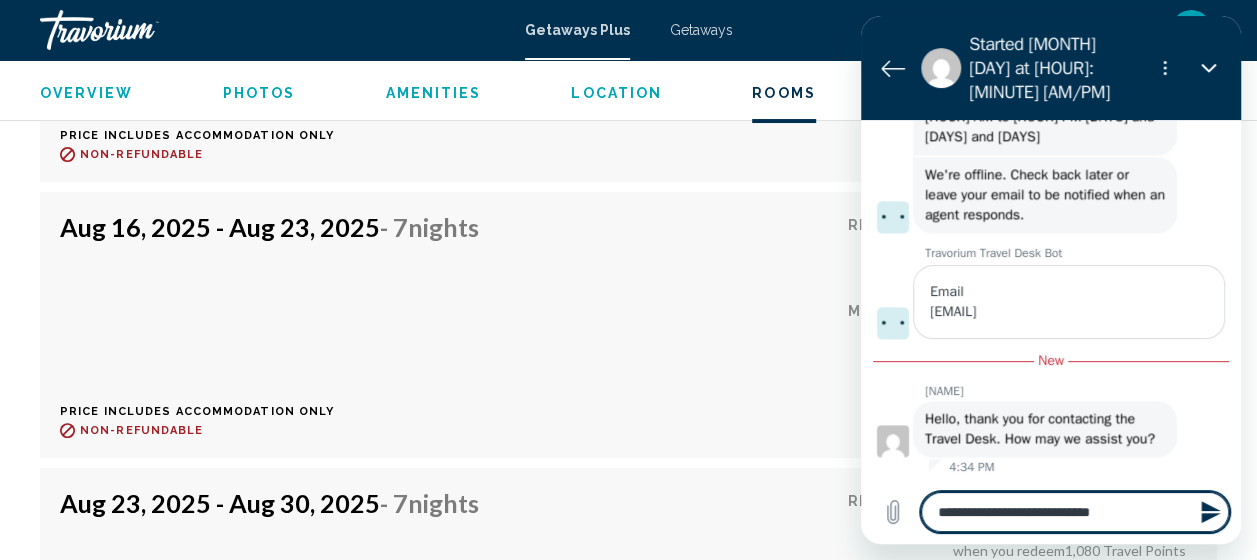 type on "**********" 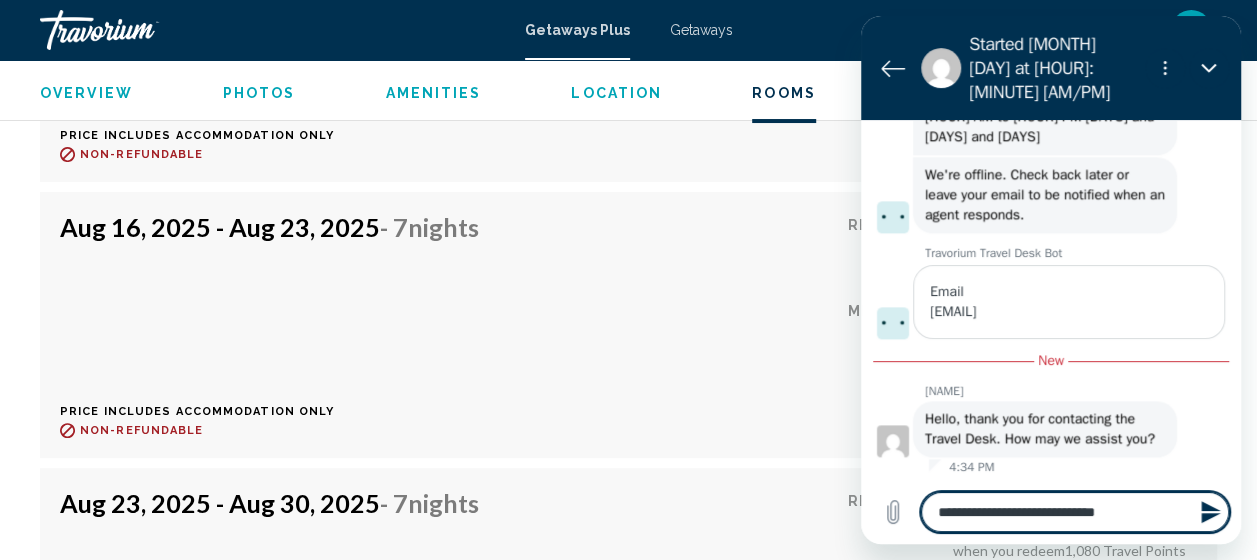 type on "**********" 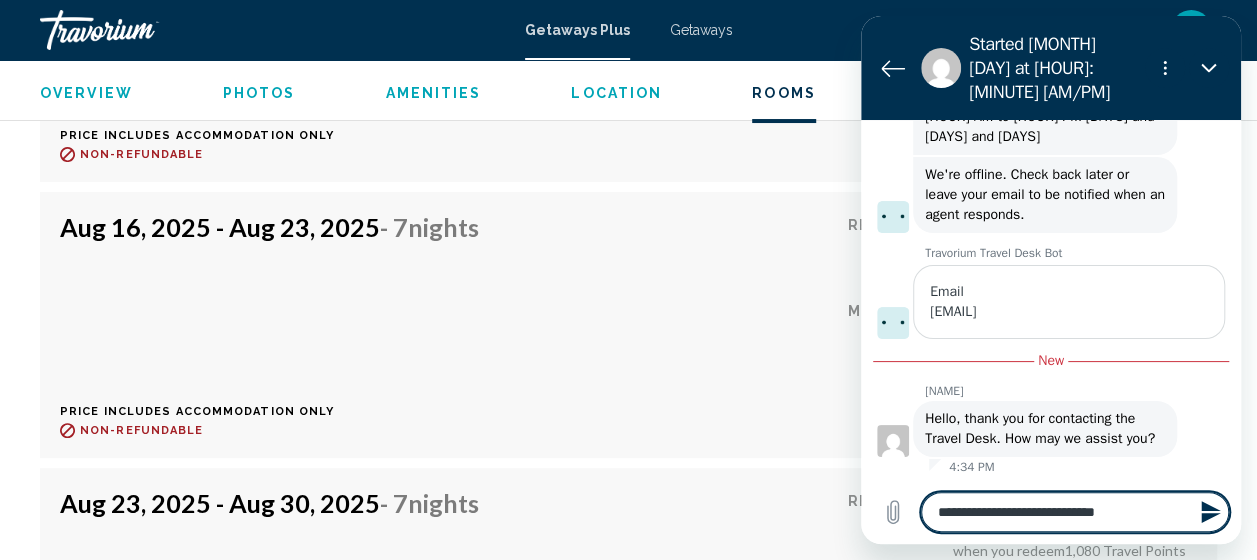 type 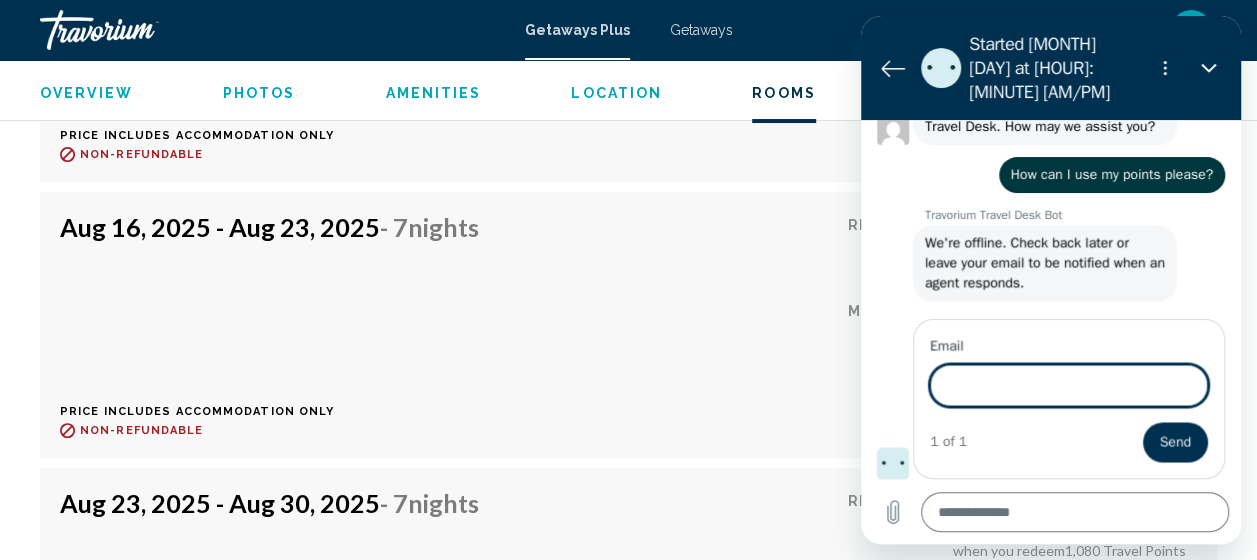 scroll, scrollTop: 1534, scrollLeft: 0, axis: vertical 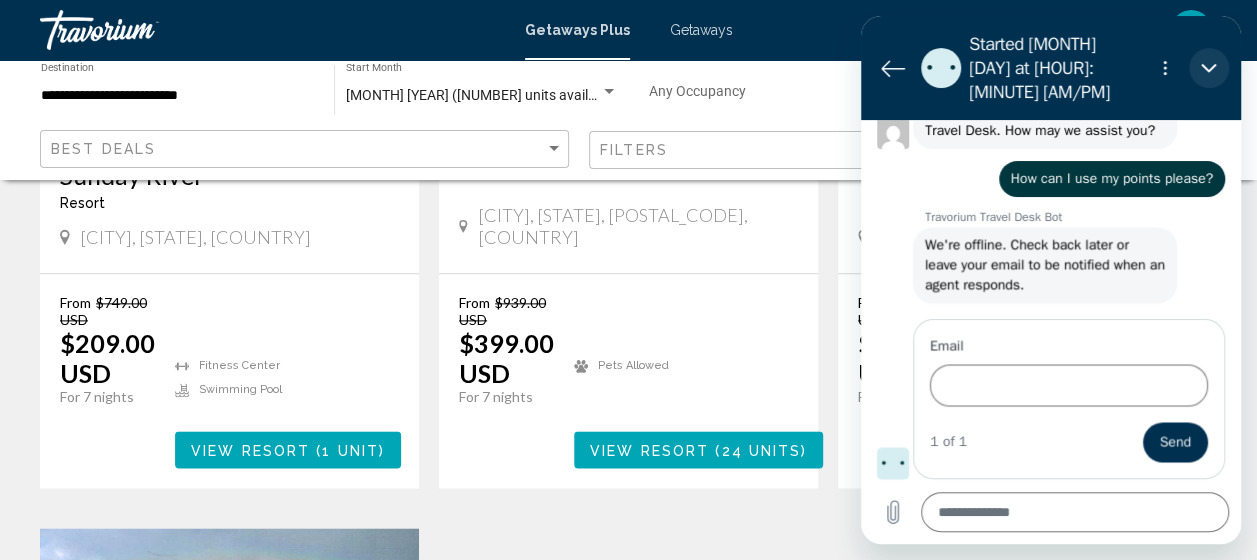 click 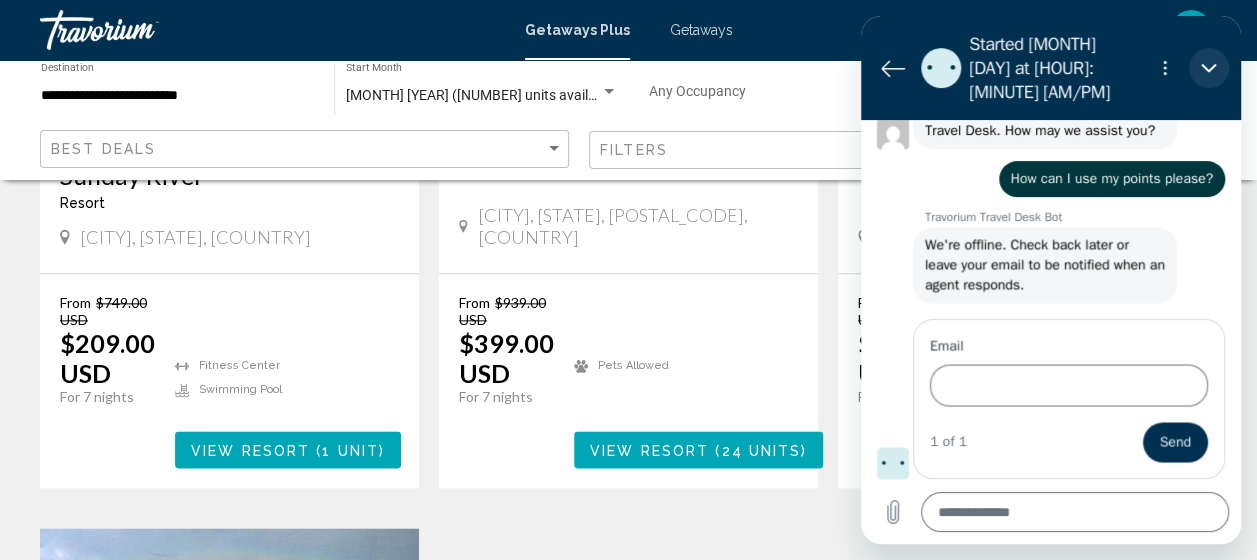 type on "*" 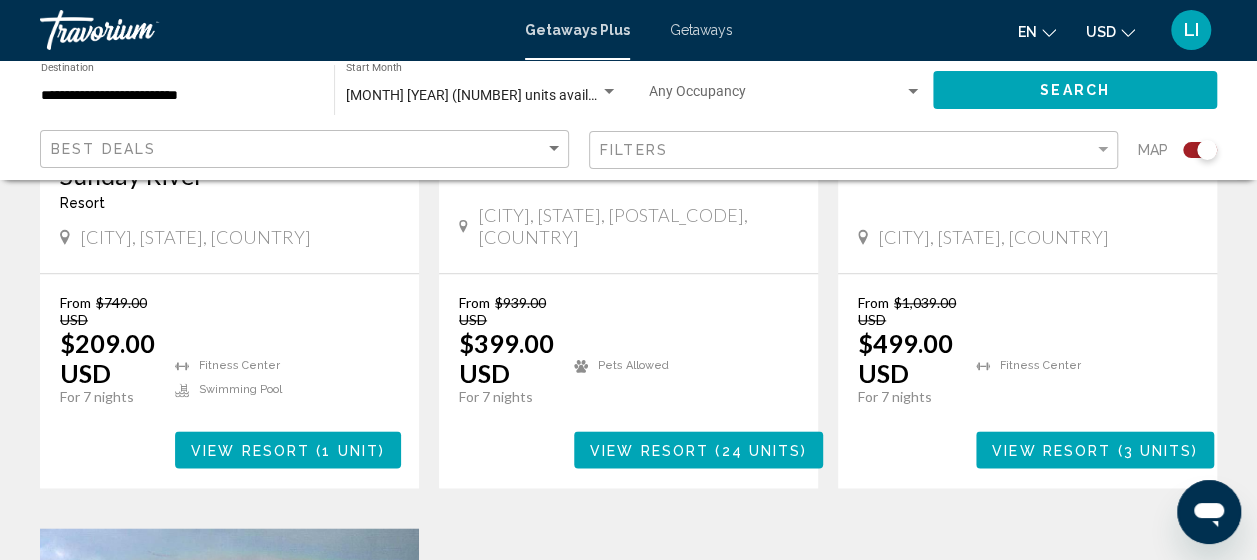 scroll, scrollTop: 1534, scrollLeft: 0, axis: vertical 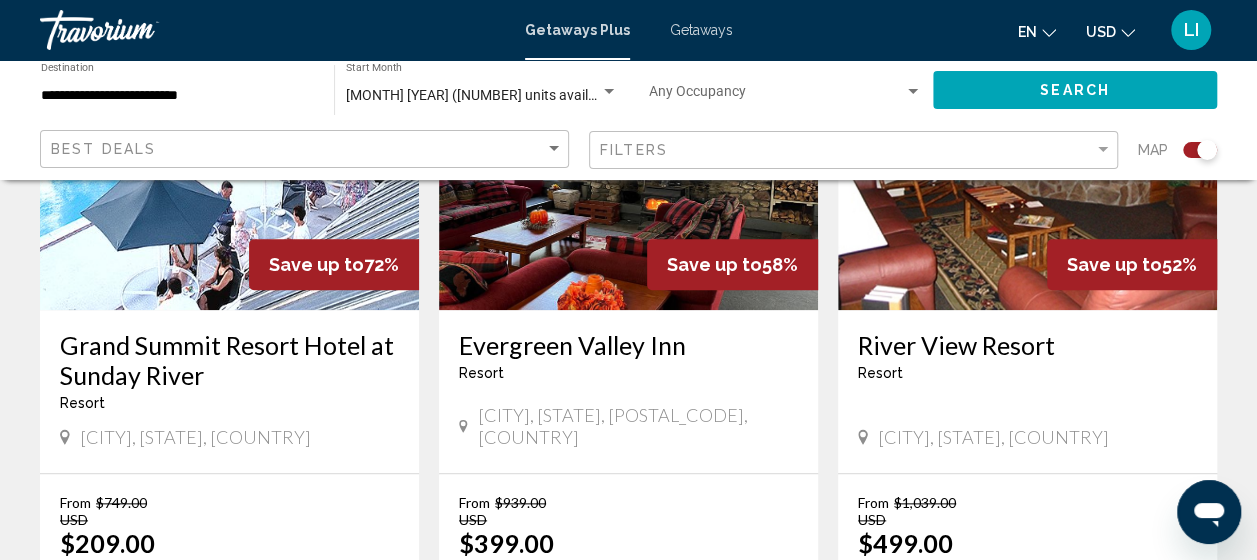 click at bounding box center (1027, 150) 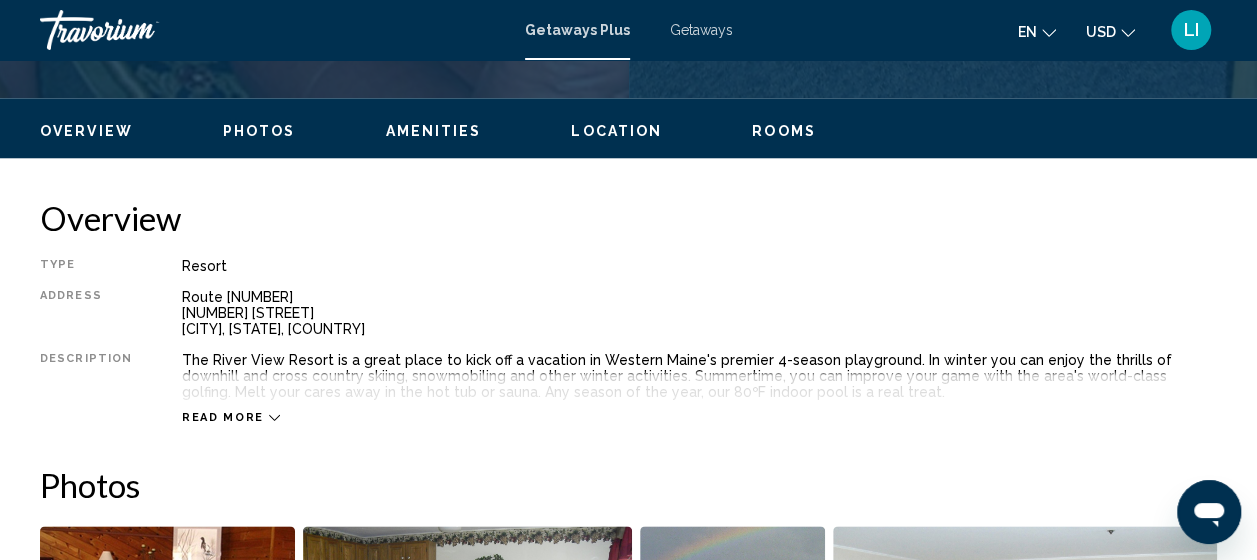 scroll, scrollTop: 954, scrollLeft: 0, axis: vertical 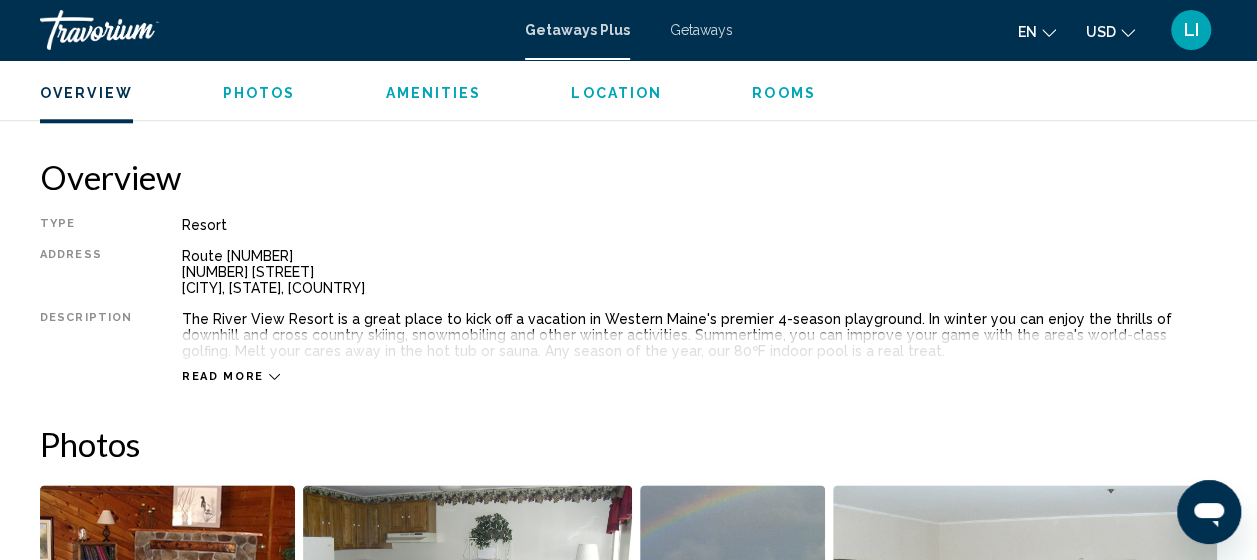 click on "Read more" at bounding box center (223, 376) 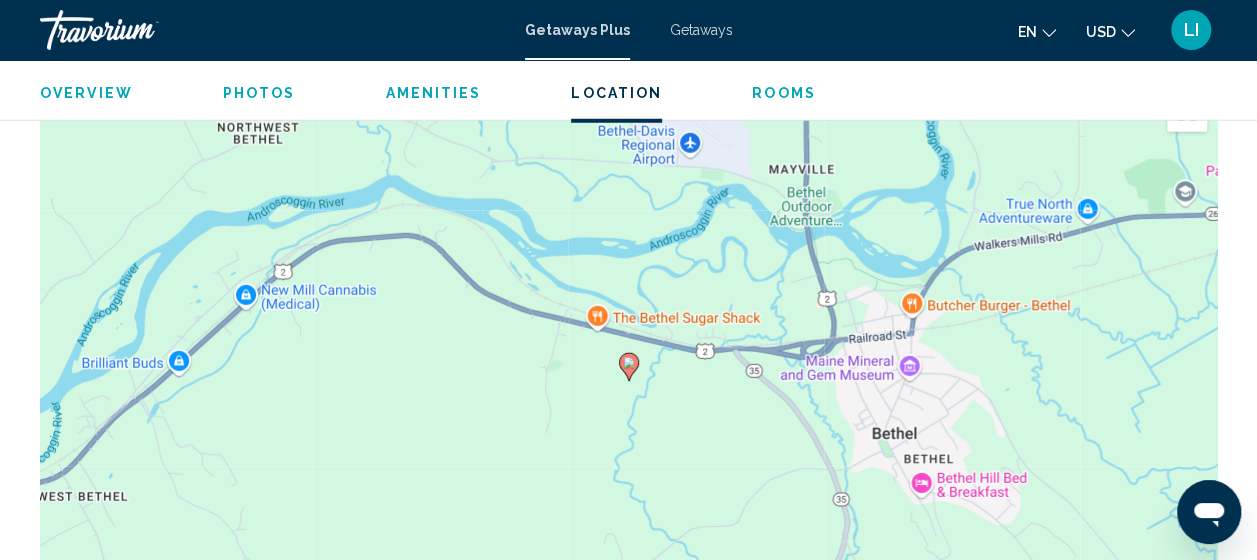 scroll, scrollTop: 2754, scrollLeft: 0, axis: vertical 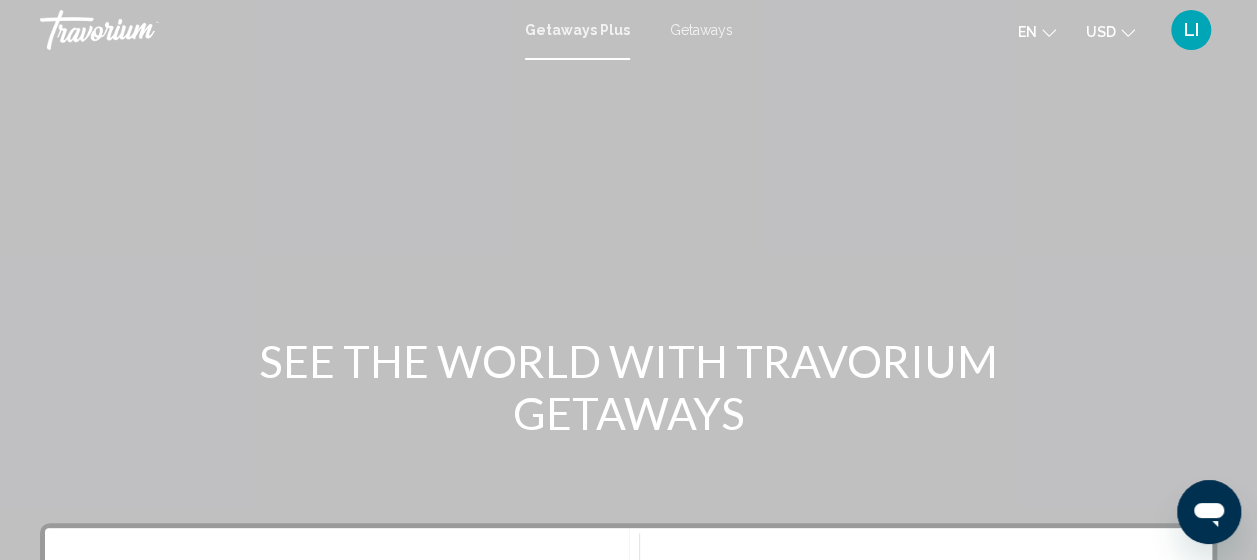 click on "Getaways" at bounding box center [701, 30] 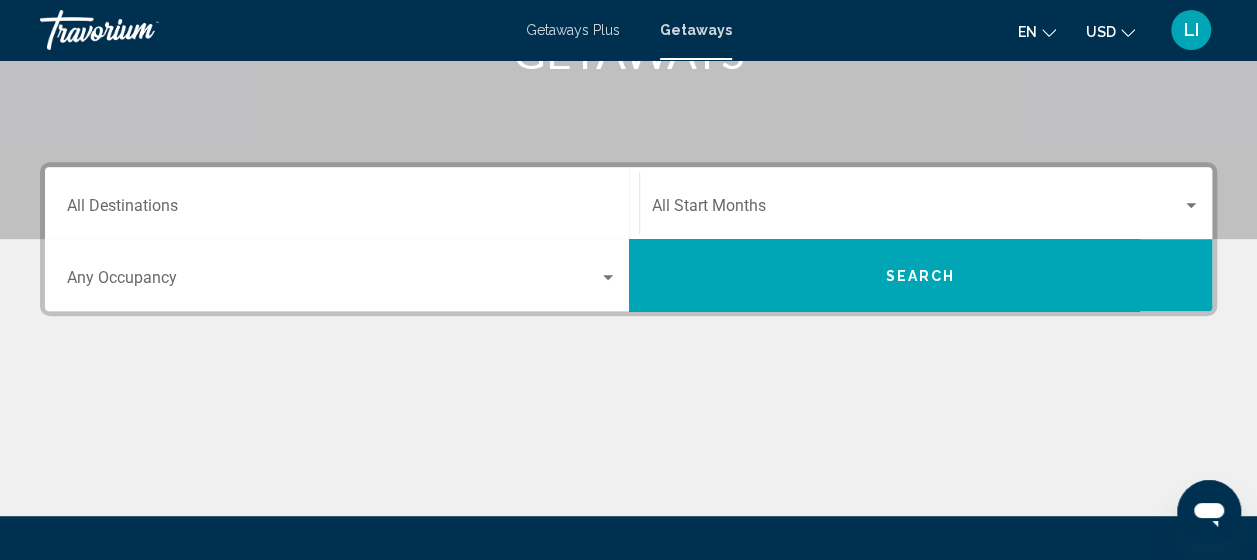 click on "Destination All Destinations" at bounding box center (342, 210) 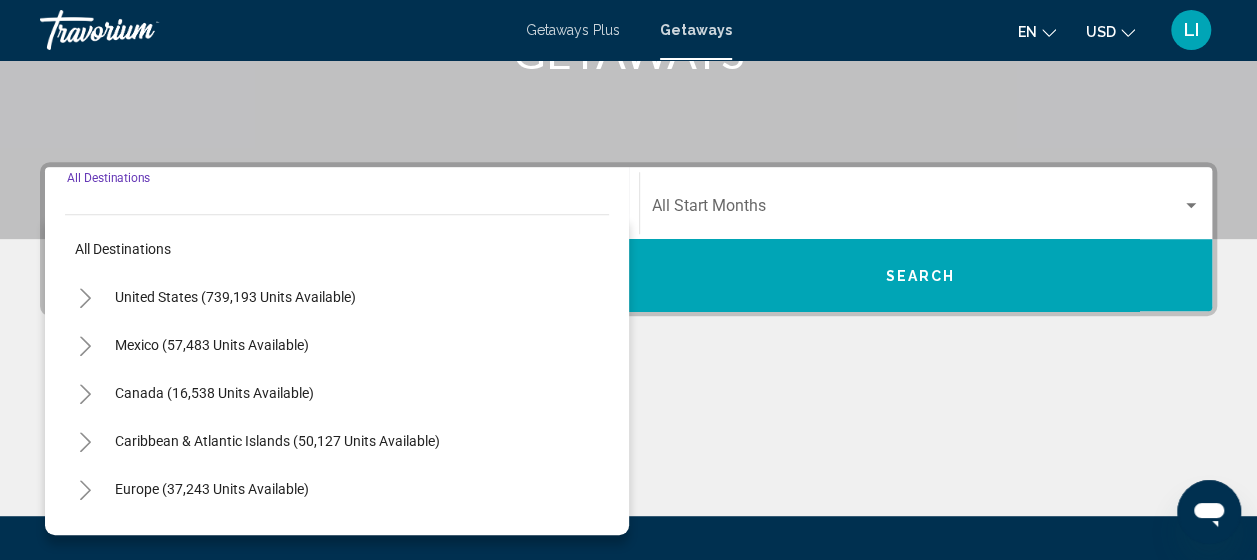 scroll, scrollTop: 458, scrollLeft: 0, axis: vertical 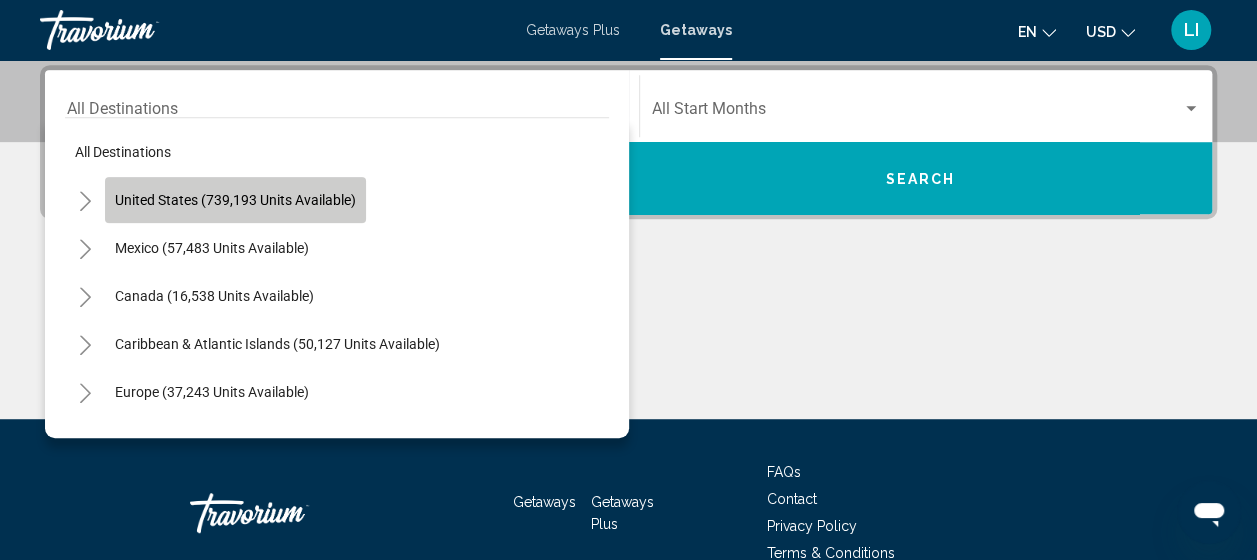 click on "United States (739,193 units available)" 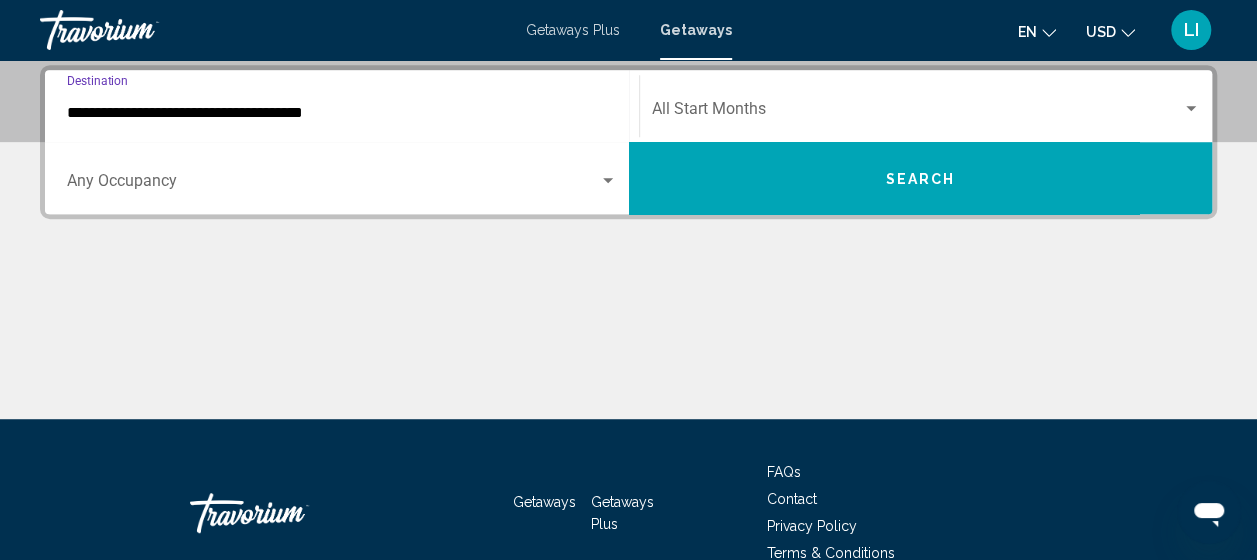 click on "**********" at bounding box center [342, 113] 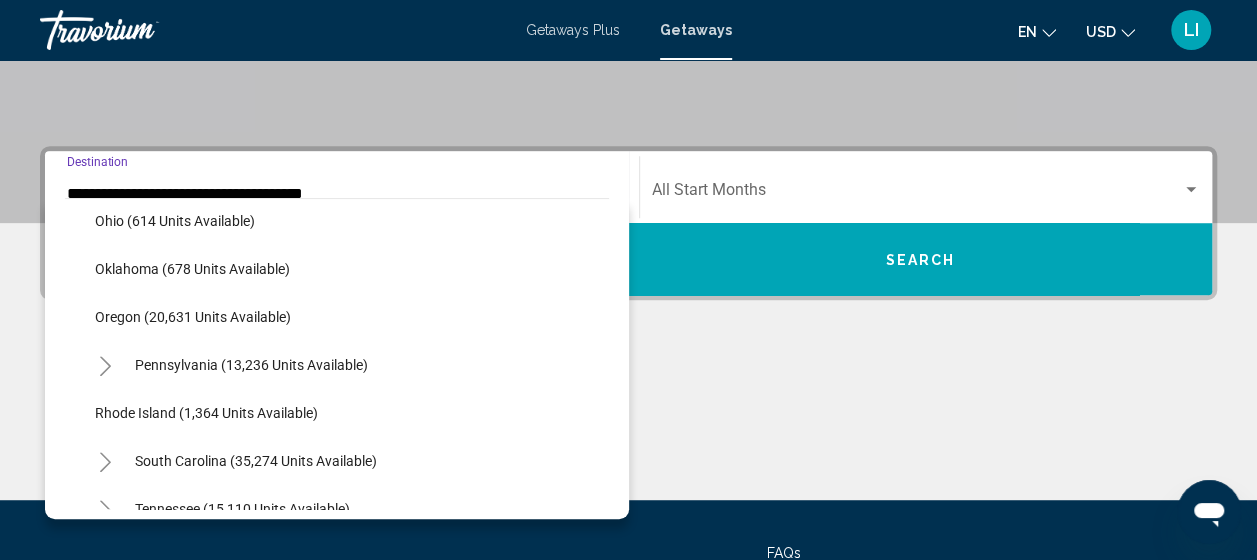 scroll, scrollTop: 1600, scrollLeft: 0, axis: vertical 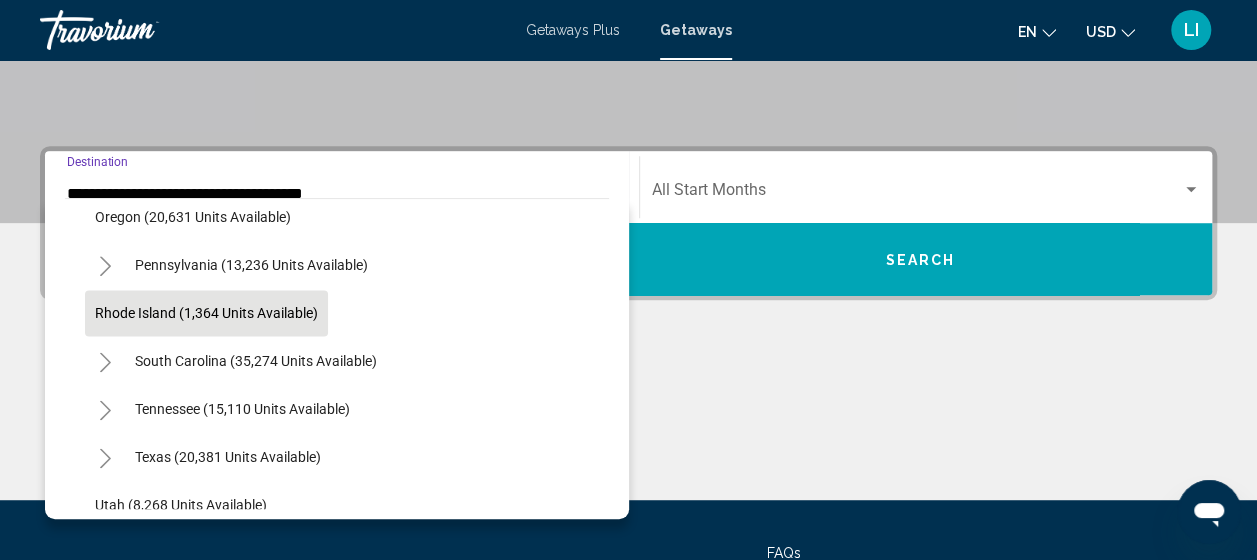 click on "Rhode Island (1,364 units available)" 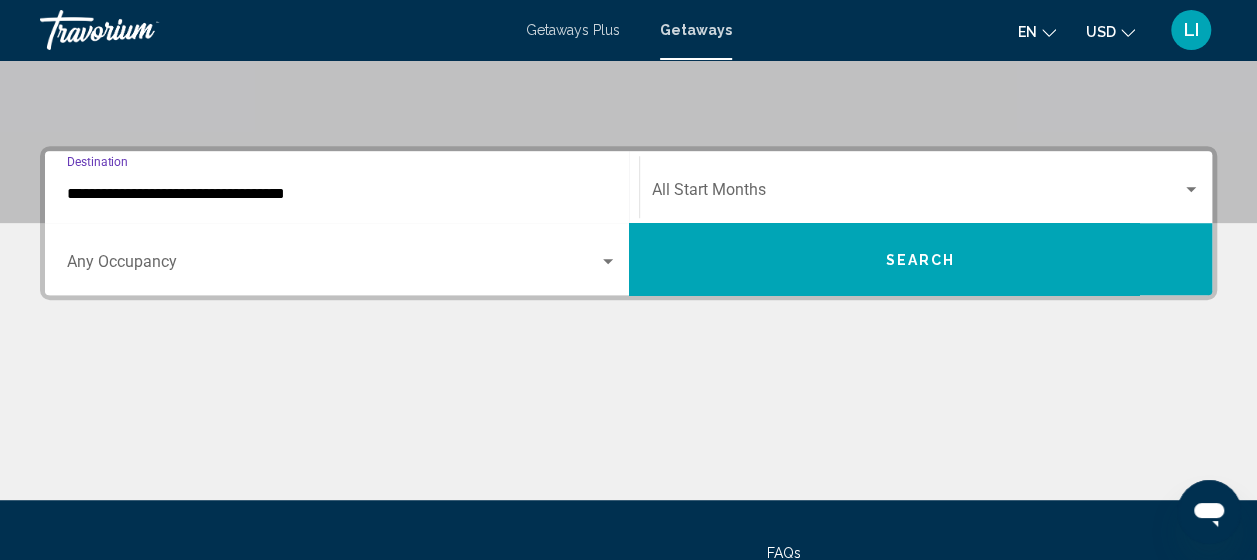 scroll, scrollTop: 458, scrollLeft: 0, axis: vertical 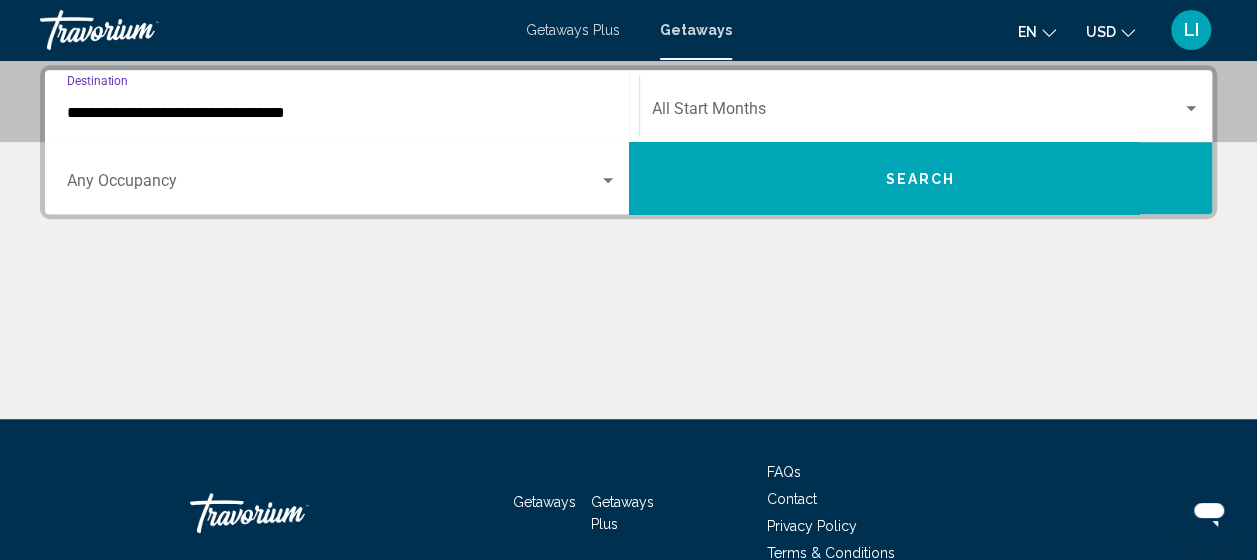 click on "**********" at bounding box center [342, 113] 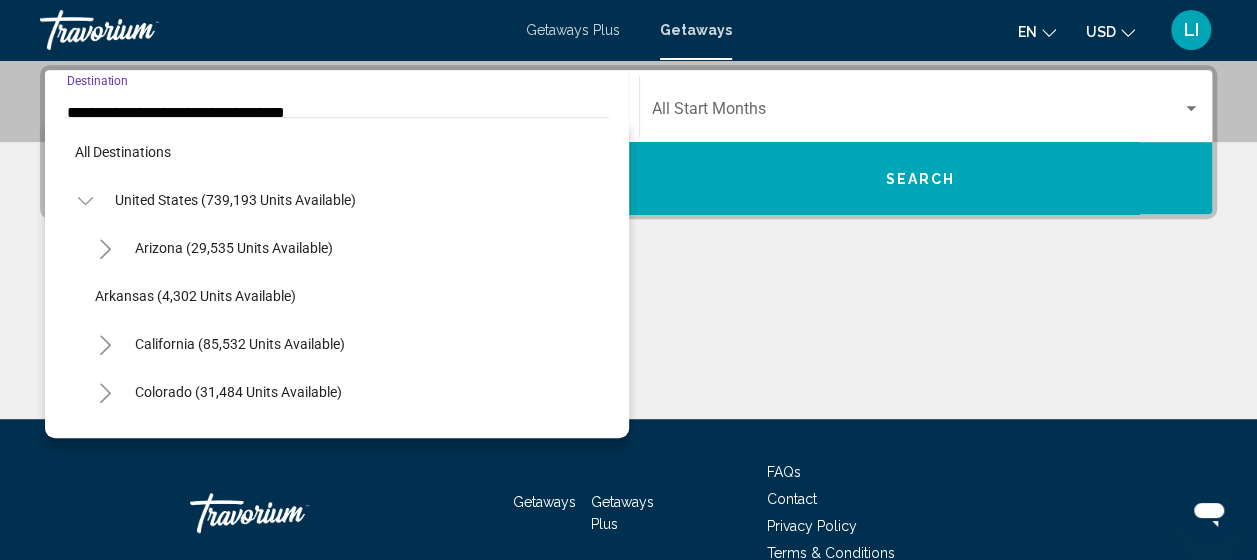 scroll, scrollTop: 450, scrollLeft: 0, axis: vertical 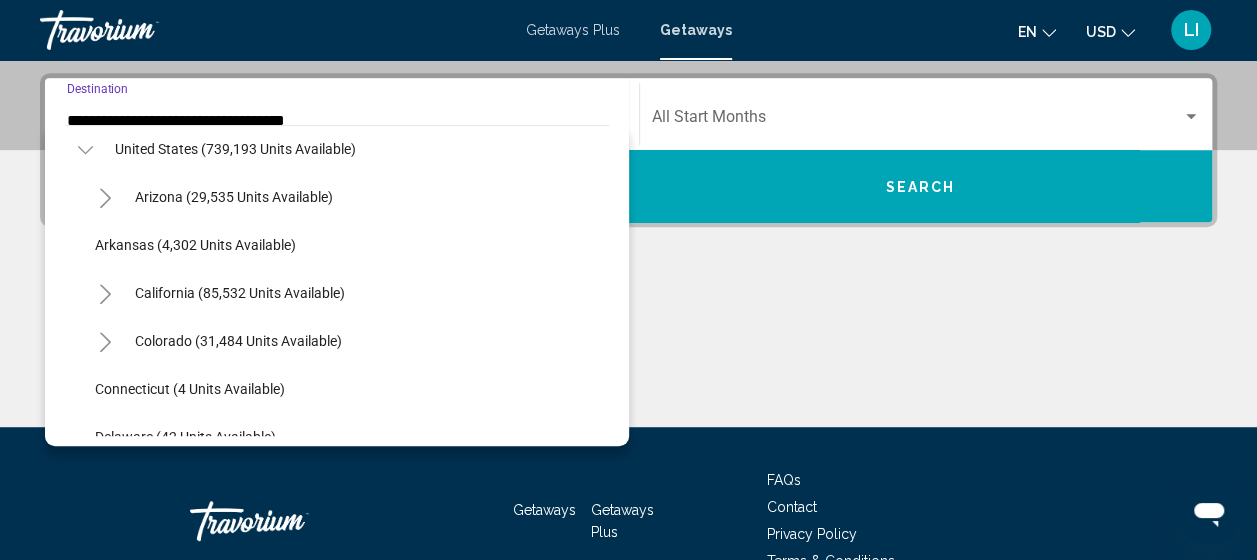 type on "*" 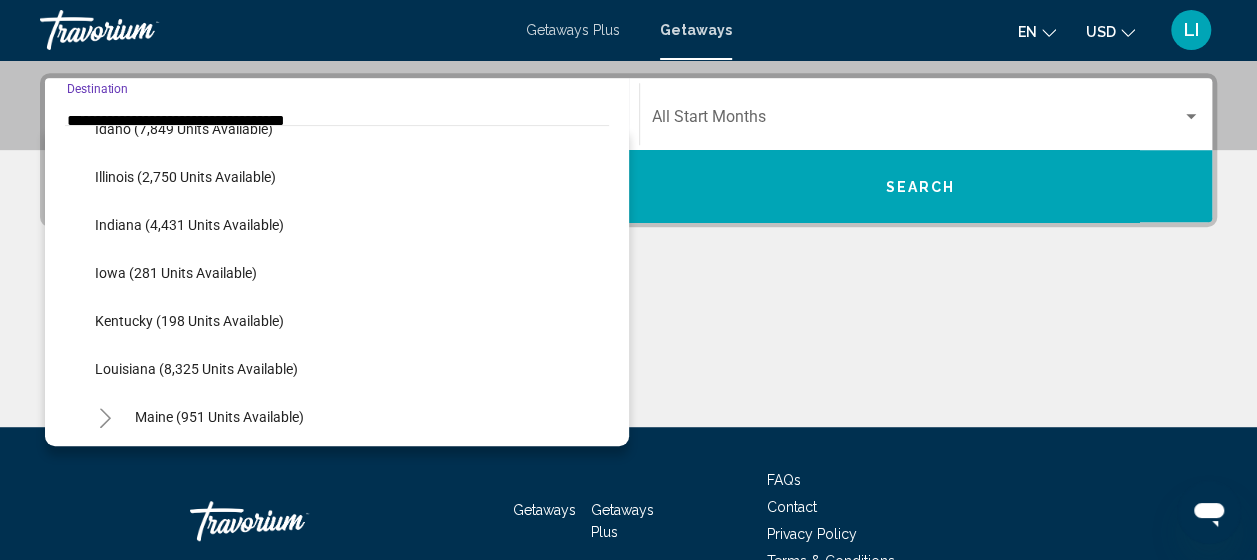 scroll, scrollTop: 659, scrollLeft: 0, axis: vertical 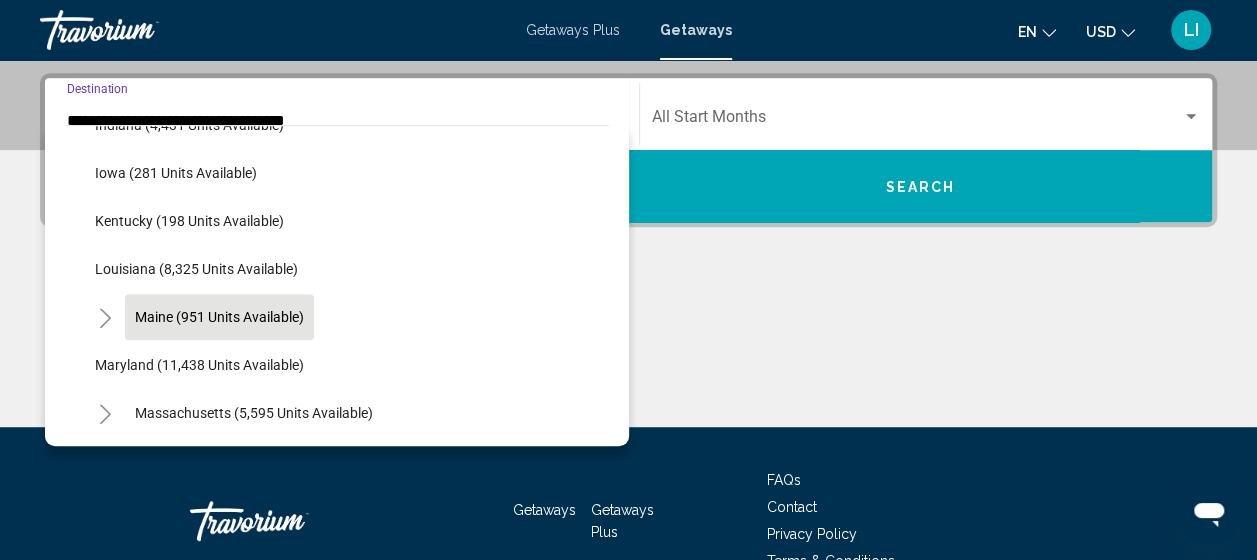 click on "Maine (951 units available)" 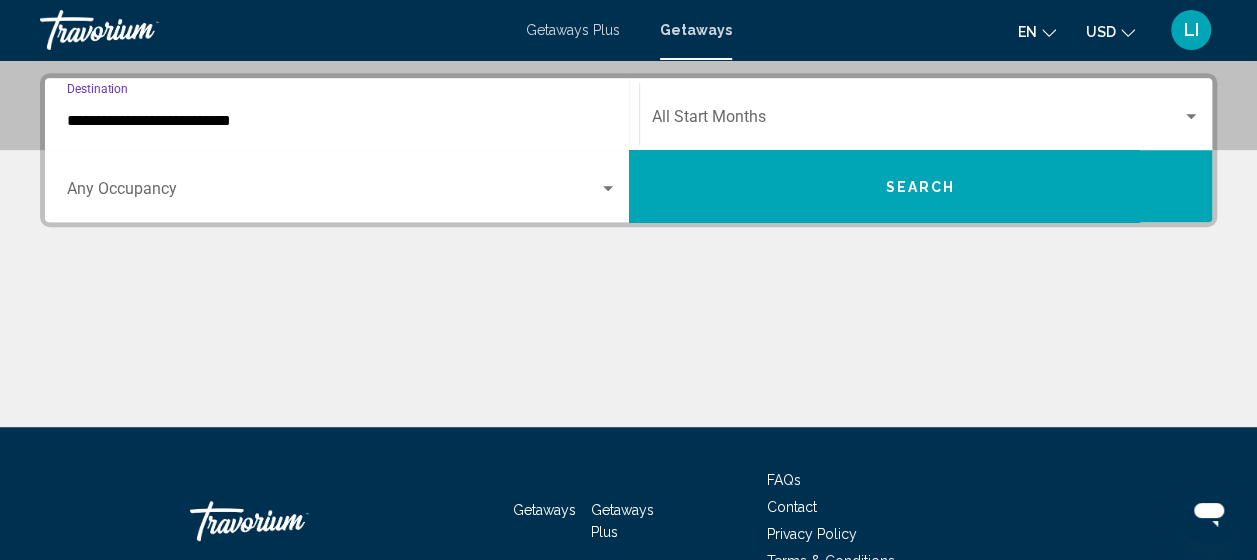 scroll, scrollTop: 458, scrollLeft: 0, axis: vertical 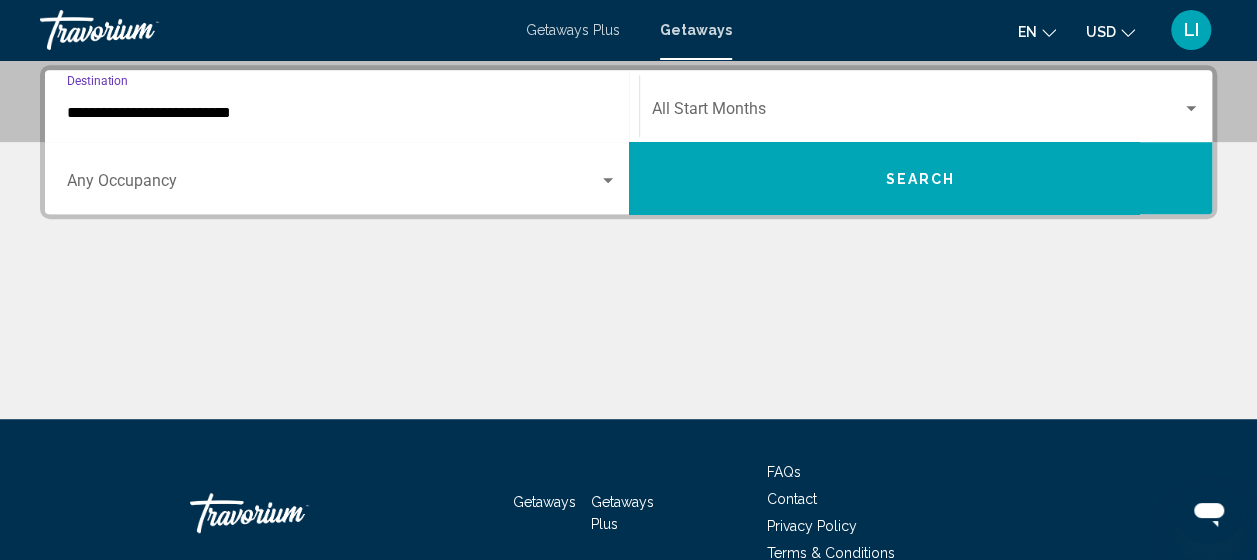 click at bounding box center (917, 113) 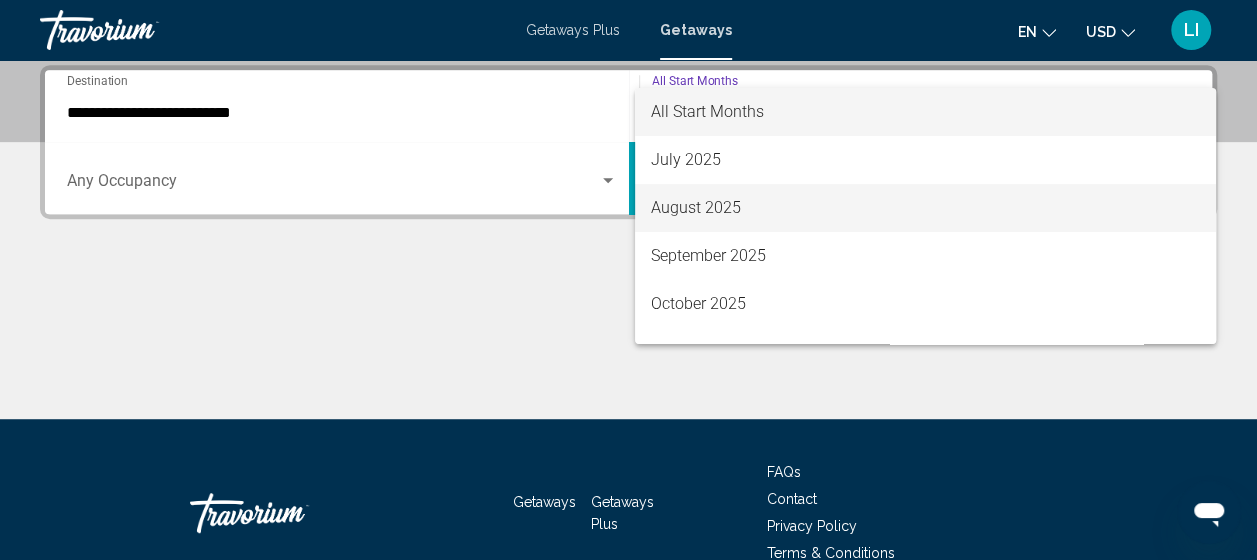 click on "August 2025" at bounding box center (925, 208) 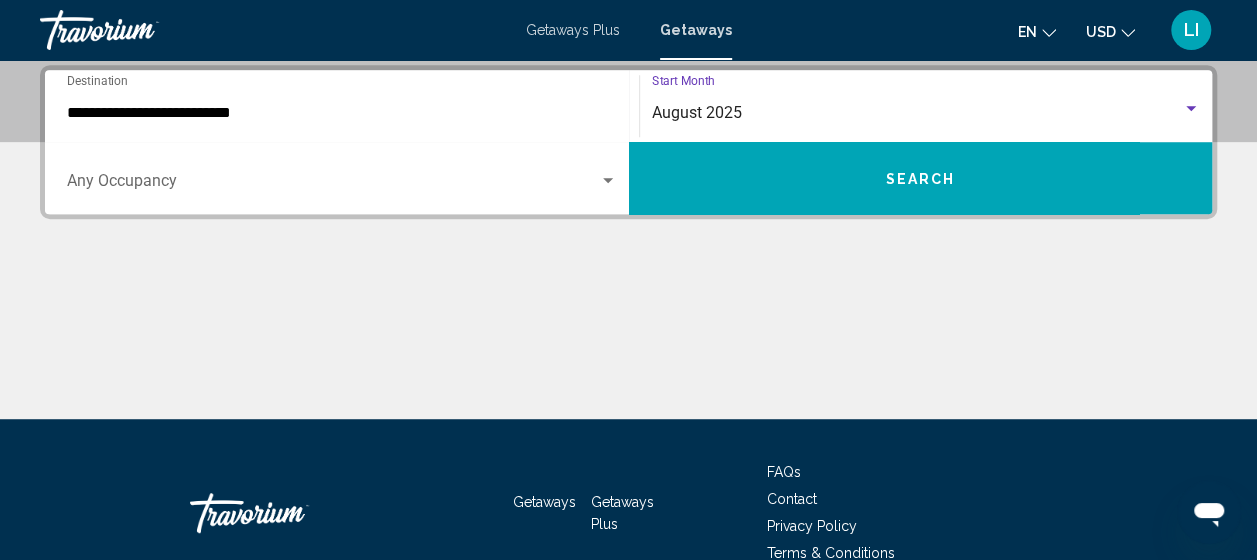 click on "Search" at bounding box center [921, 178] 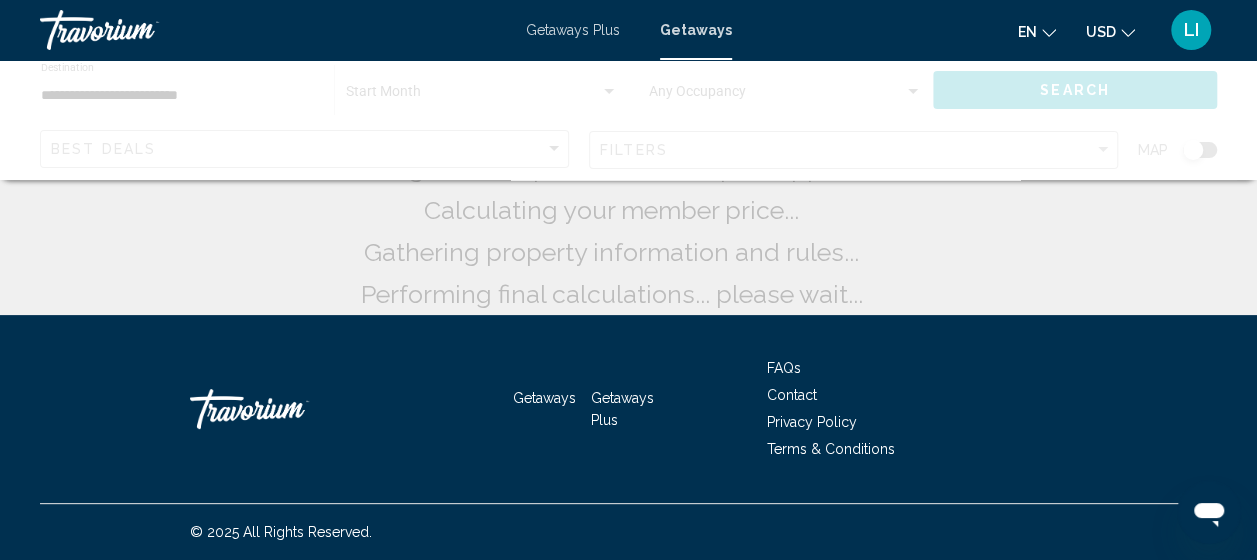scroll, scrollTop: 0, scrollLeft: 0, axis: both 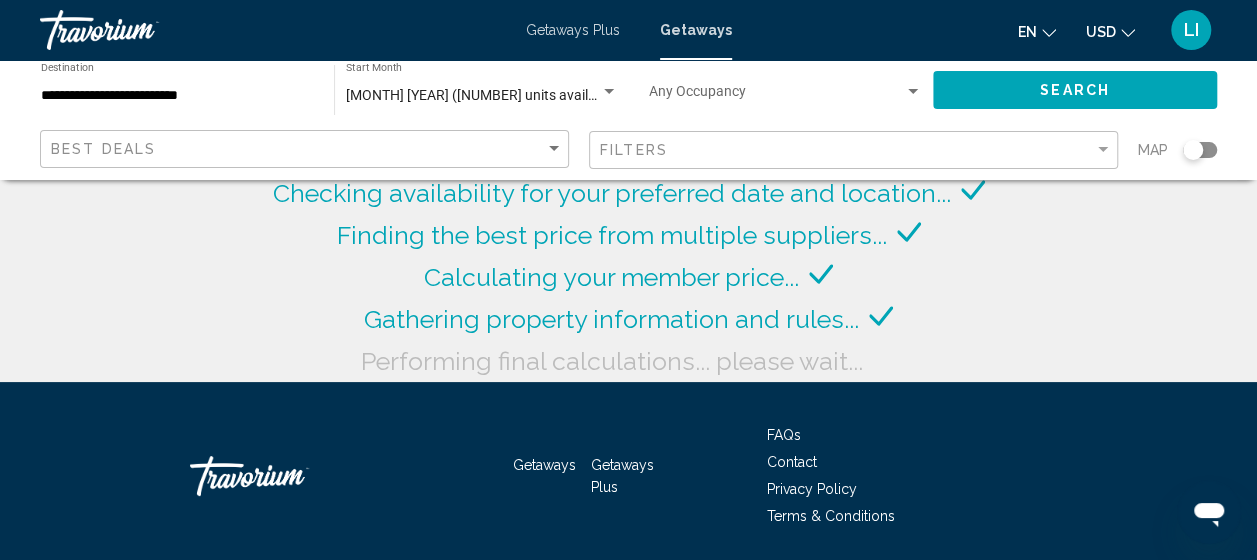 click on "Search" 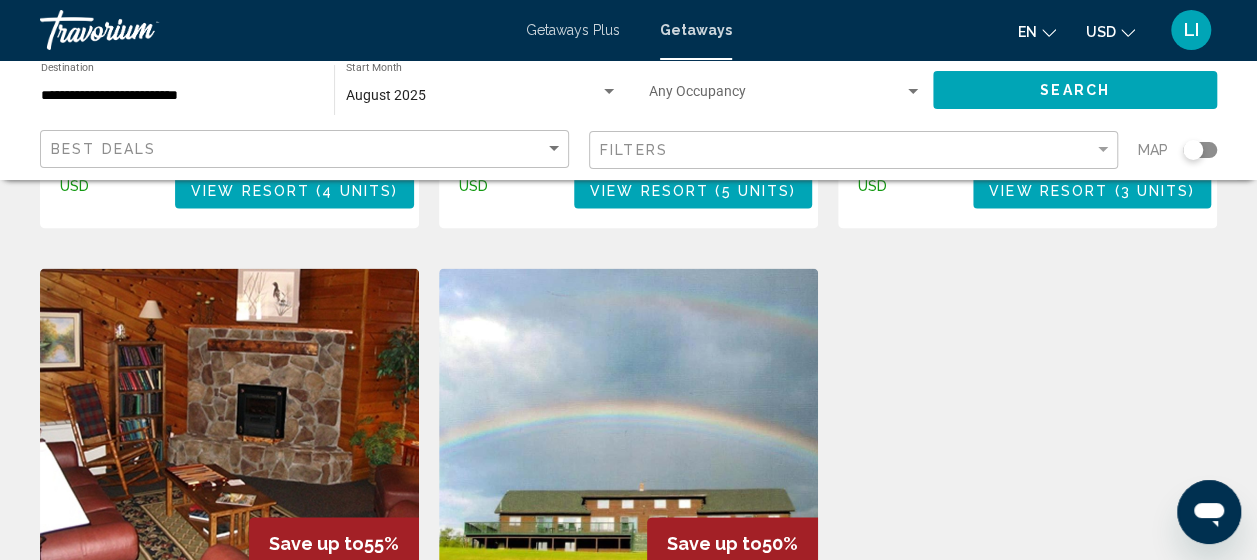 scroll, scrollTop: 1400, scrollLeft: 0, axis: vertical 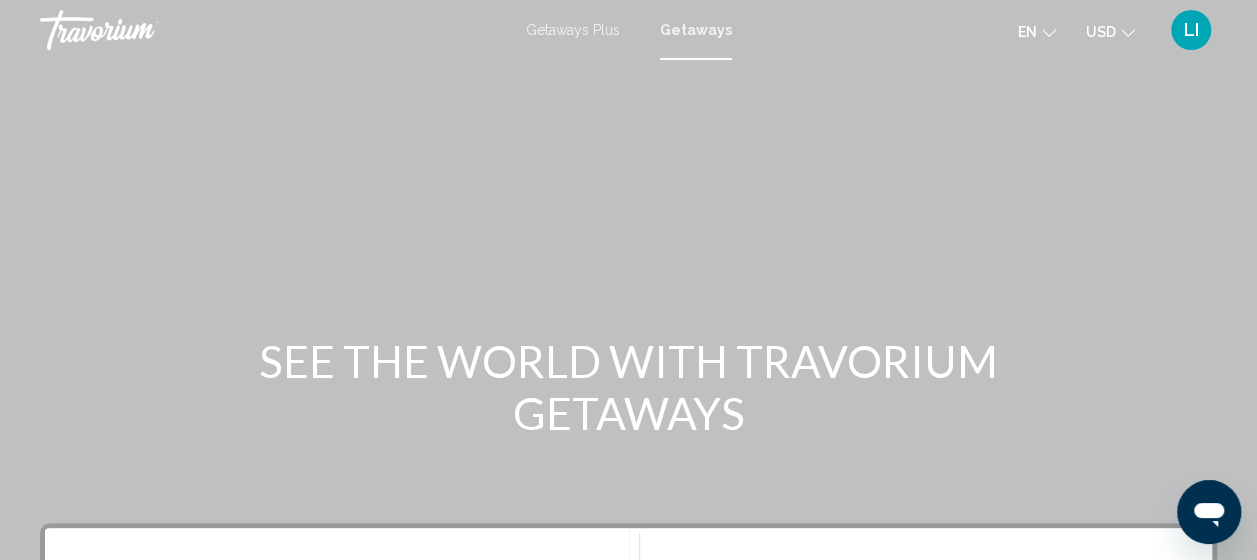 click on "Getaways Plus" at bounding box center [573, 30] 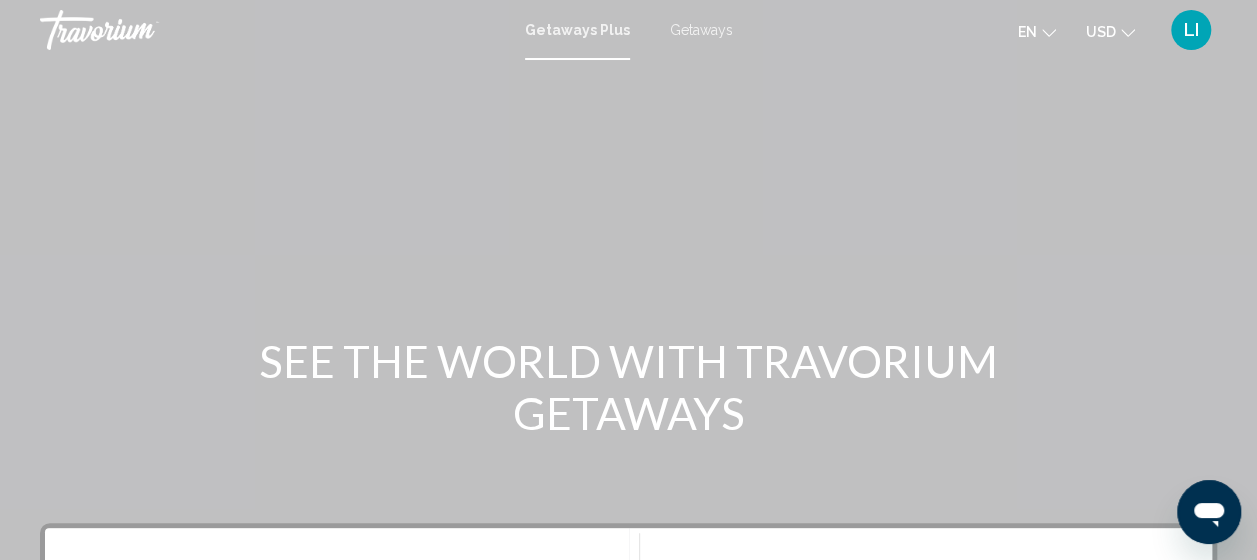 click on "Getaways Plus" at bounding box center [577, 30] 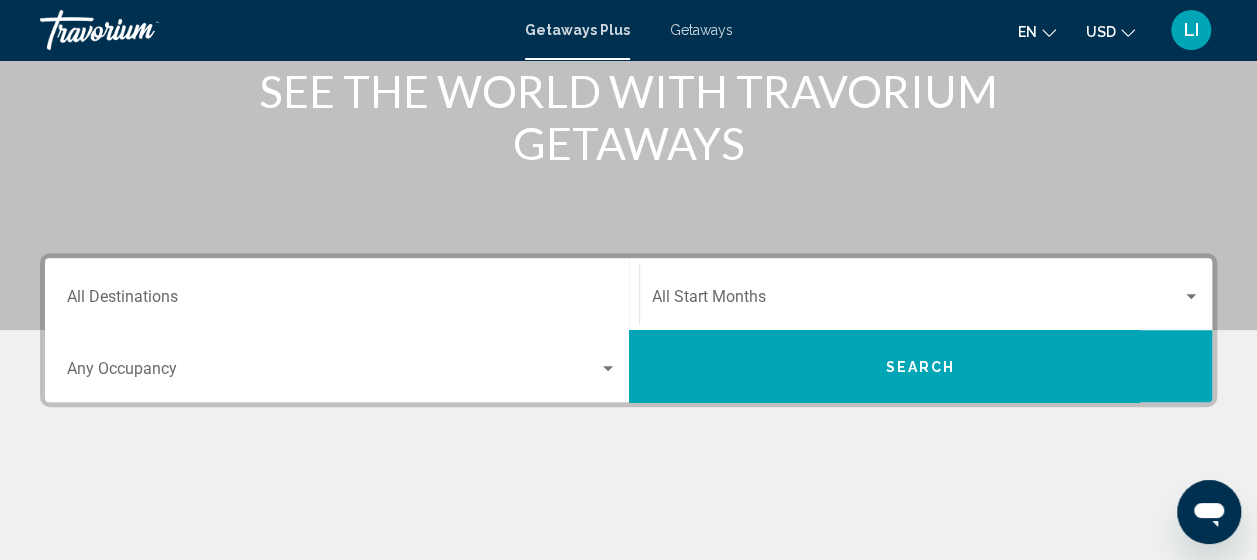 scroll, scrollTop: 300, scrollLeft: 0, axis: vertical 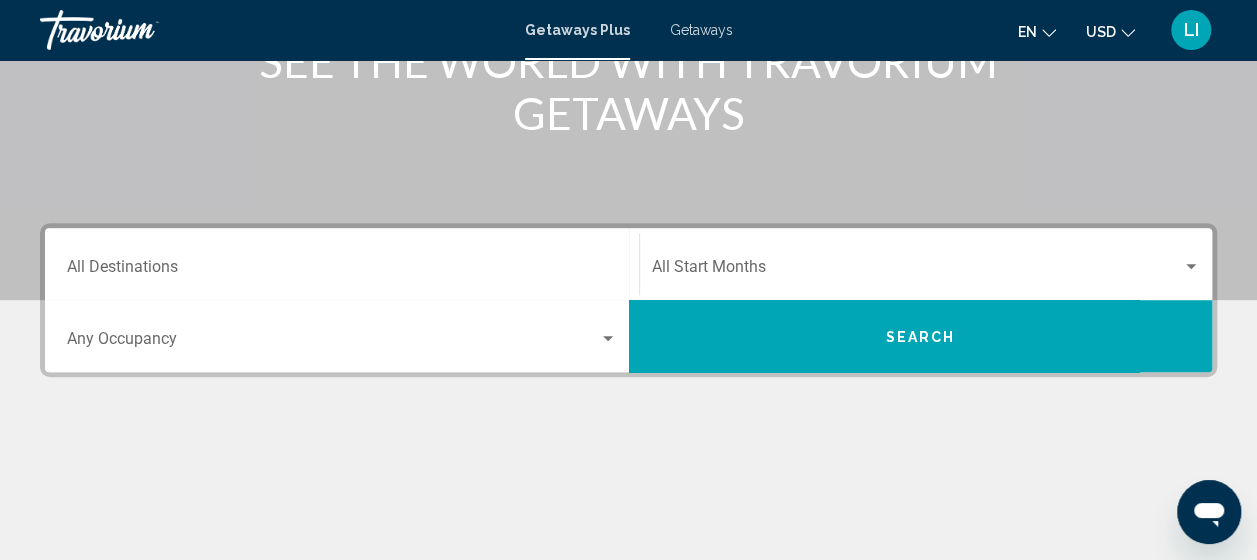click on "Destination All Destinations" at bounding box center [342, 264] 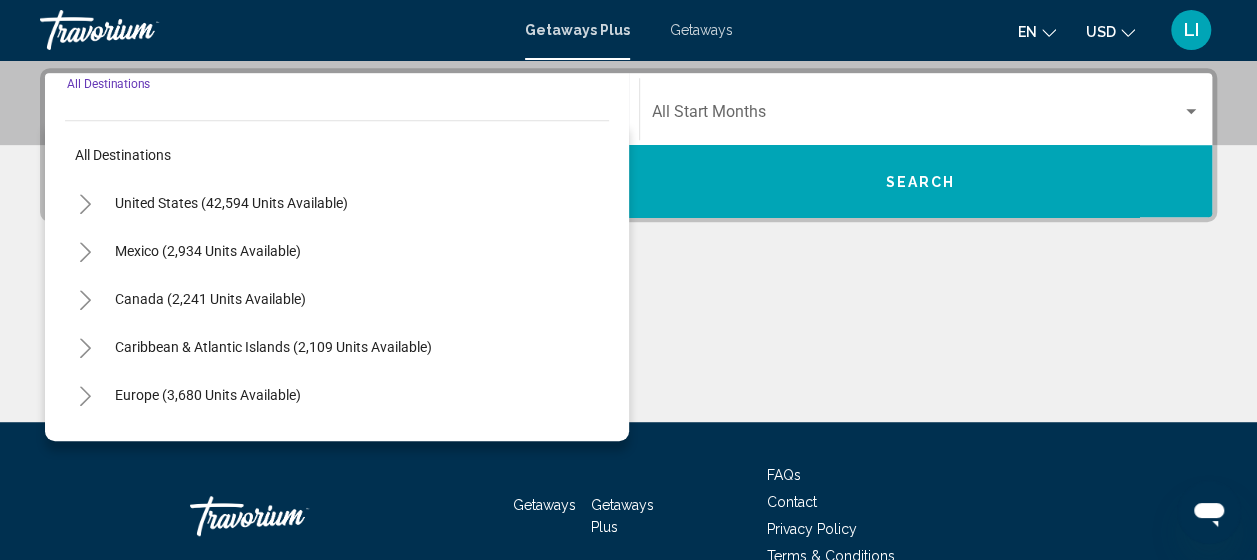scroll, scrollTop: 458, scrollLeft: 0, axis: vertical 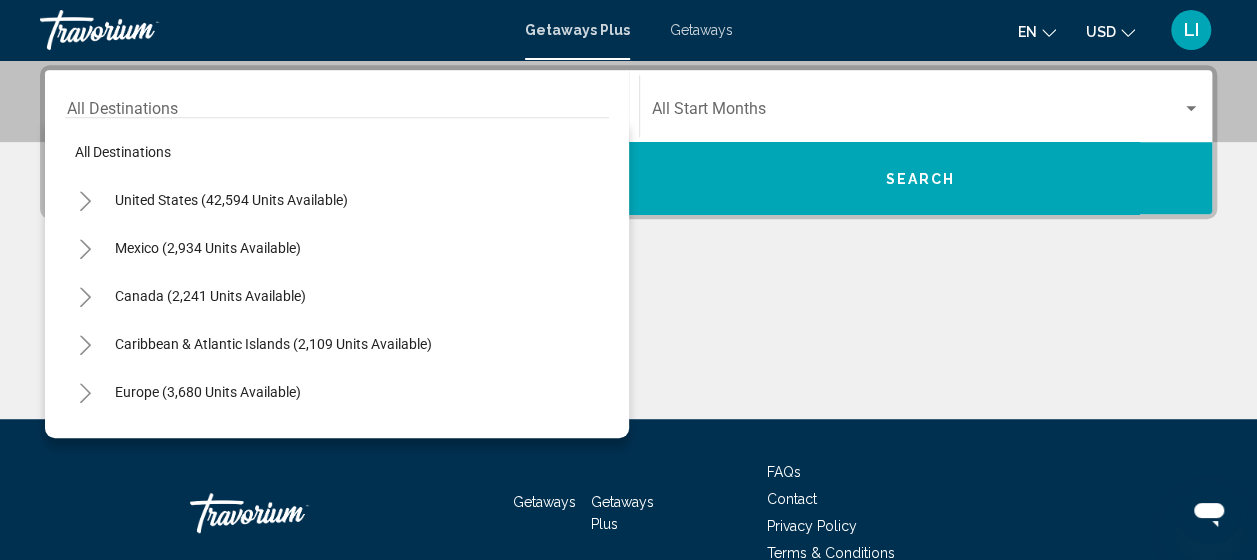 click on "Destination All Destinations" at bounding box center (342, 106) 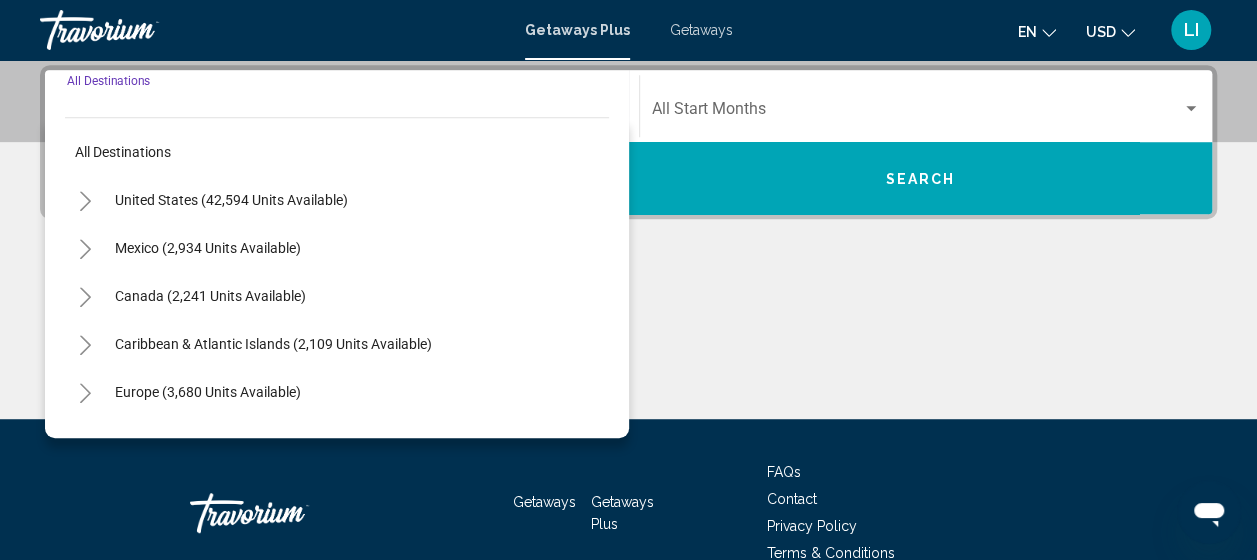 click on "Destination All Destinations" at bounding box center (342, 106) 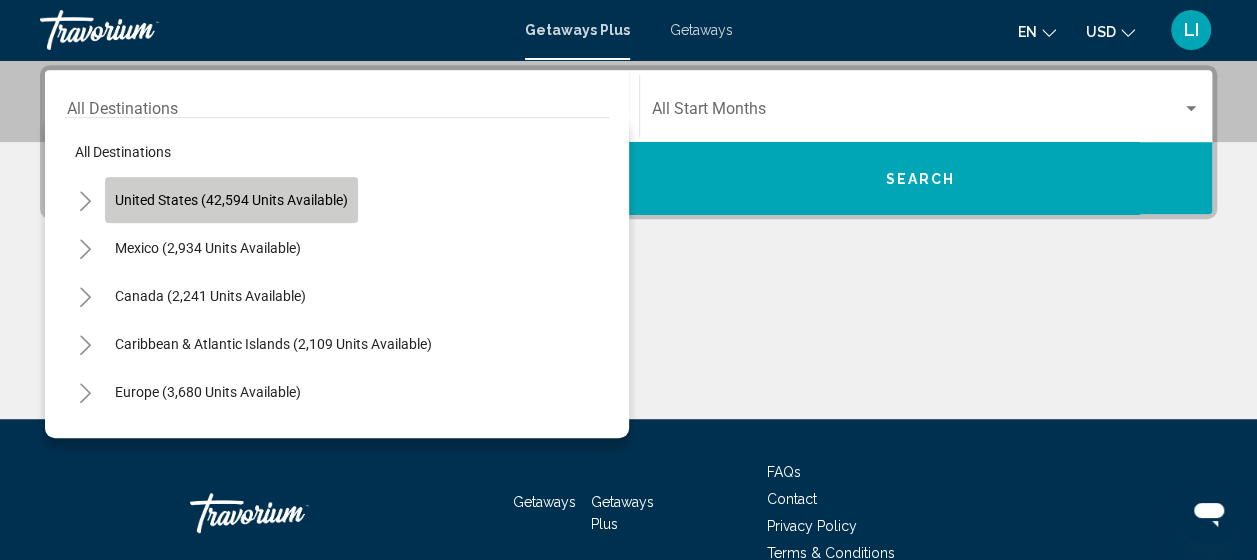 click on "United States (42,594 units available)" 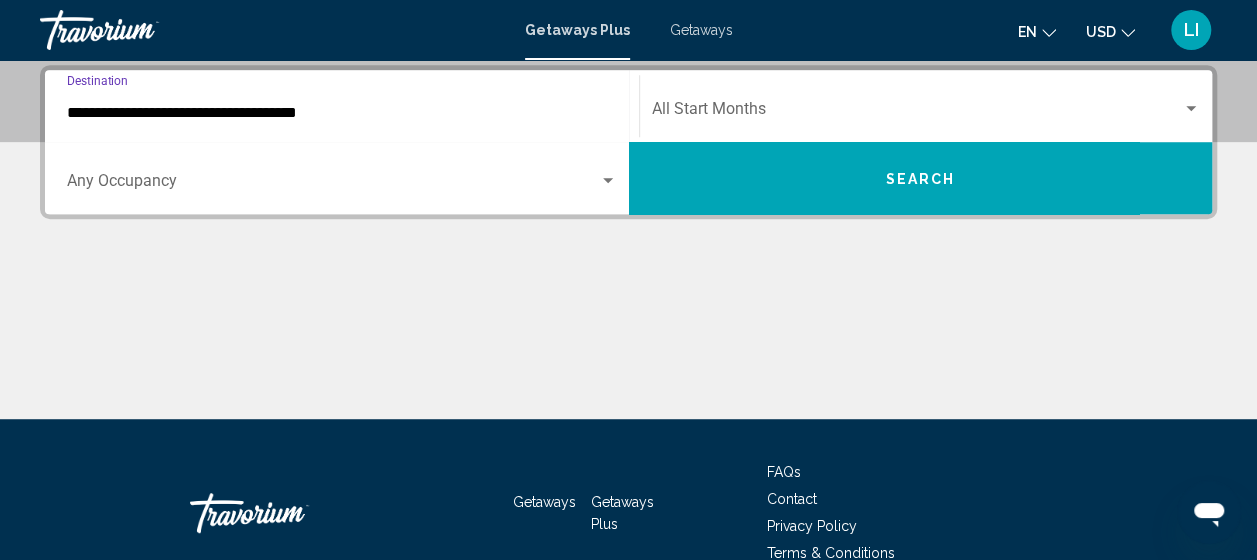click on "**********" at bounding box center (342, 113) 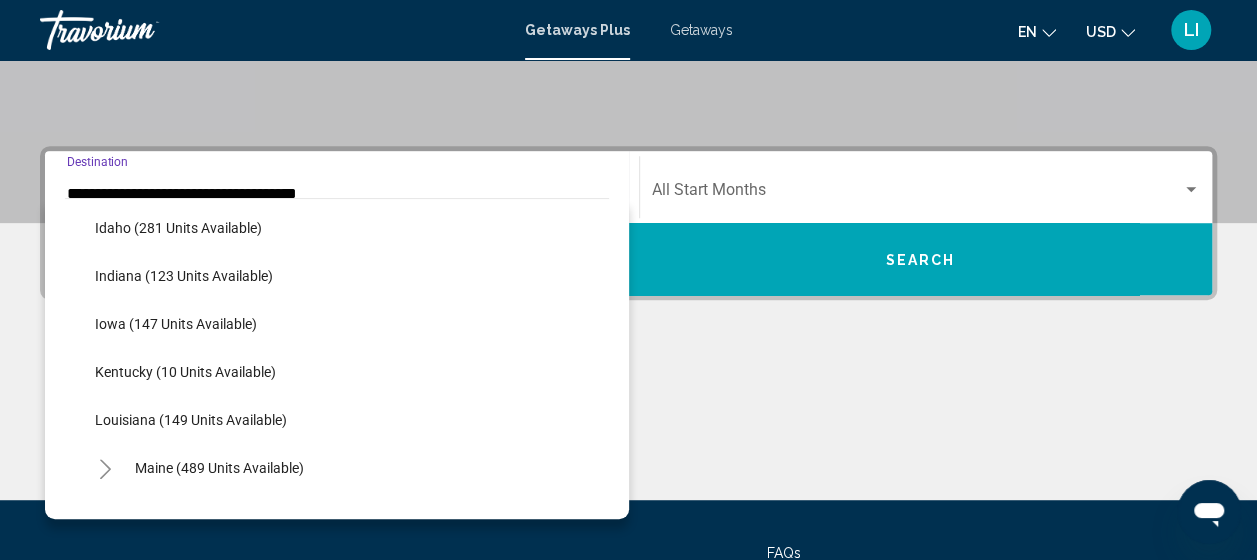 scroll, scrollTop: 248, scrollLeft: 0, axis: vertical 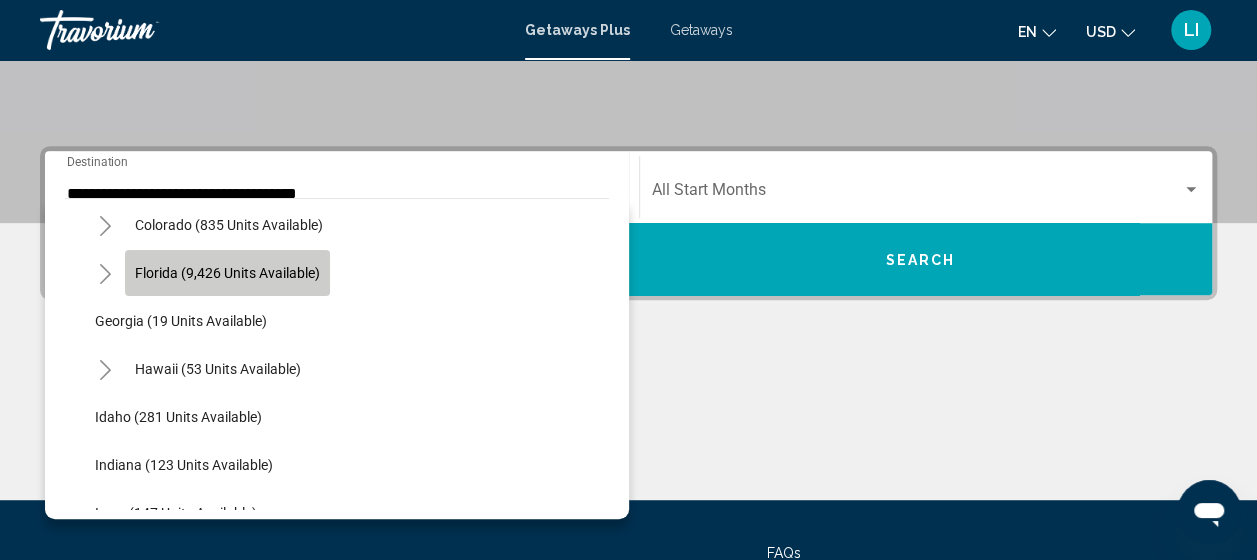 click on "Florida (9,426 units available)" 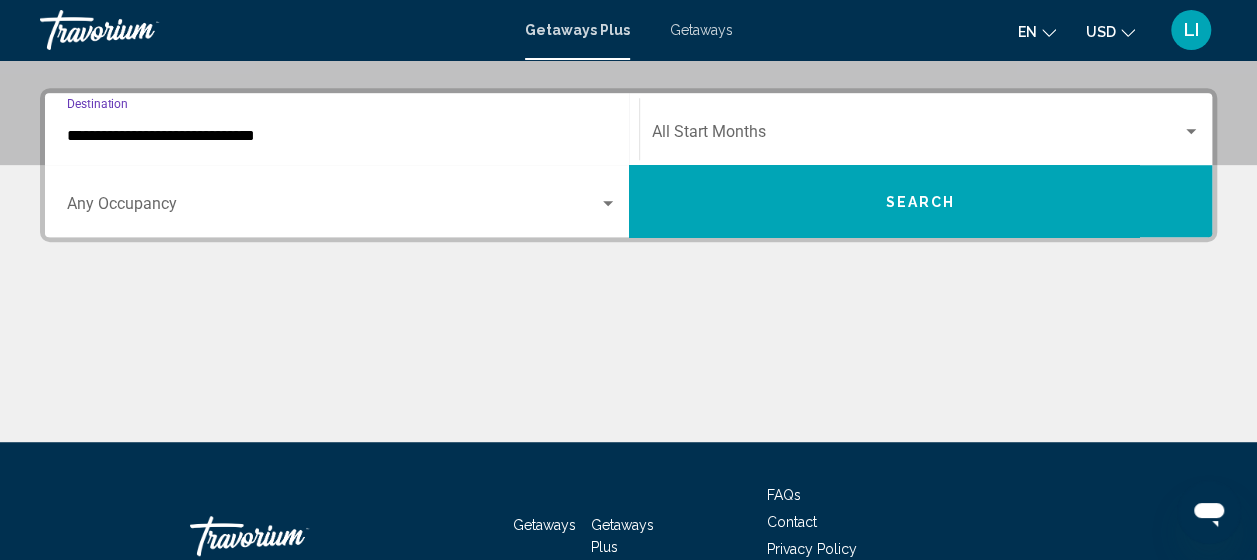 scroll, scrollTop: 458, scrollLeft: 0, axis: vertical 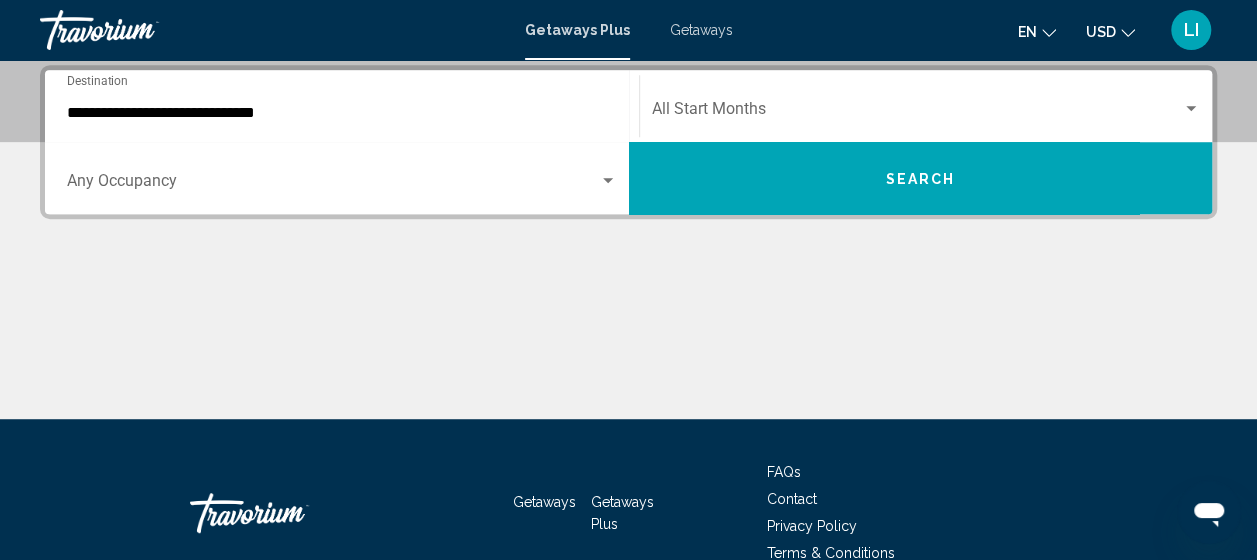 click on "Start Month All Start Months" 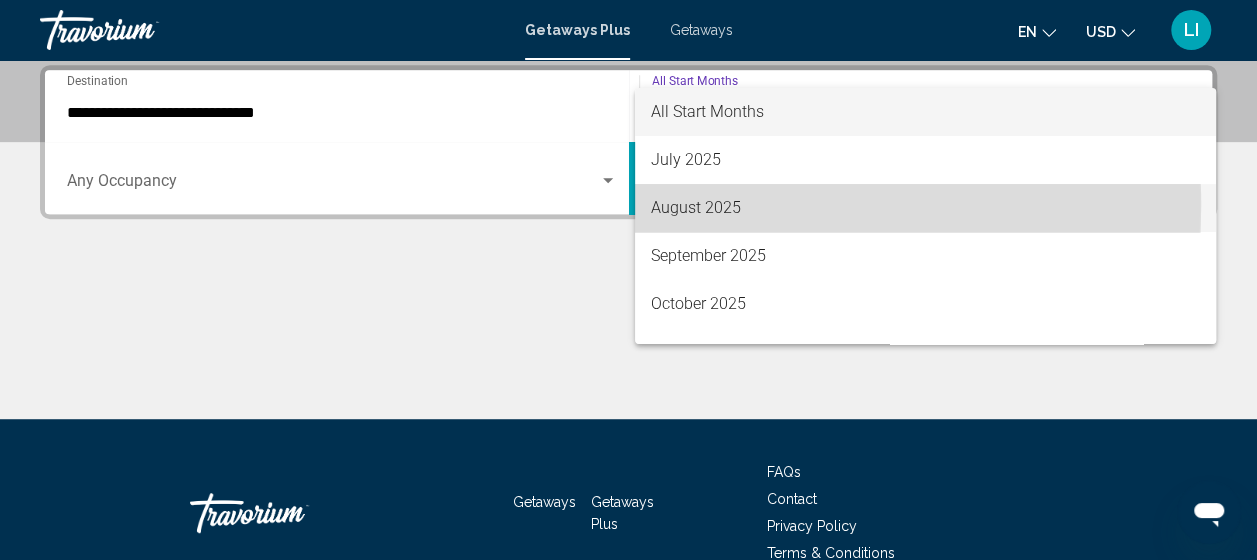 click on "August 2025" at bounding box center (925, 208) 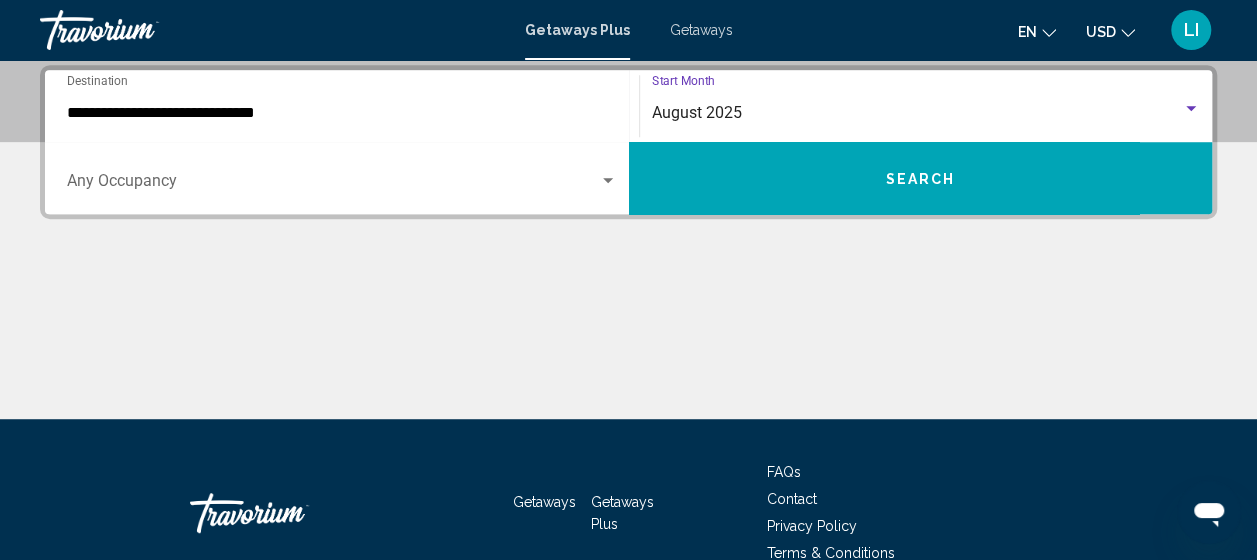 click on "Search" at bounding box center (921, 178) 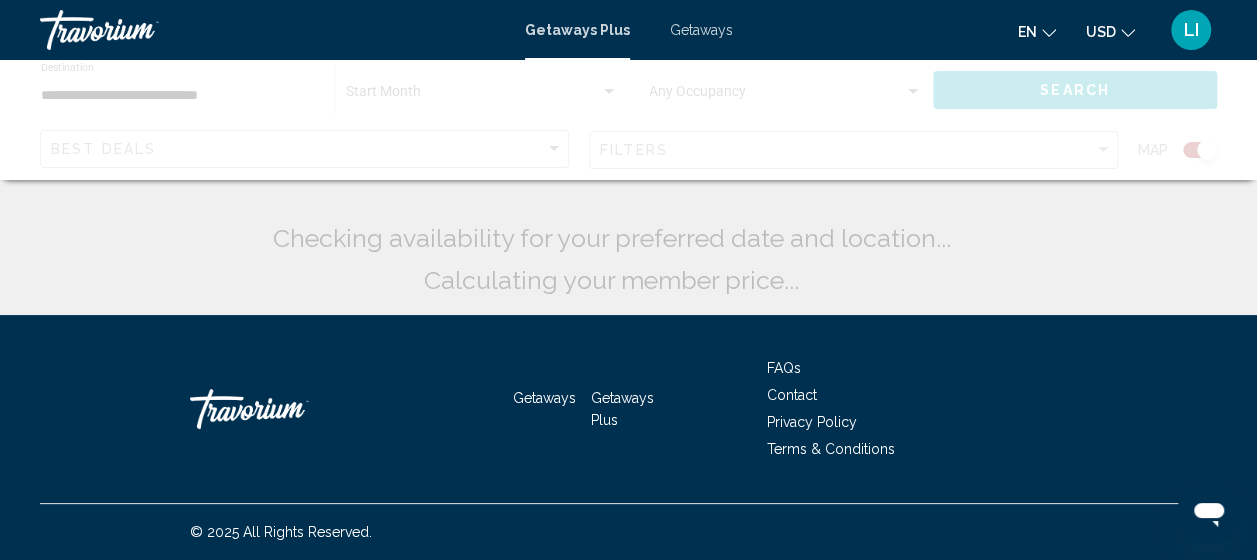 scroll, scrollTop: 0, scrollLeft: 0, axis: both 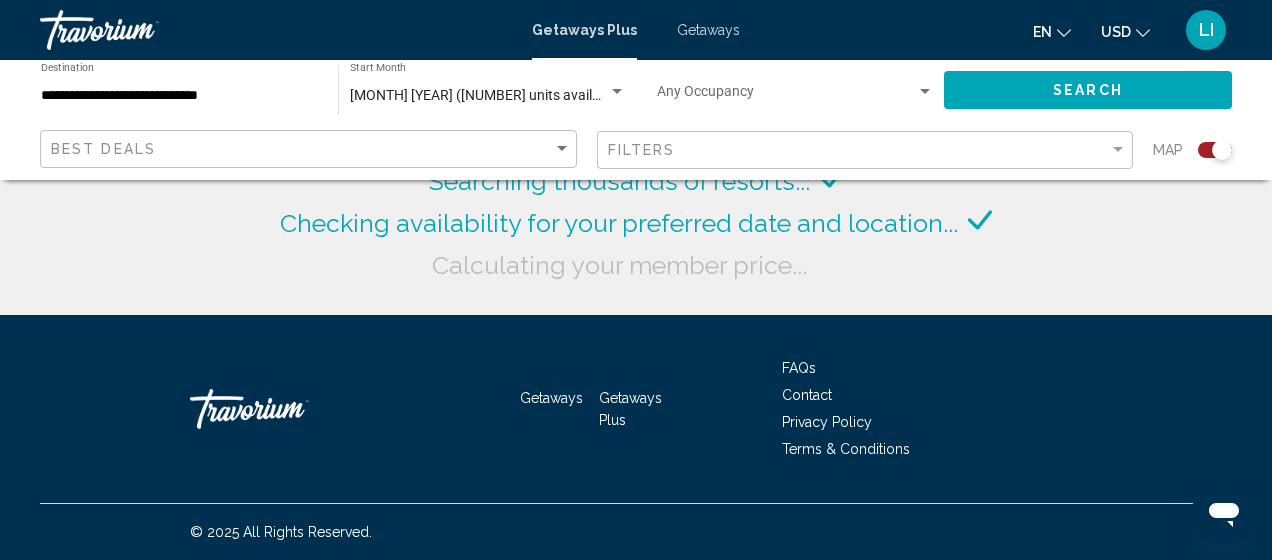 click on "Search" 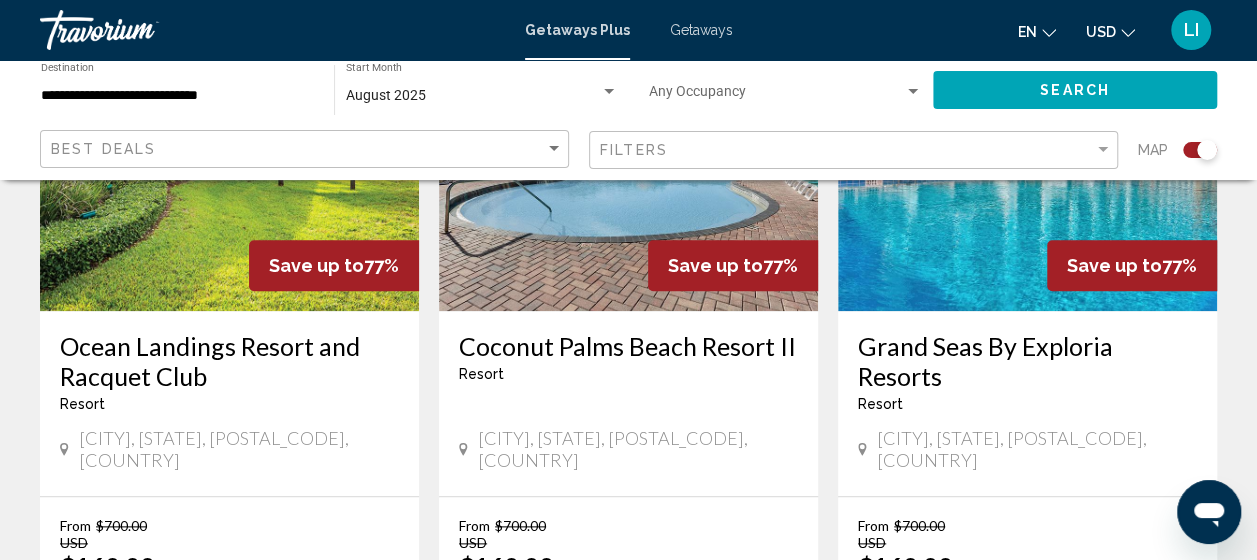 scroll, scrollTop: 900, scrollLeft: 0, axis: vertical 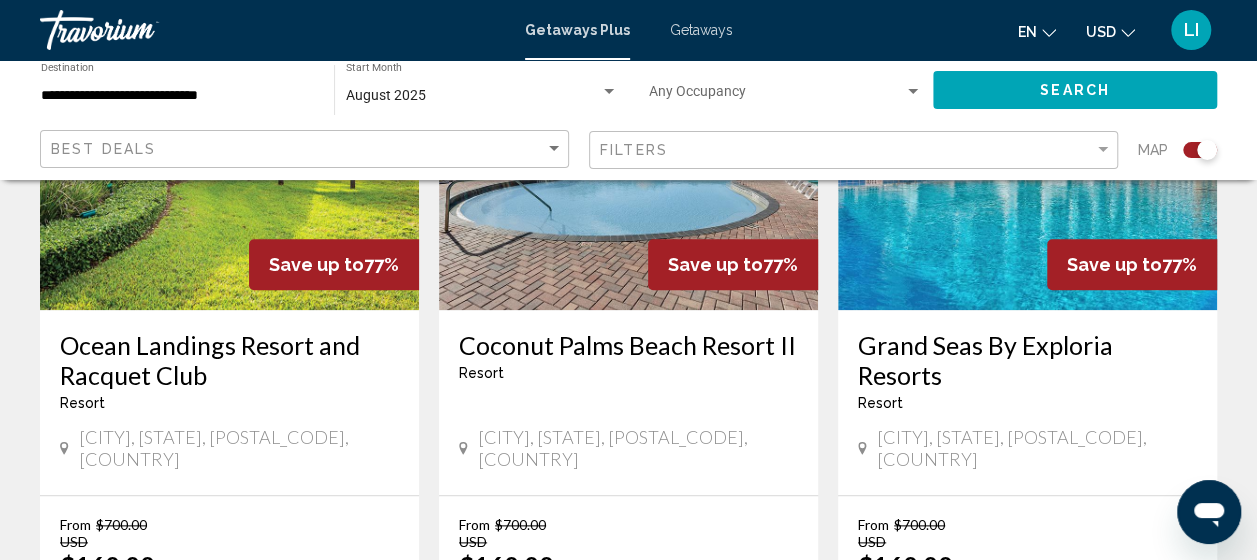 click at bounding box center [229, 150] 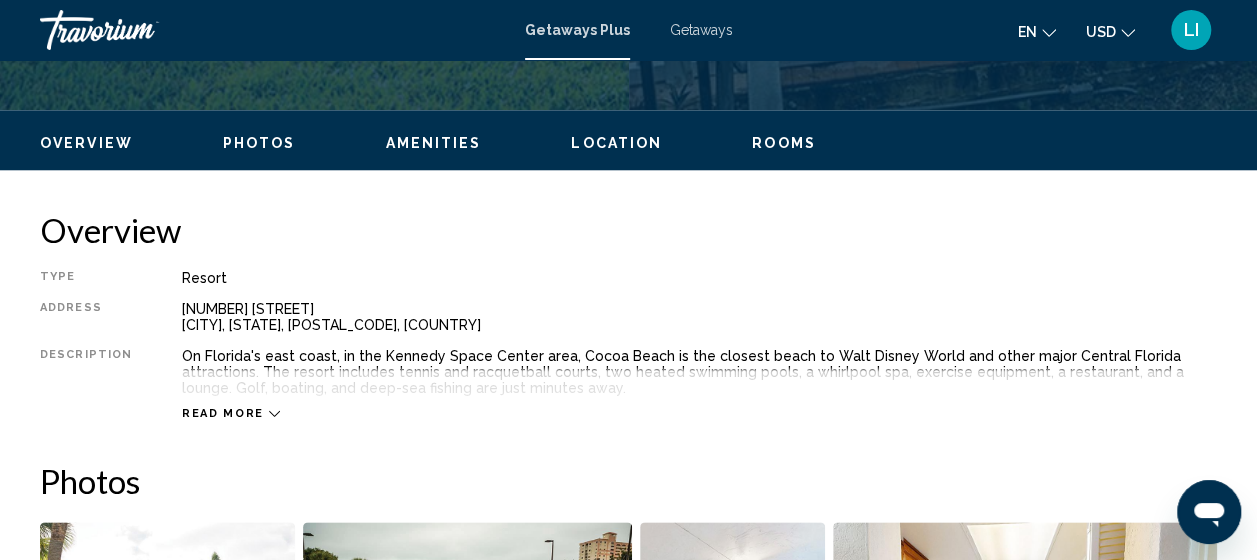 scroll, scrollTop: 254, scrollLeft: 0, axis: vertical 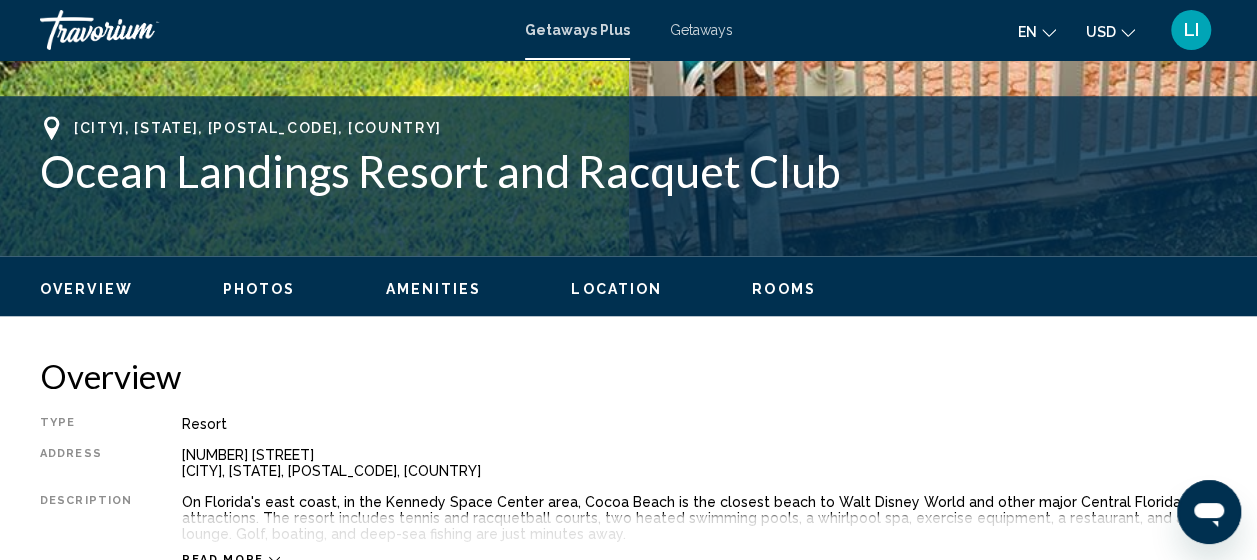 click on "Rooms" at bounding box center [784, 289] 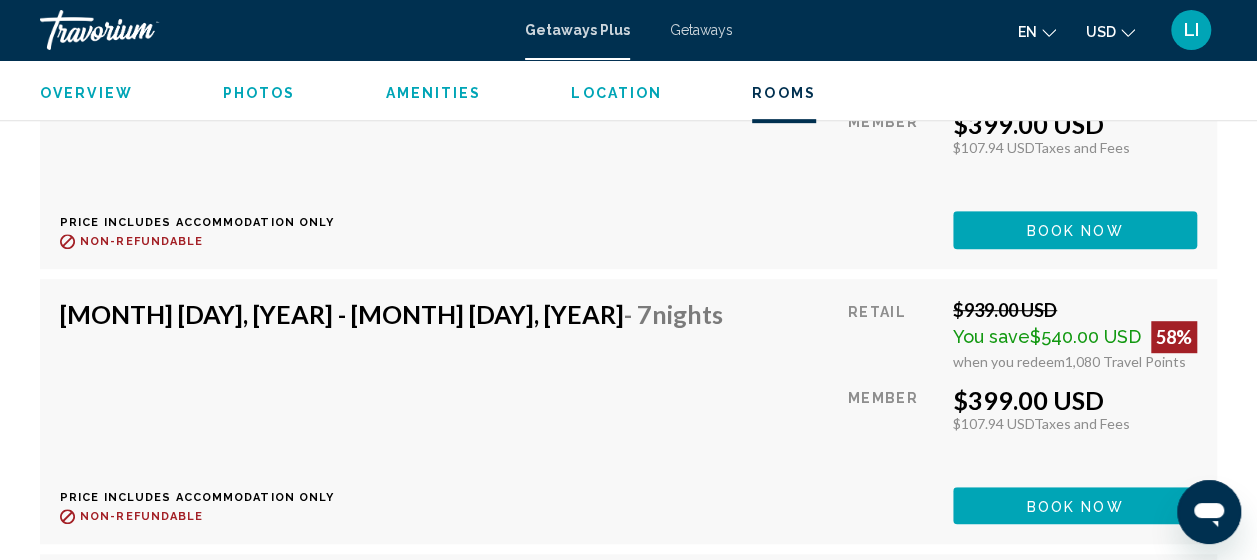 scroll, scrollTop: 4258, scrollLeft: 0, axis: vertical 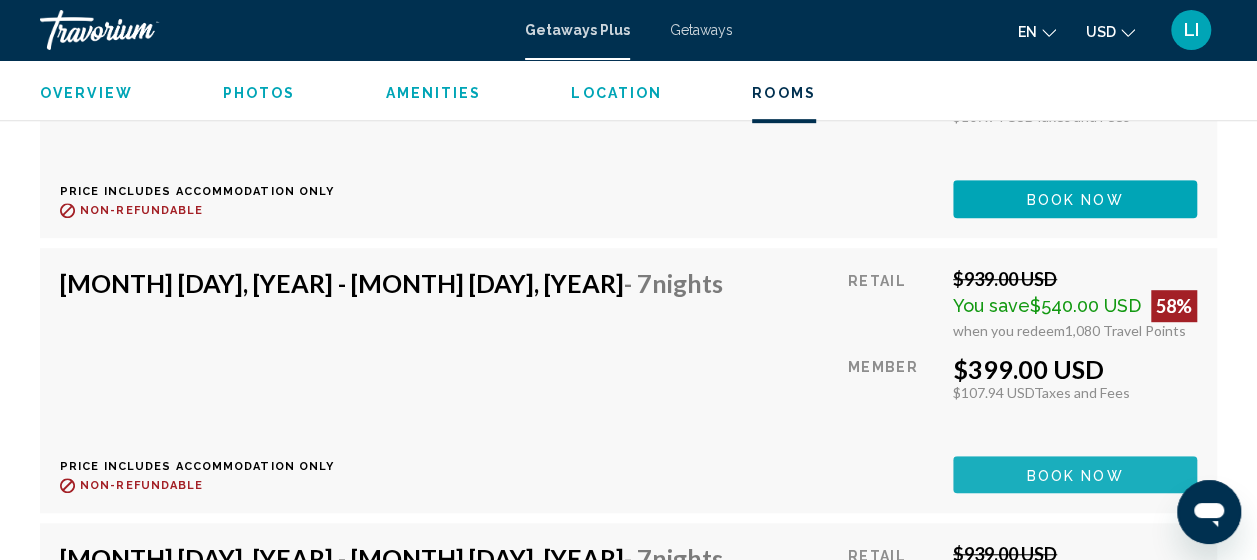 click on "Book now" at bounding box center [1075, 475] 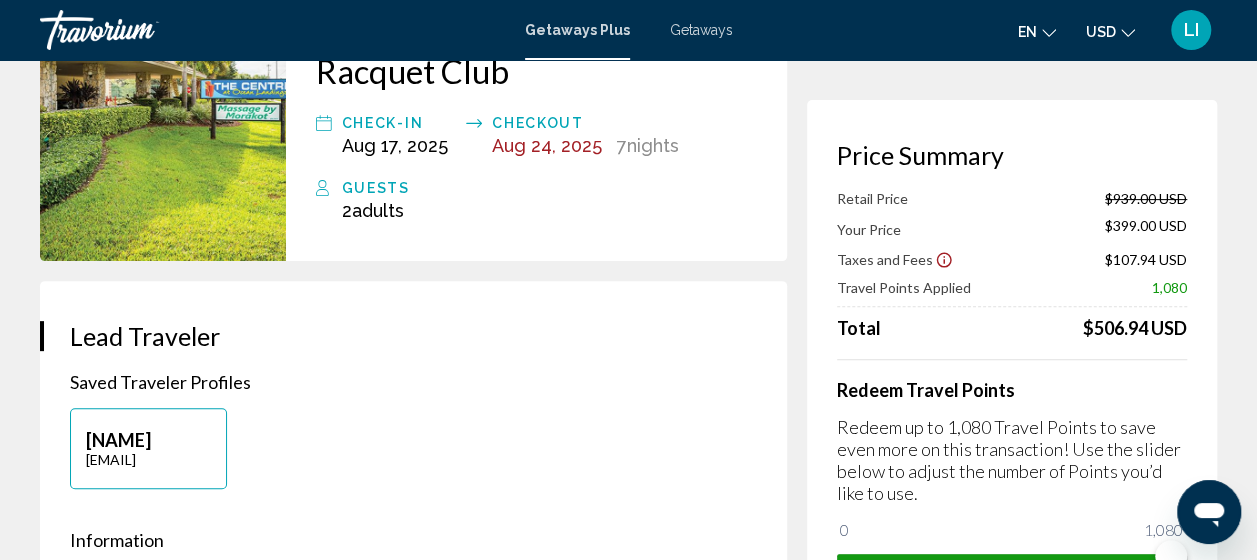 scroll, scrollTop: 300, scrollLeft: 0, axis: vertical 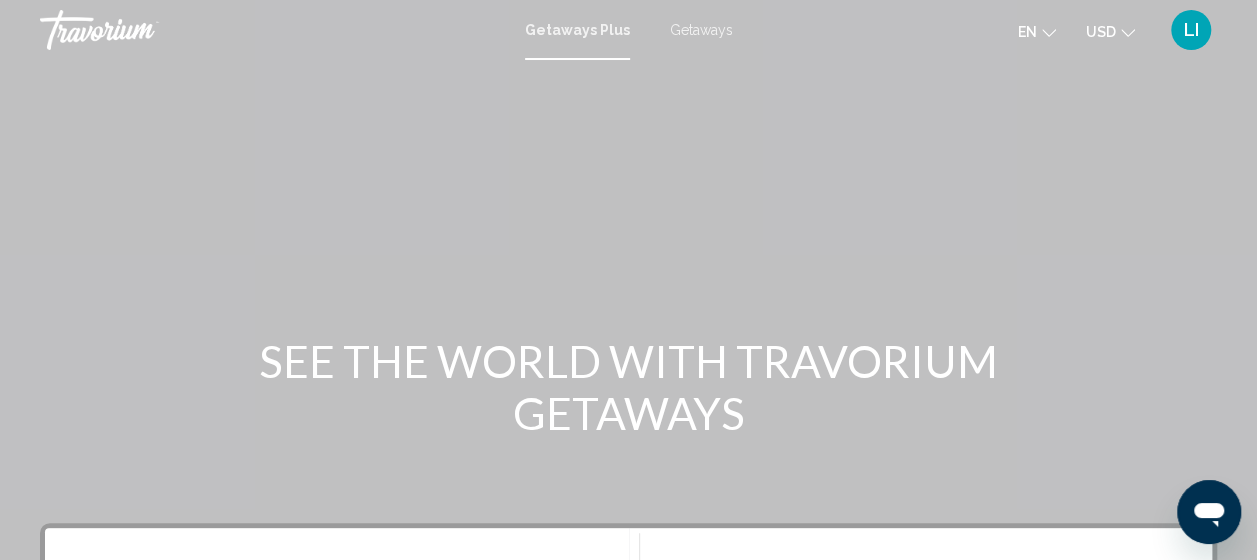 click on "GetawaysPlus  Getaways en
English Español Français Italiano Português русский USD
USD ($) MXN (Mex$) CAD (Can$) GBP (£) EUR (€) AUD (A$) NZD (NZ$) CNY (CN¥) LI Login" at bounding box center (628, 30) 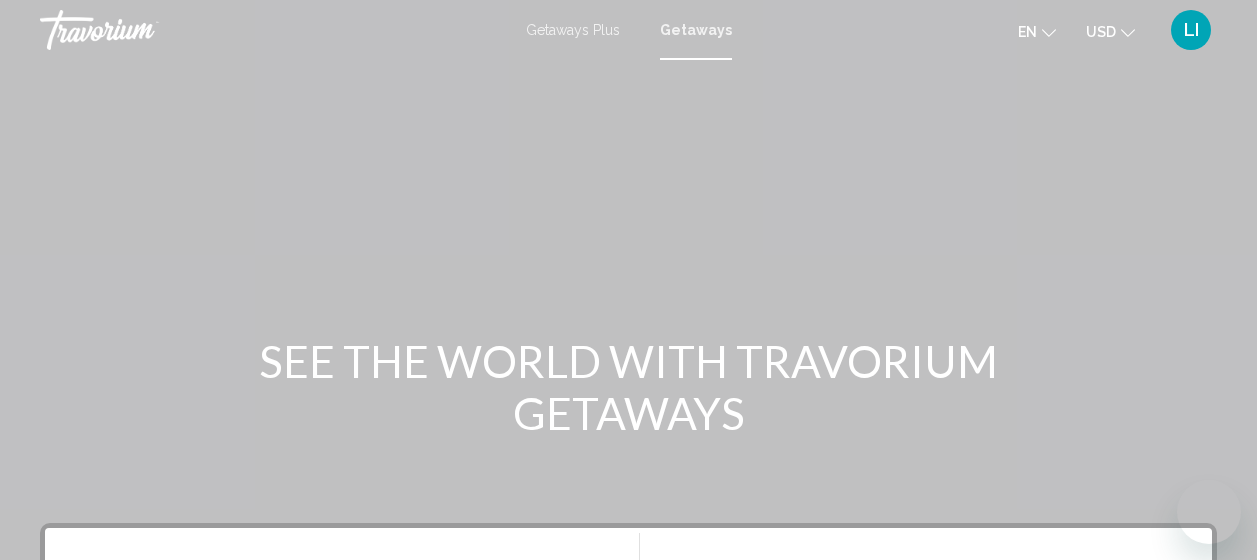 scroll, scrollTop: 0, scrollLeft: 0, axis: both 